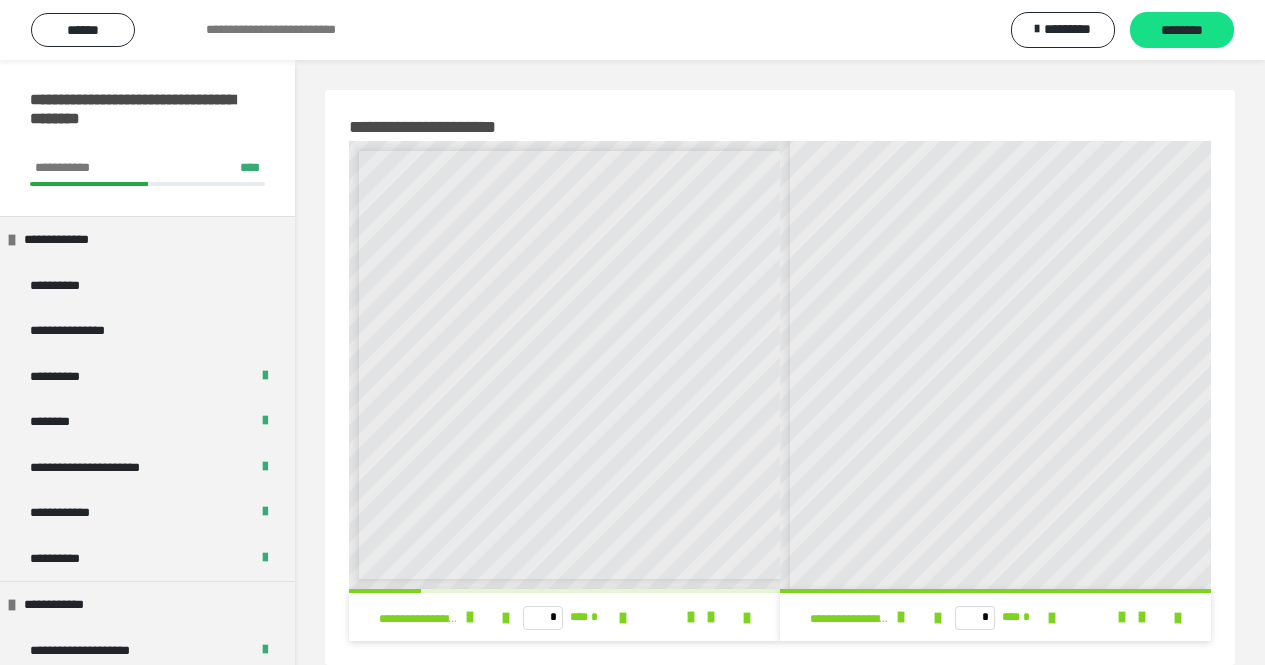 scroll, scrollTop: 60, scrollLeft: 0, axis: vertical 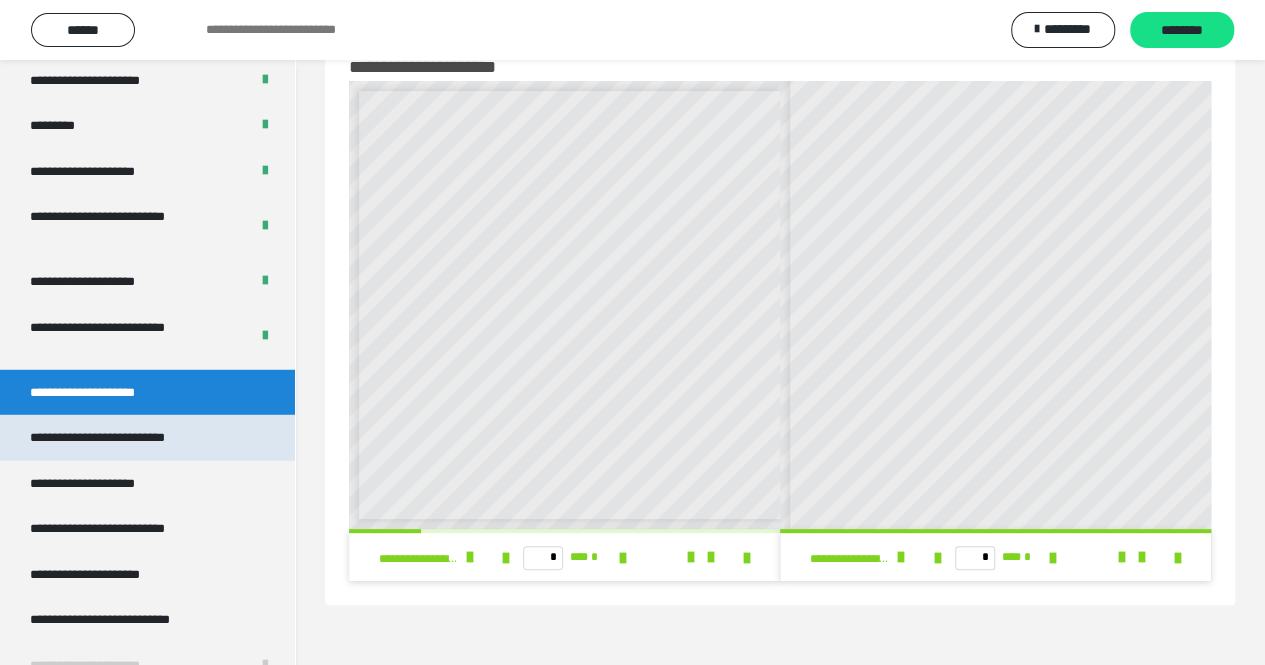 click on "**********" at bounding box center [147, 438] 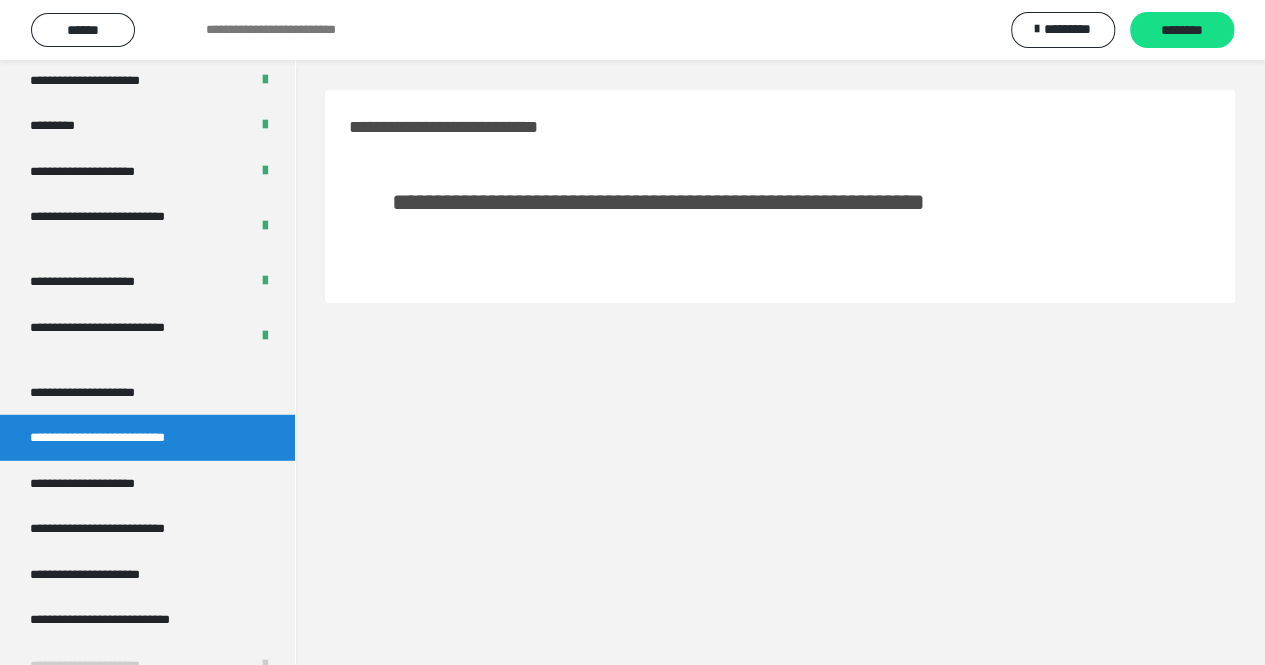 scroll, scrollTop: 60, scrollLeft: 0, axis: vertical 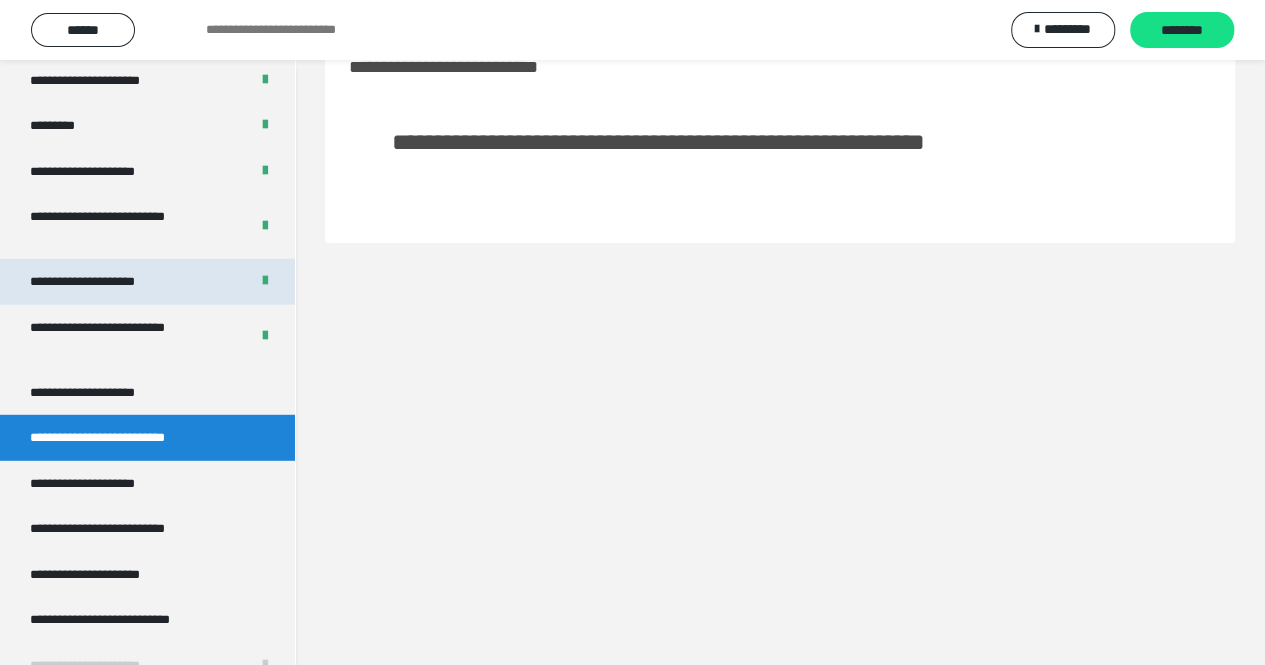 click on "**********" at bounding box center [106, 282] 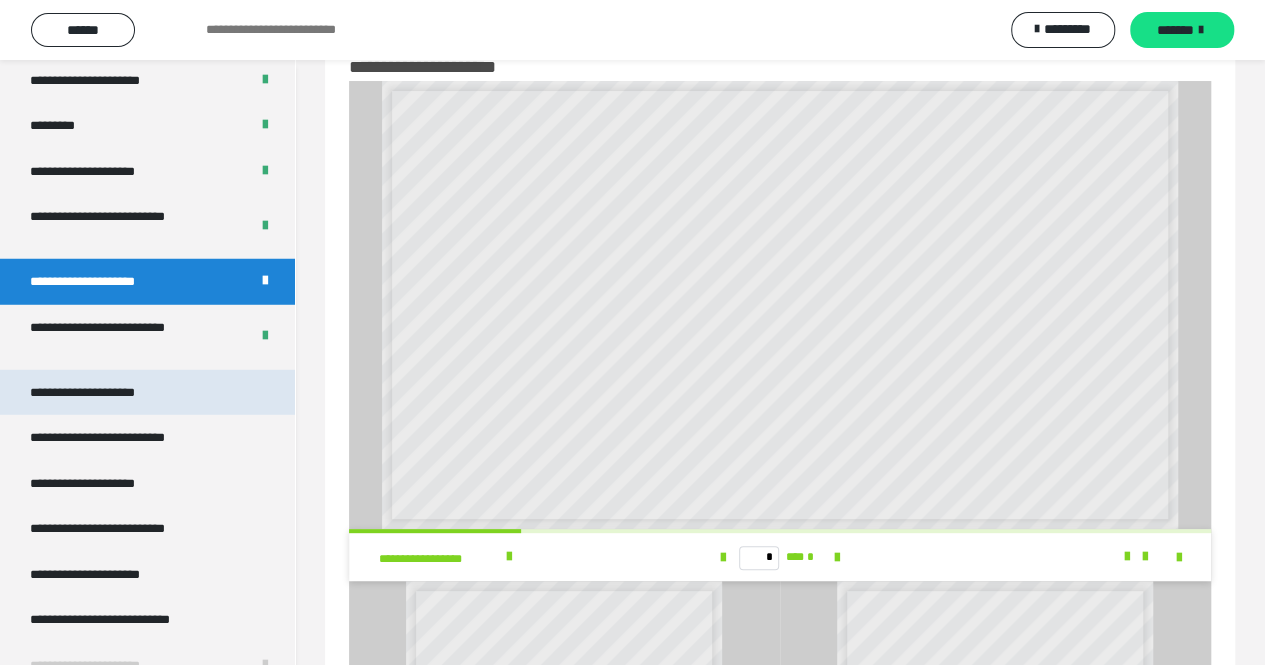 click on "**********" at bounding box center (147, 393) 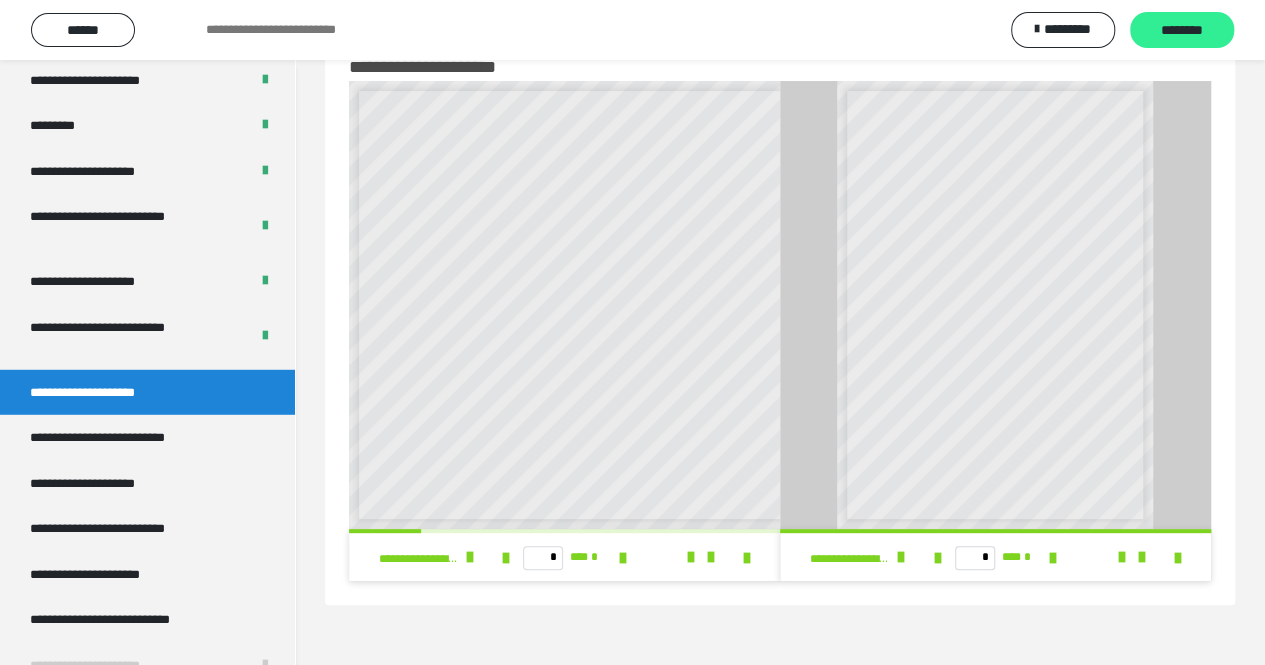 click on "********" at bounding box center [1182, 31] 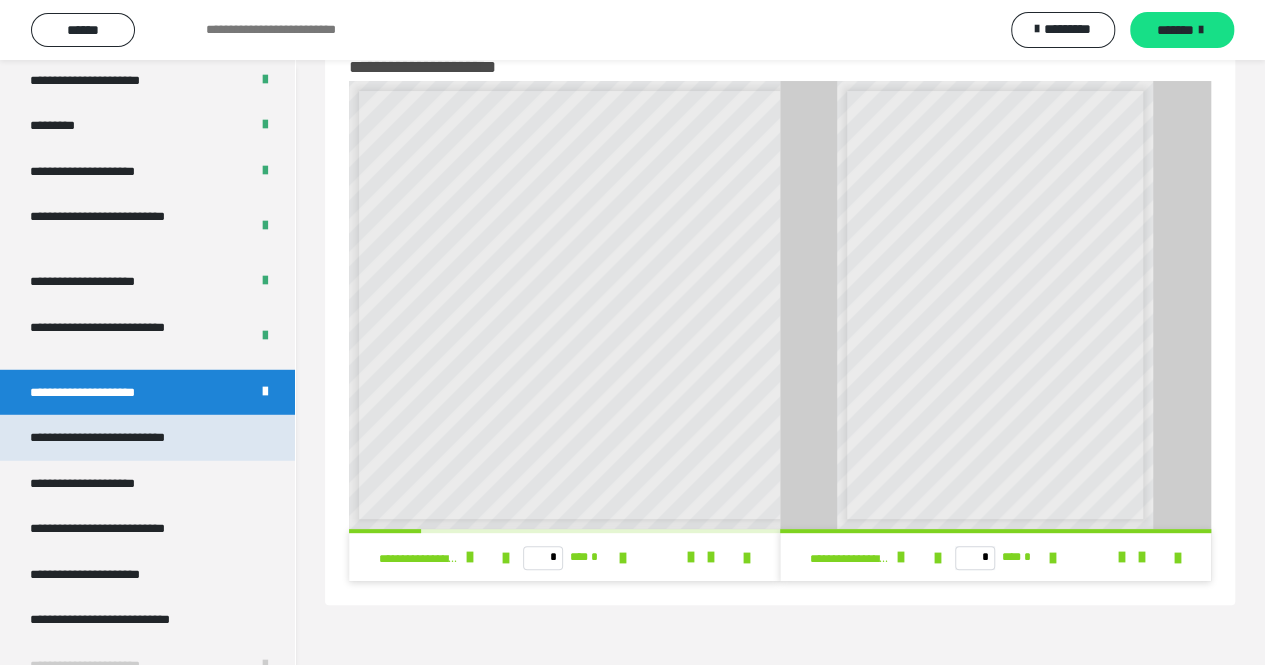 click on "**********" at bounding box center (126, 438) 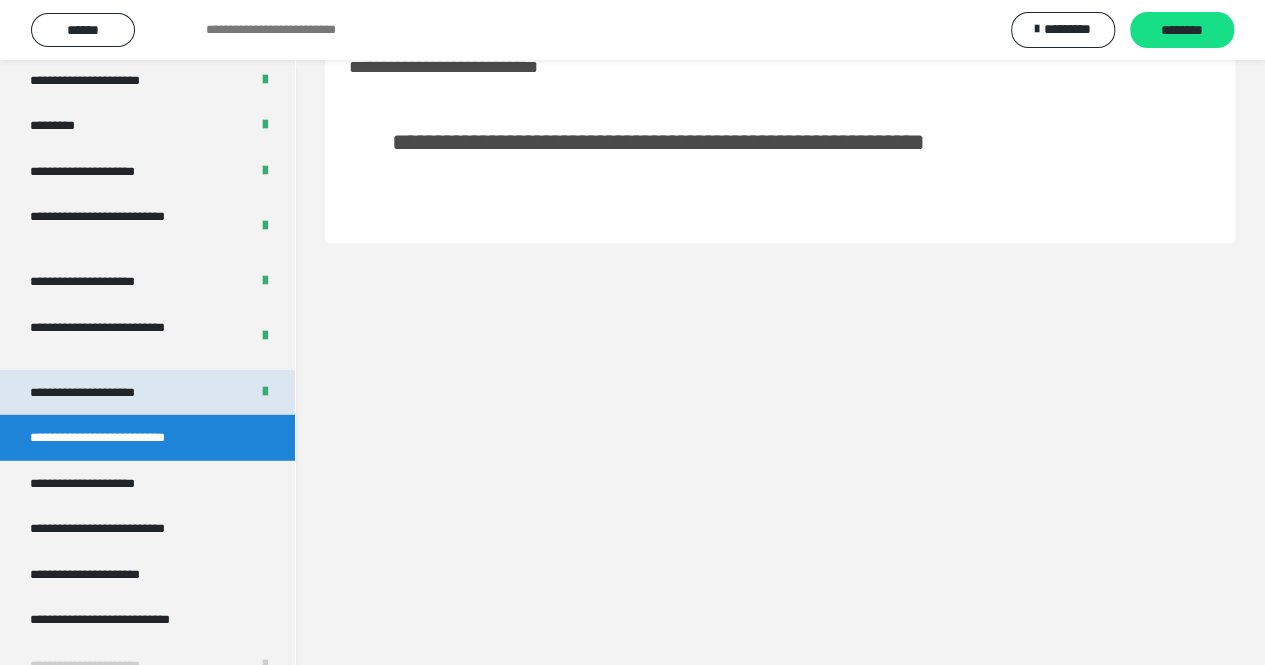 click on "**********" at bounding box center [147, 393] 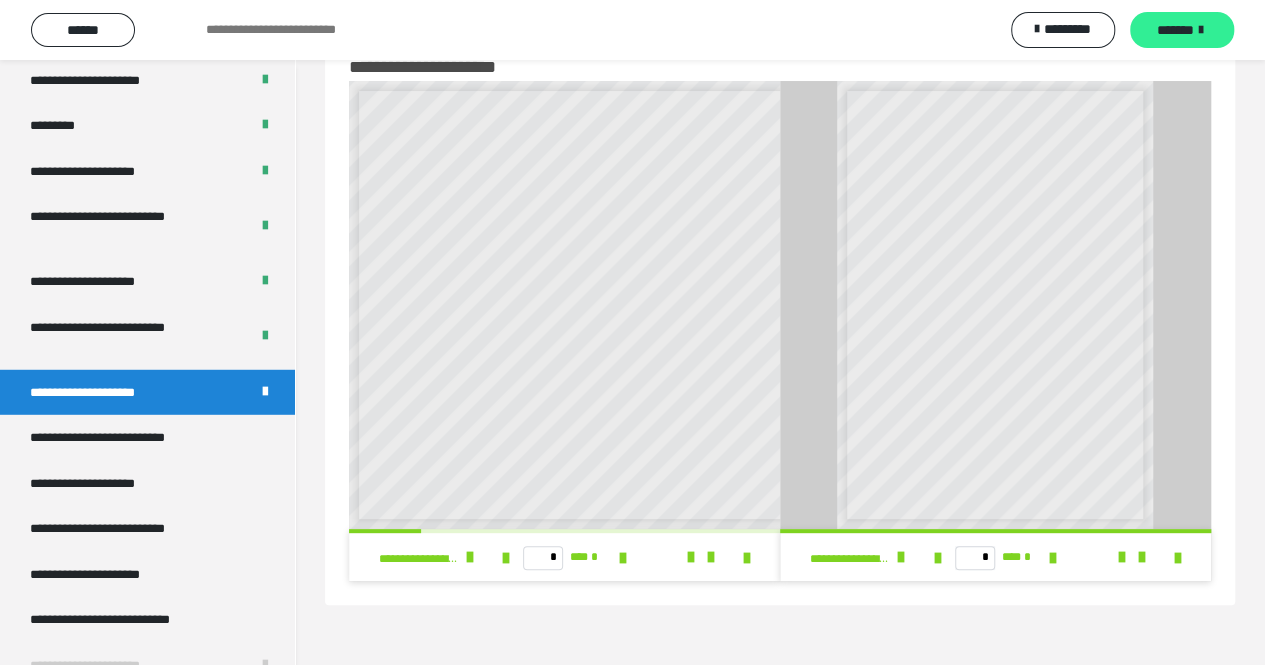 click on "*******" at bounding box center (1175, 30) 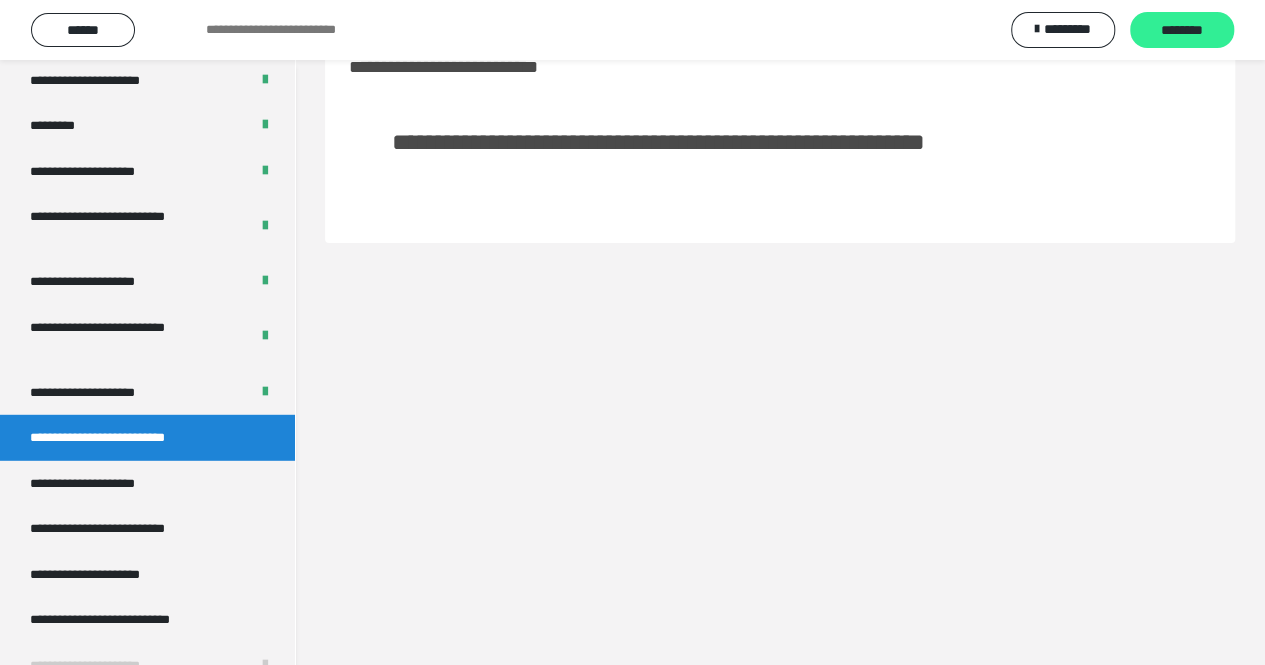 click on "********" at bounding box center [1182, 31] 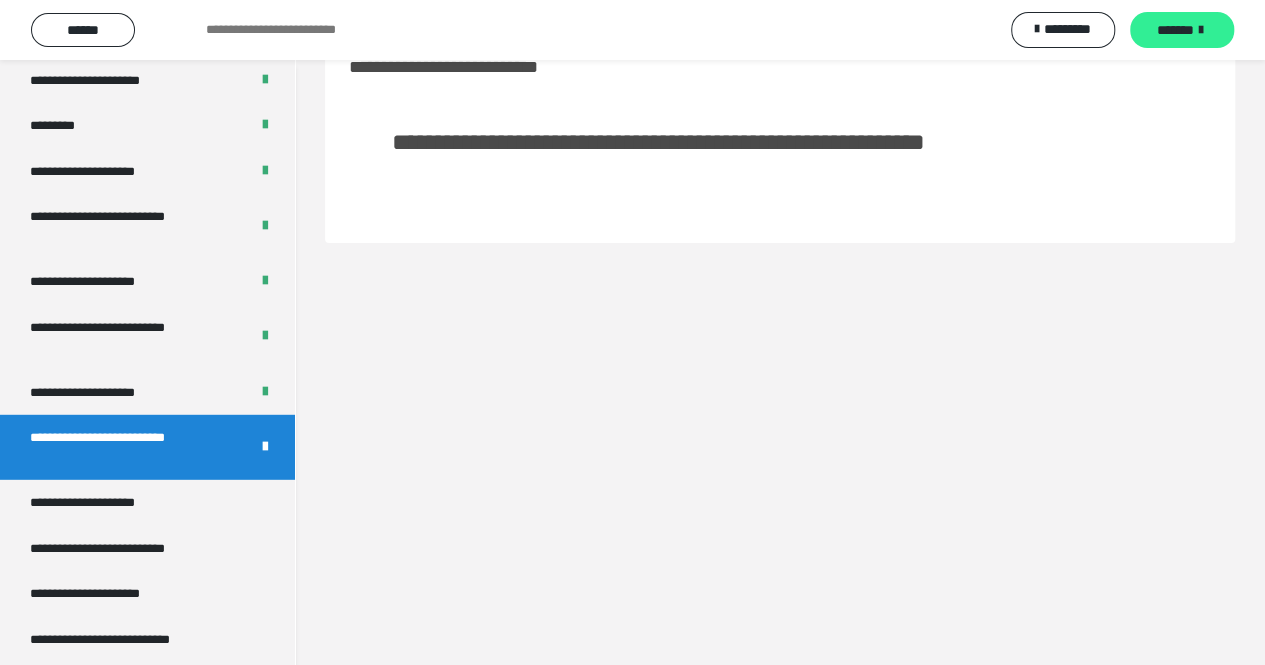 click on "*******" at bounding box center (1175, 30) 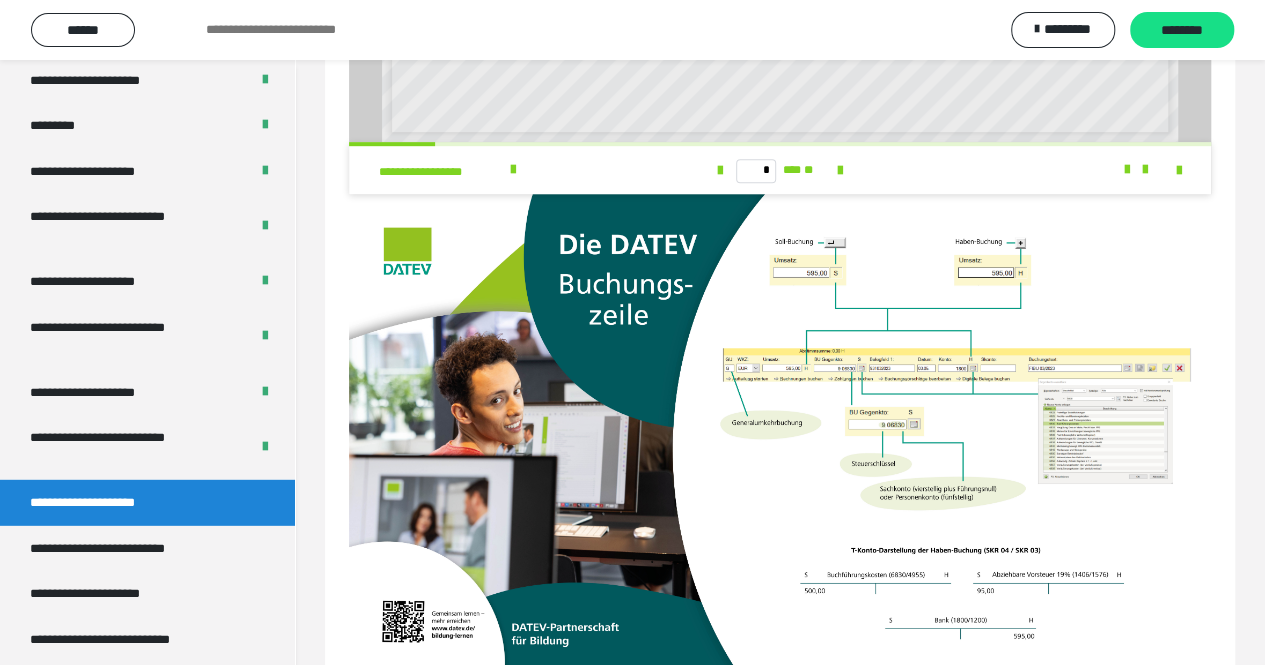 scroll, scrollTop: 594, scrollLeft: 0, axis: vertical 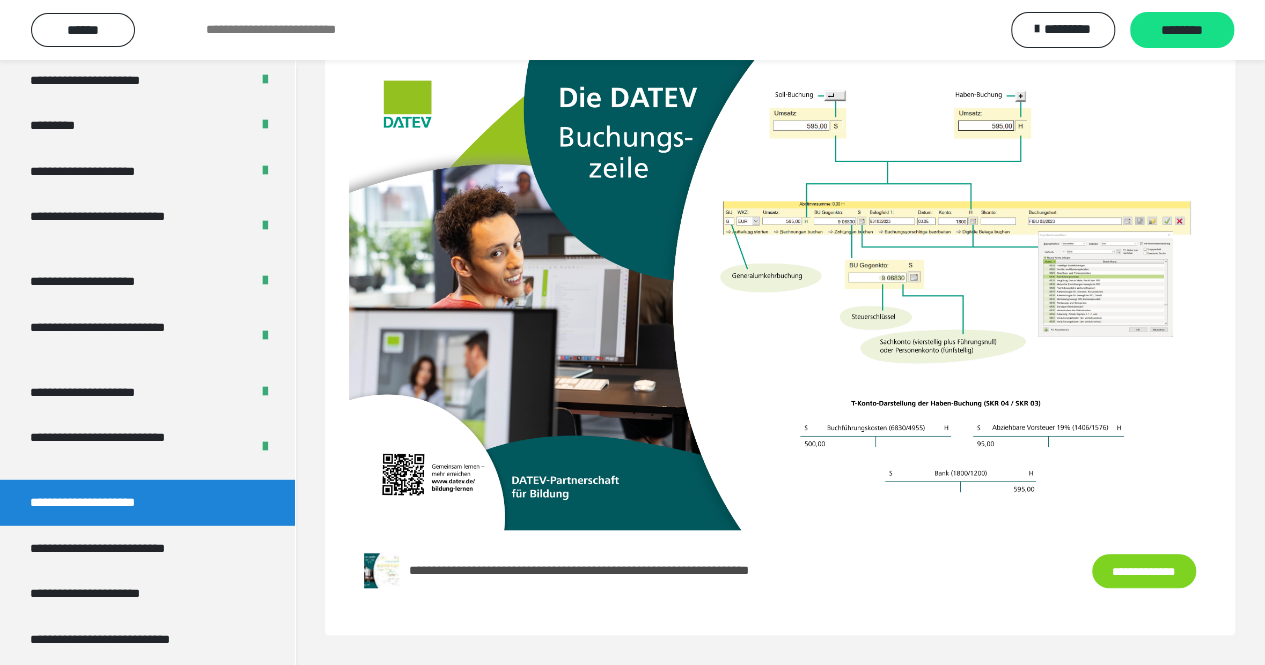 click on "**********" at bounding box center (1144, 570) 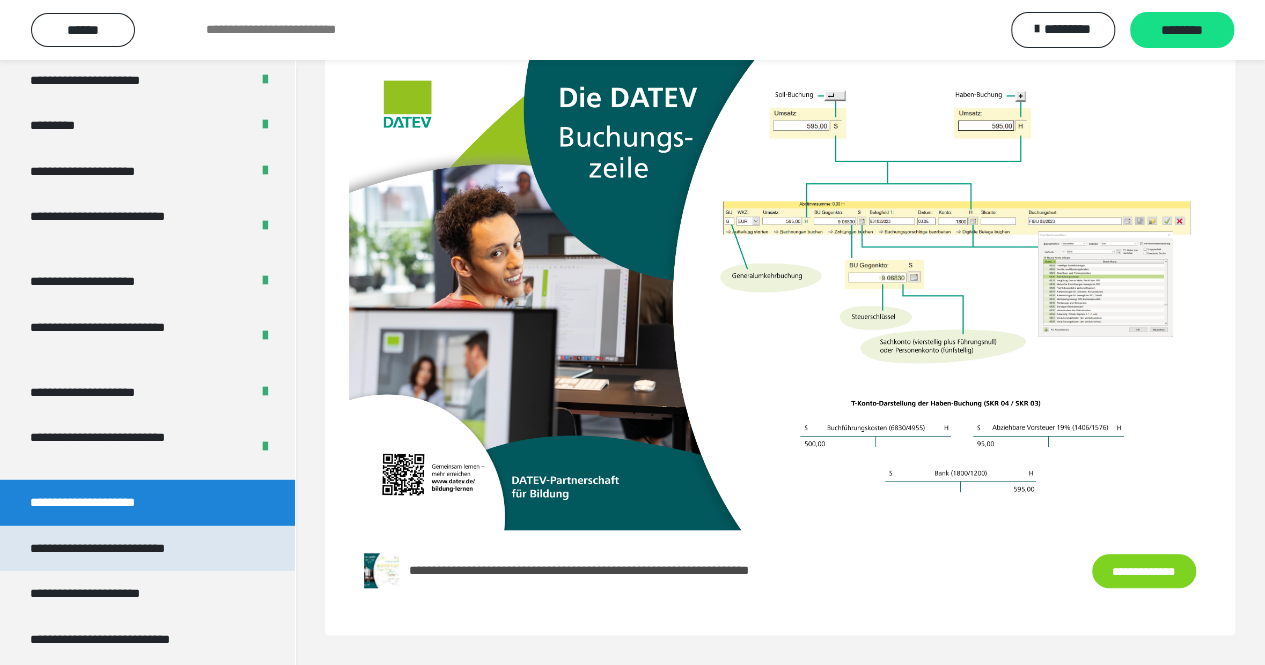 click on "**********" at bounding box center [147, 549] 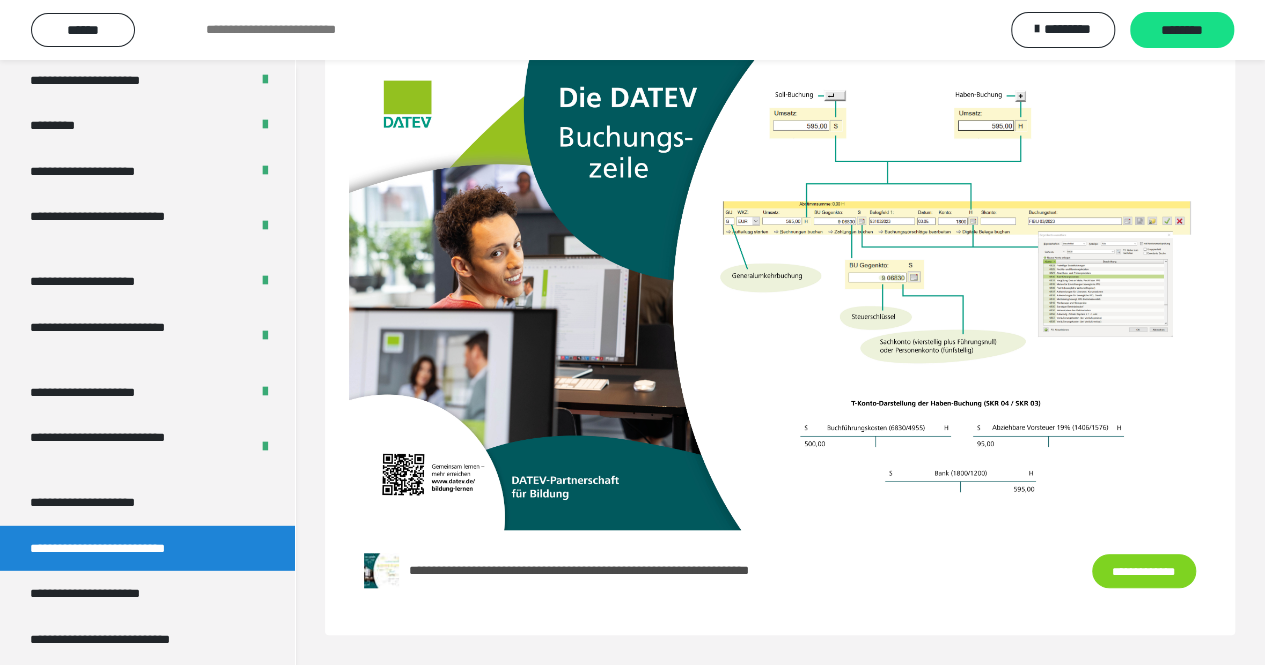 scroll, scrollTop: 60, scrollLeft: 0, axis: vertical 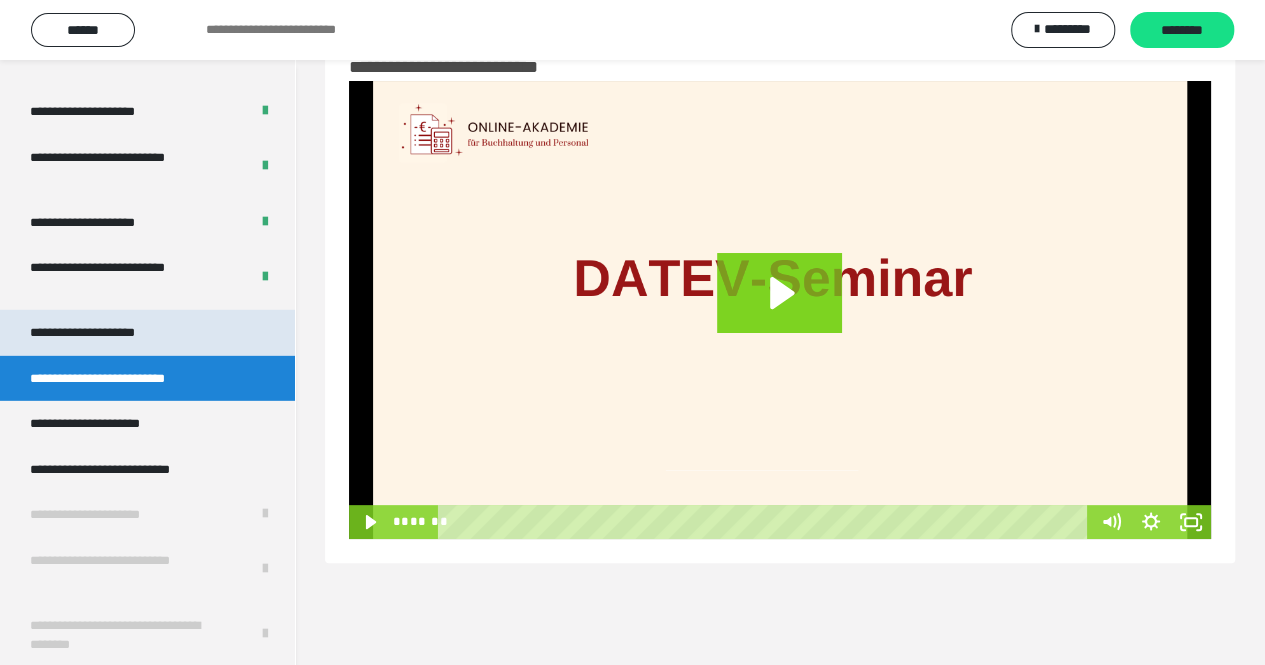 click on "**********" at bounding box center (106, 333) 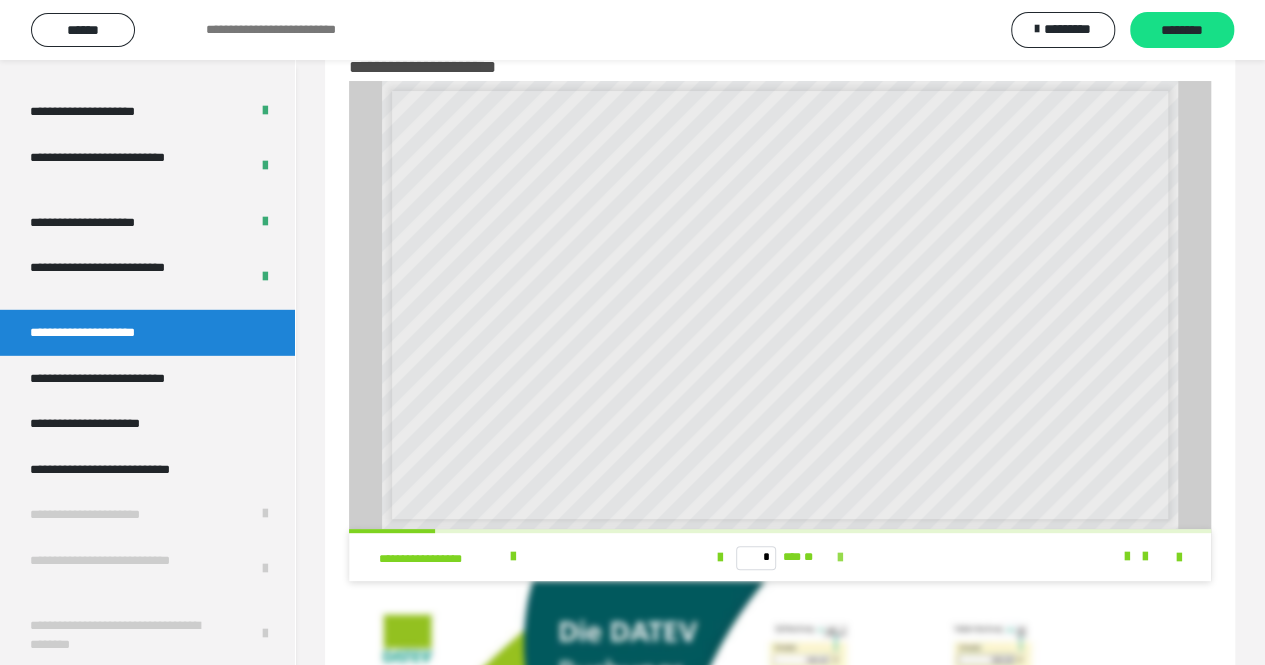 click at bounding box center [840, 558] 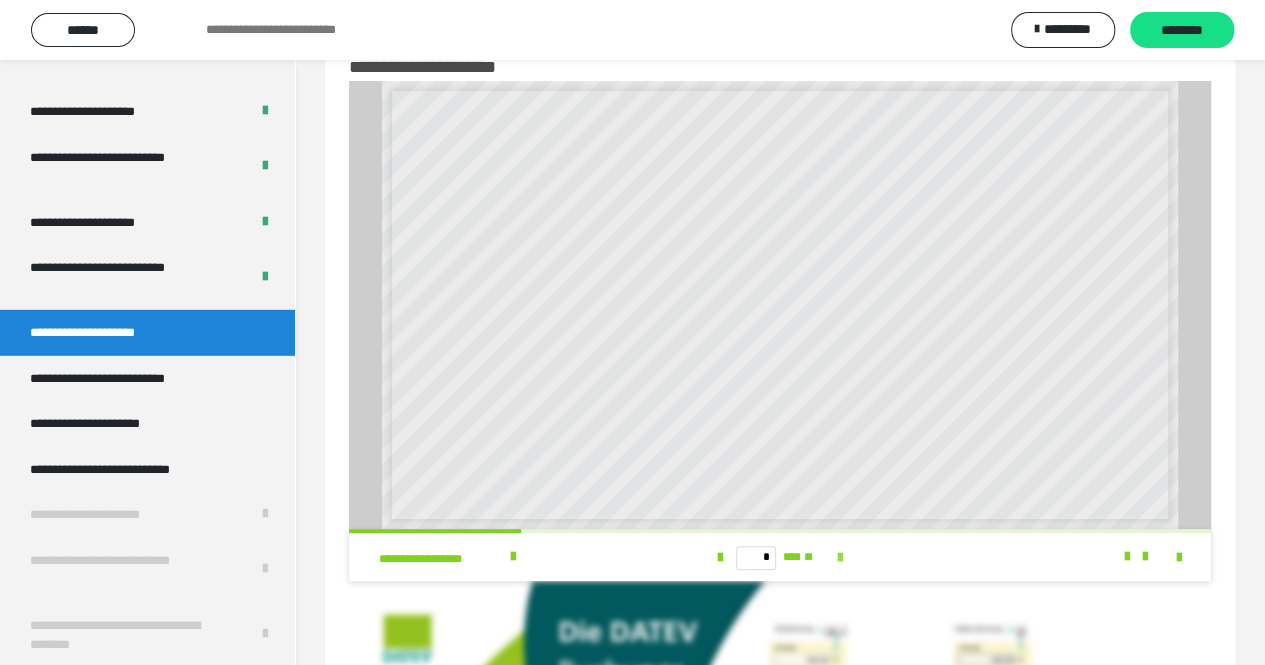 click at bounding box center [840, 558] 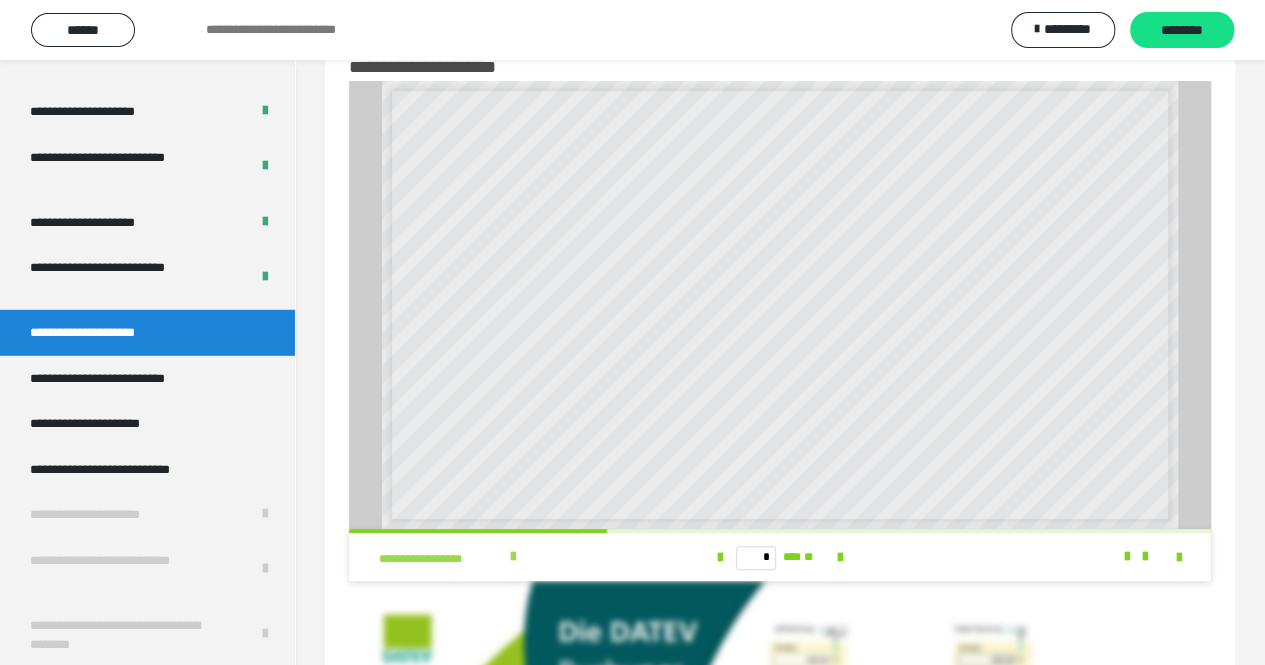 click at bounding box center (513, 557) 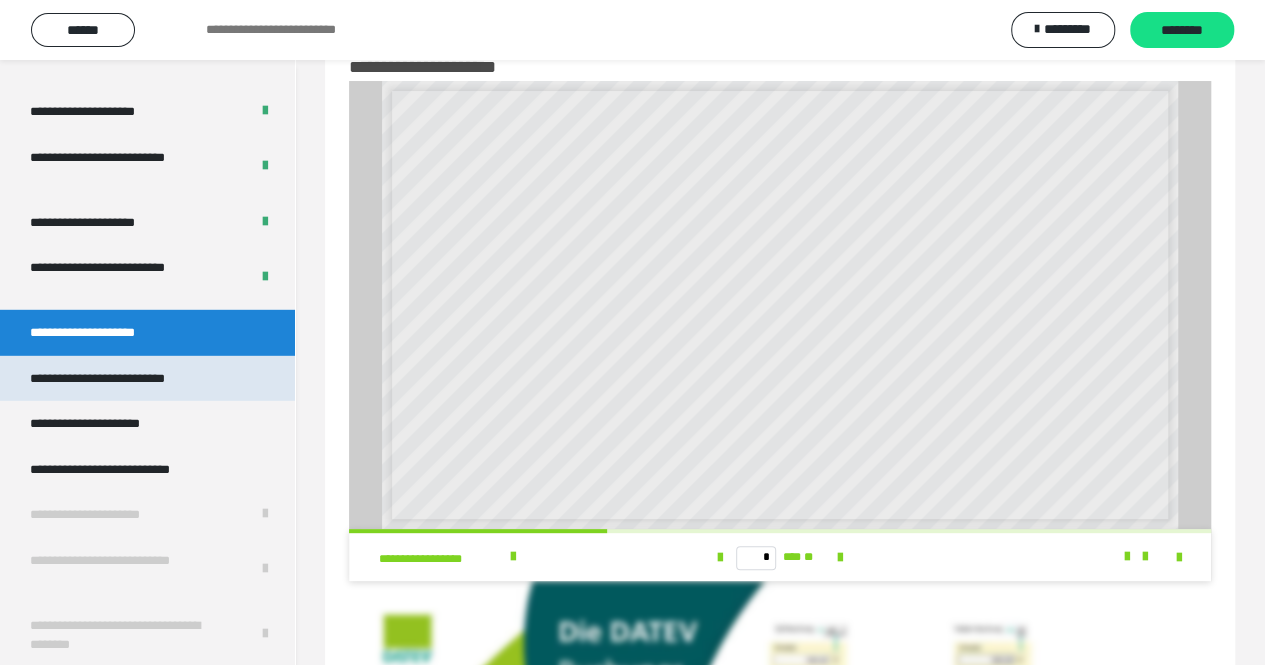 click on "**********" at bounding box center (127, 379) 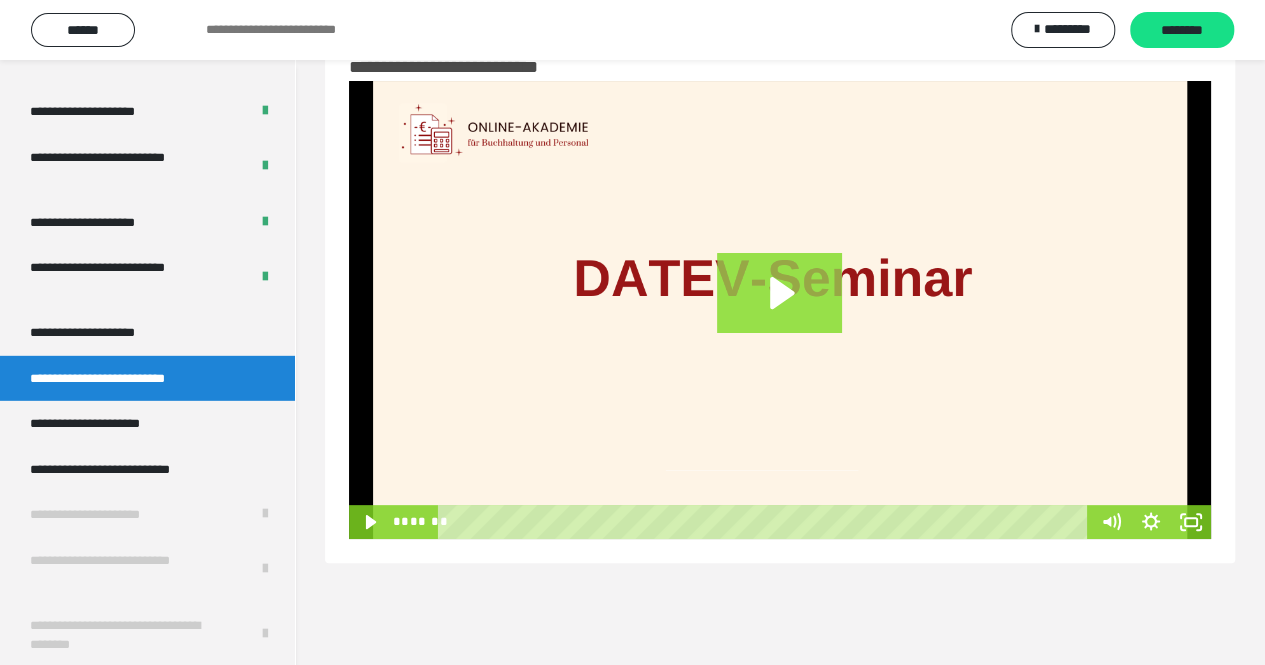 click 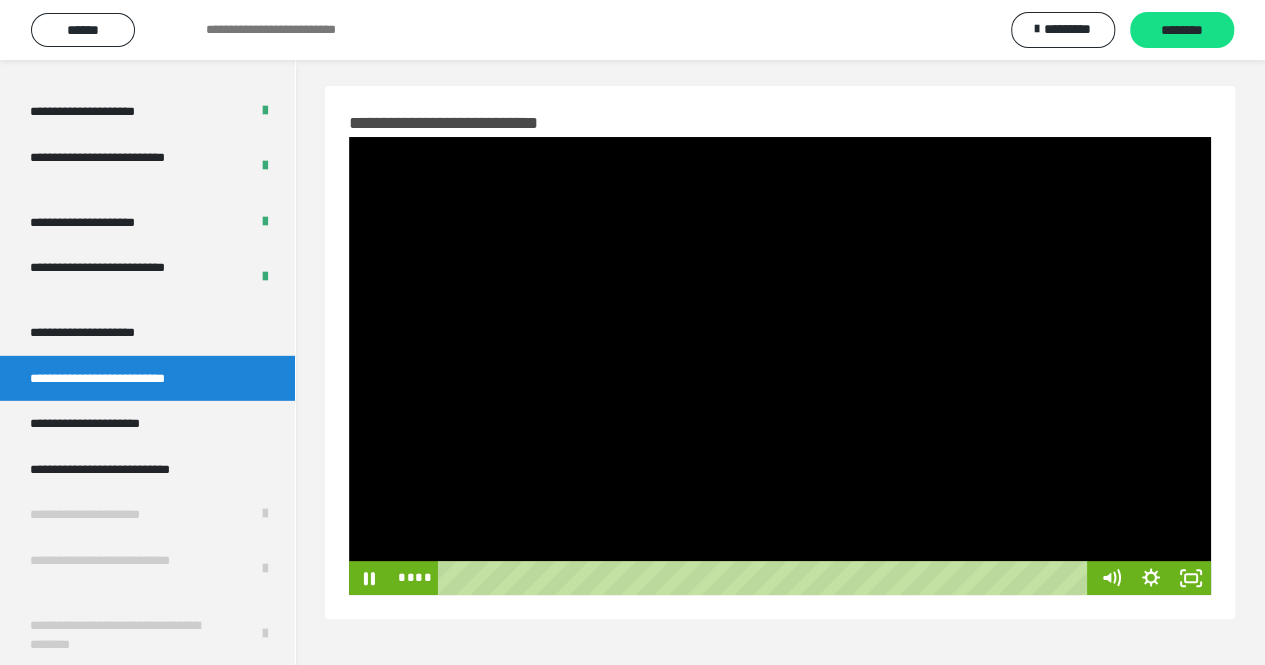 scroll, scrollTop: 6, scrollLeft: 0, axis: vertical 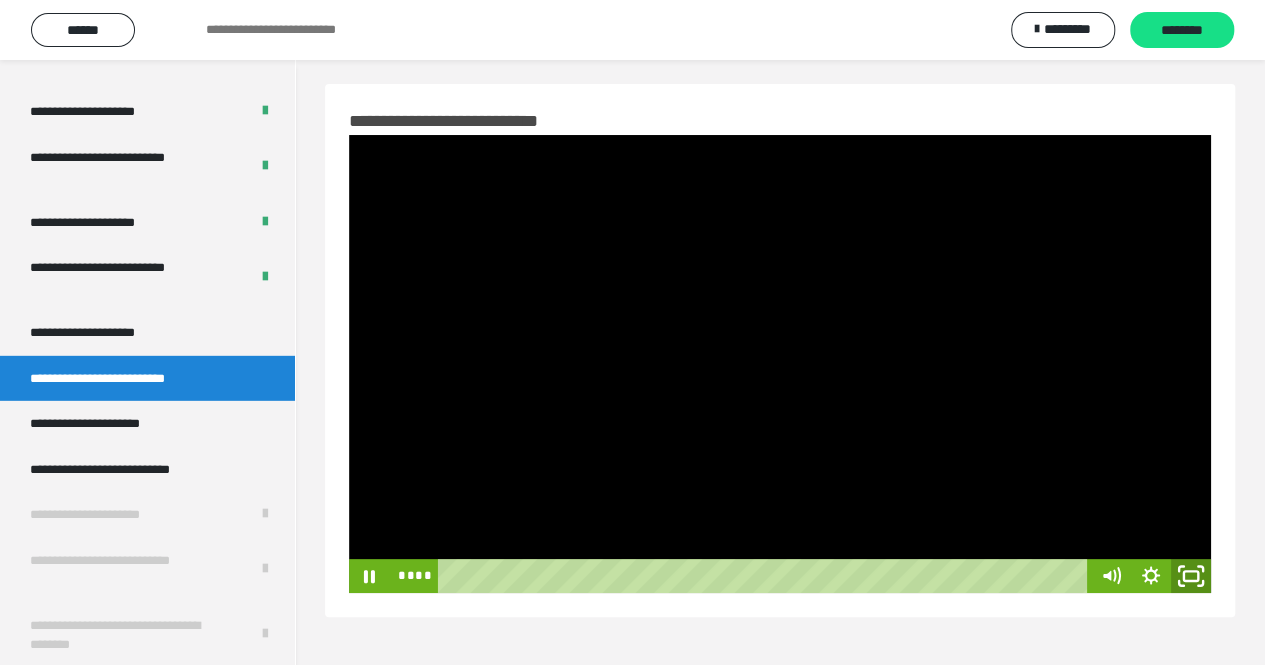 click 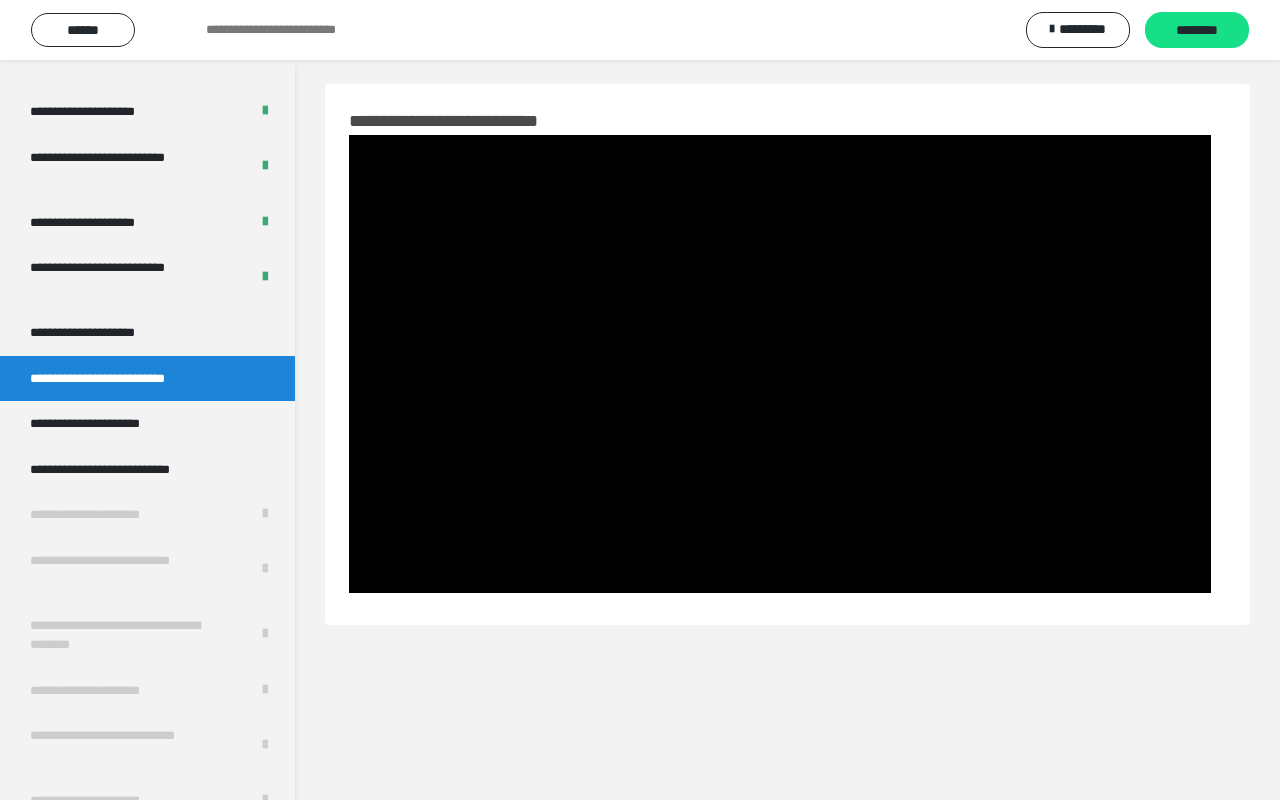 type 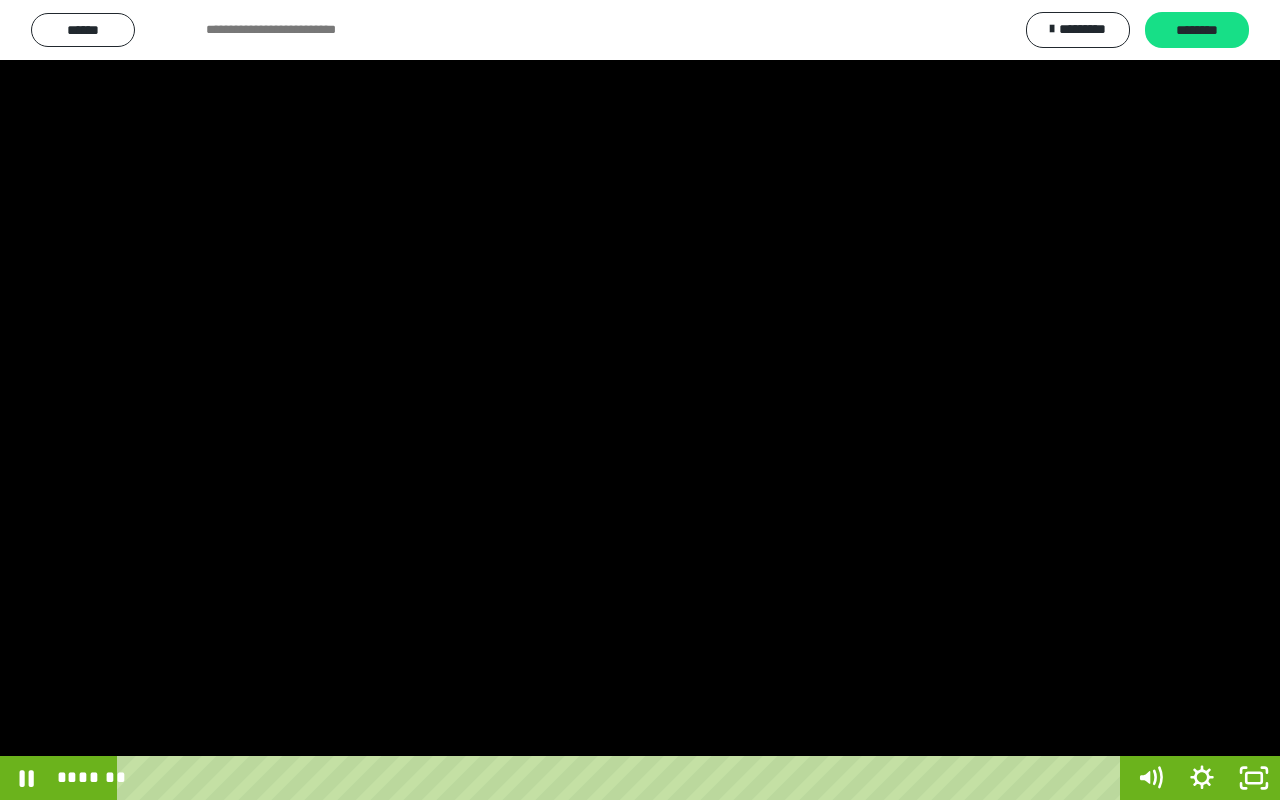 click at bounding box center (640, 400) 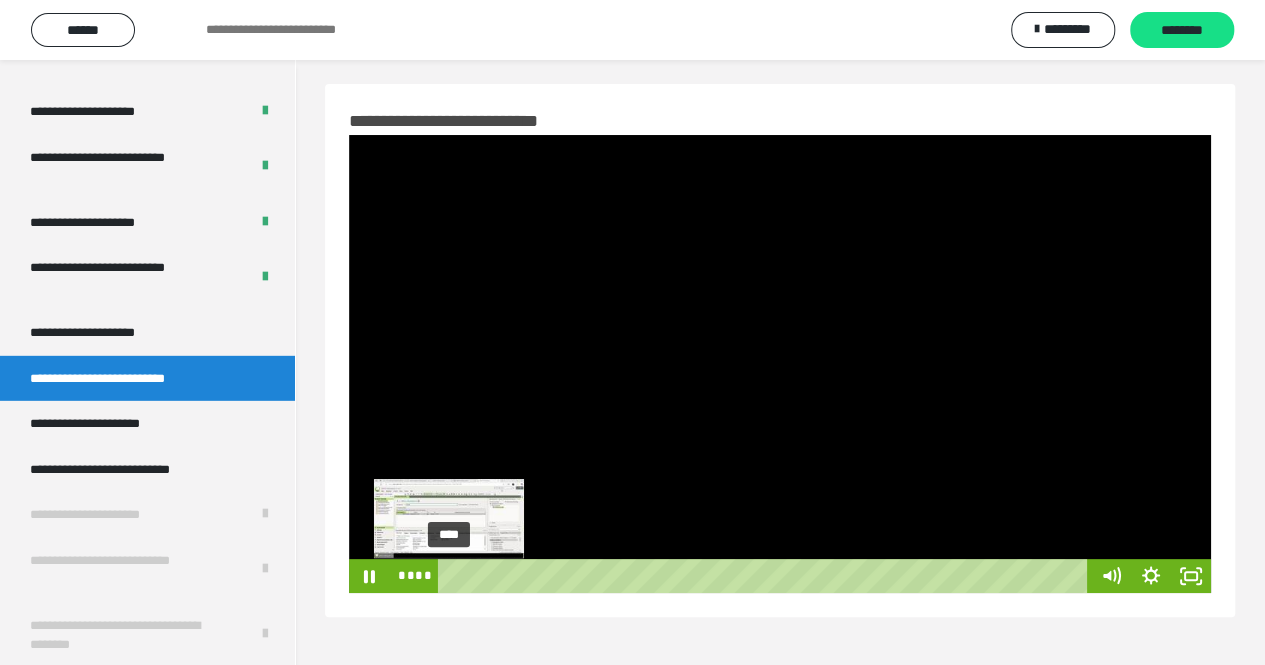 click on "****" at bounding box center [766, 576] 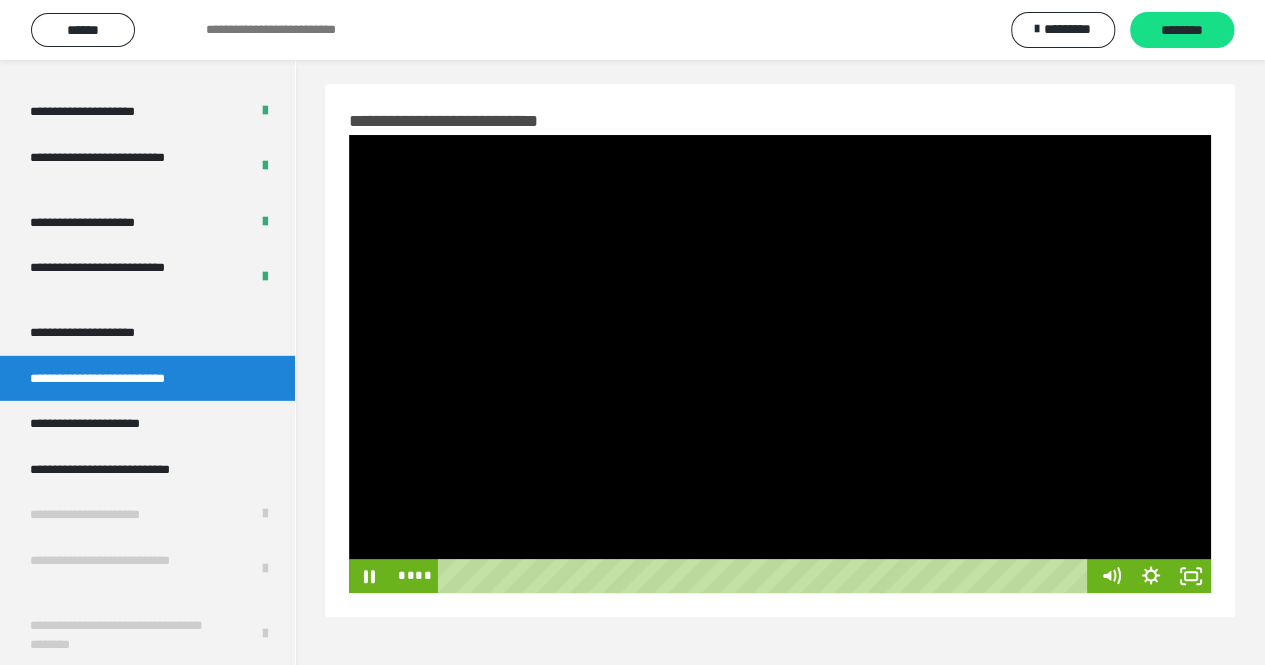 click at bounding box center (780, 364) 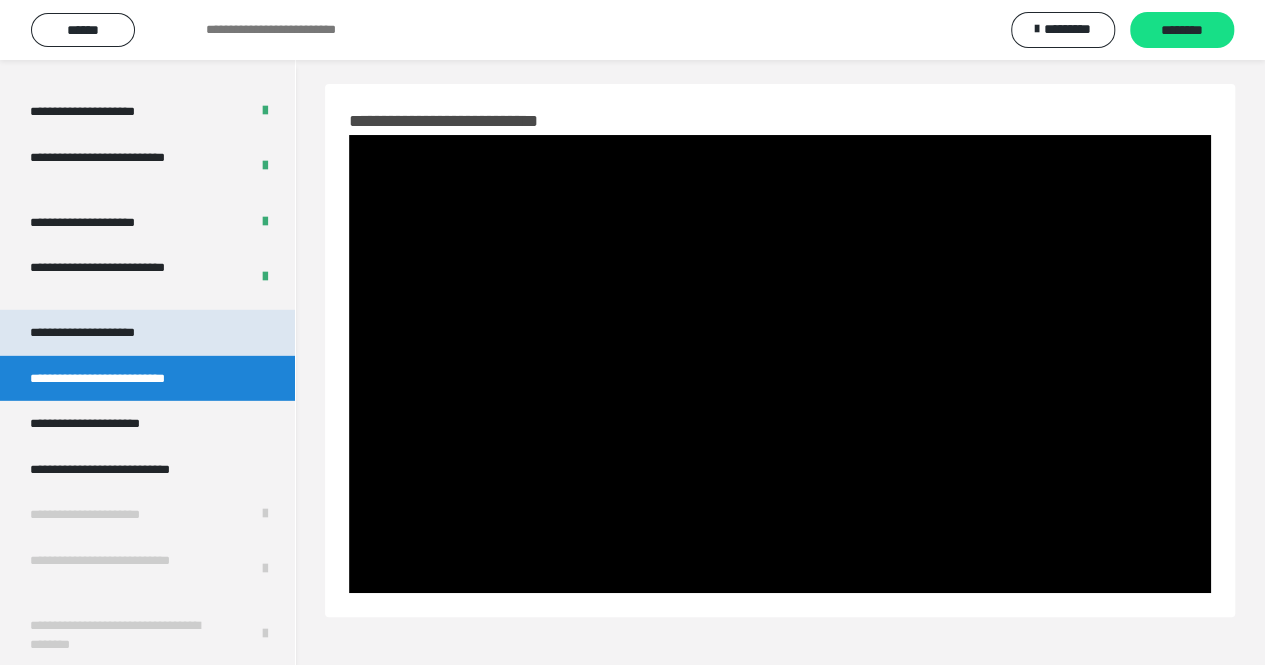 click on "**********" at bounding box center (106, 333) 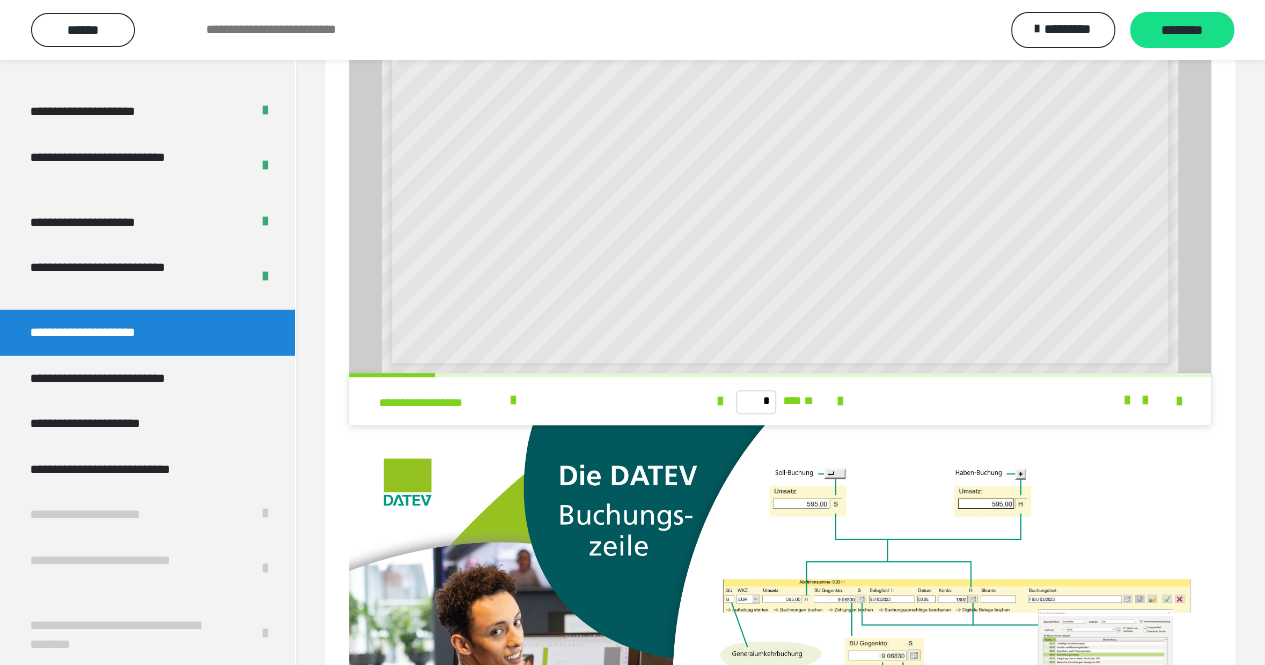scroll, scrollTop: 594, scrollLeft: 0, axis: vertical 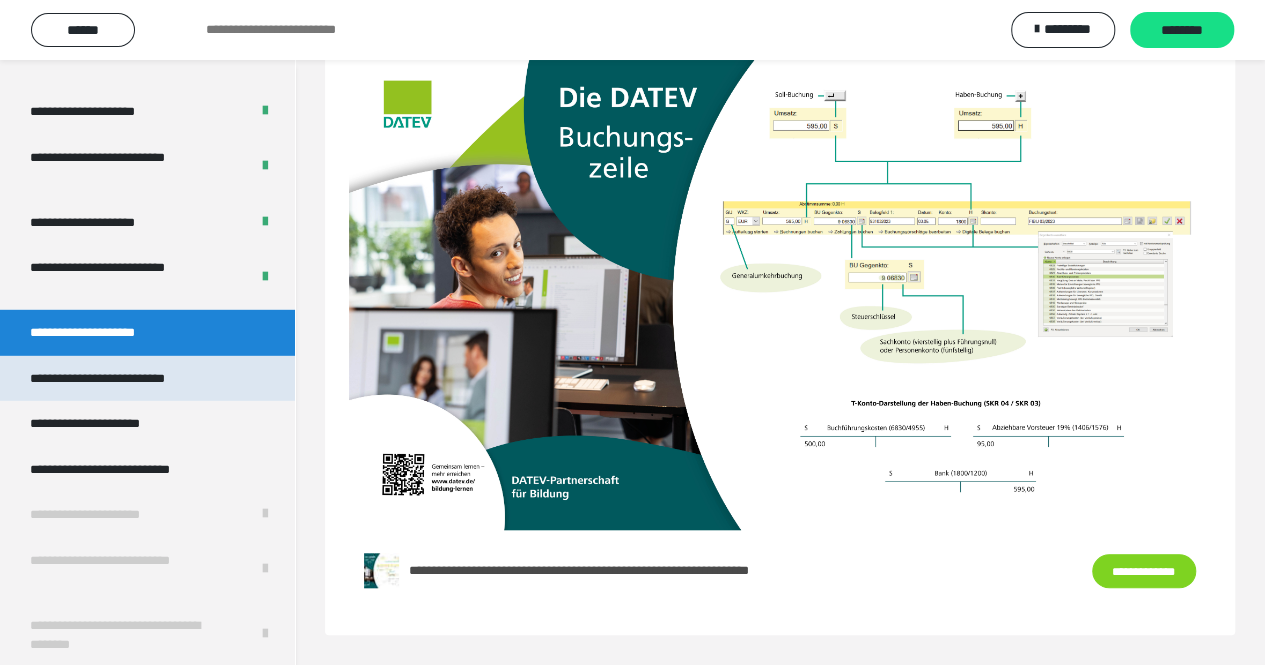 click on "**********" at bounding box center [127, 379] 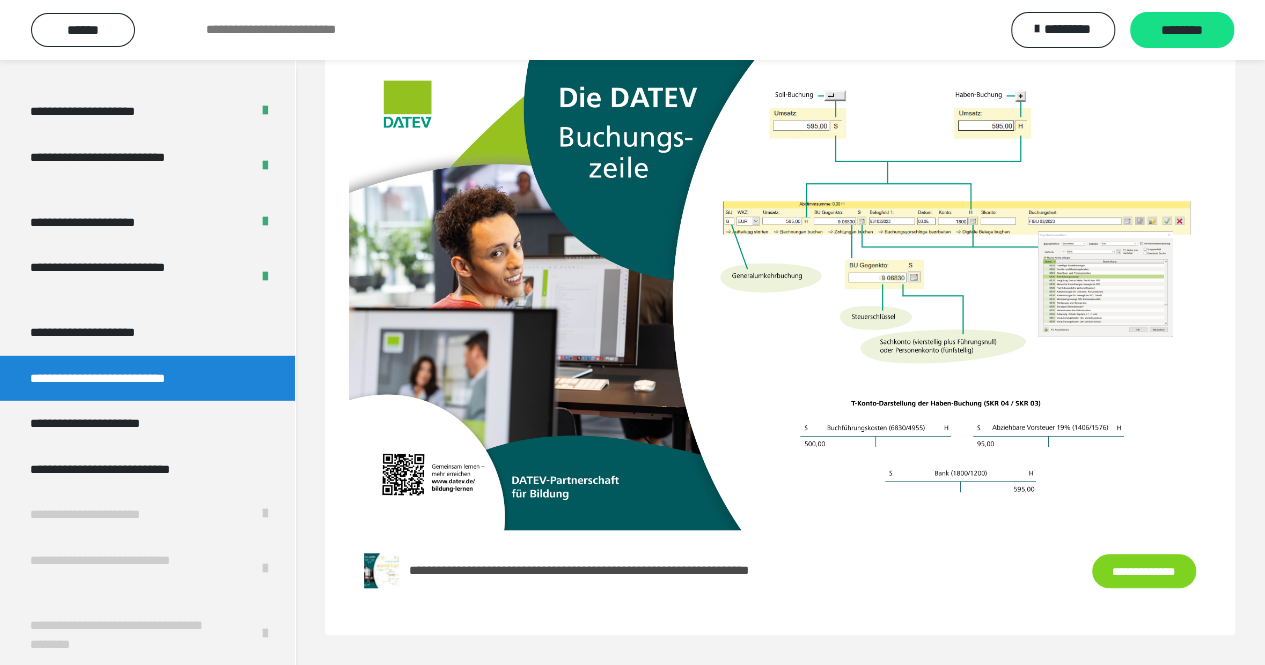 click on "**********" at bounding box center [127, 379] 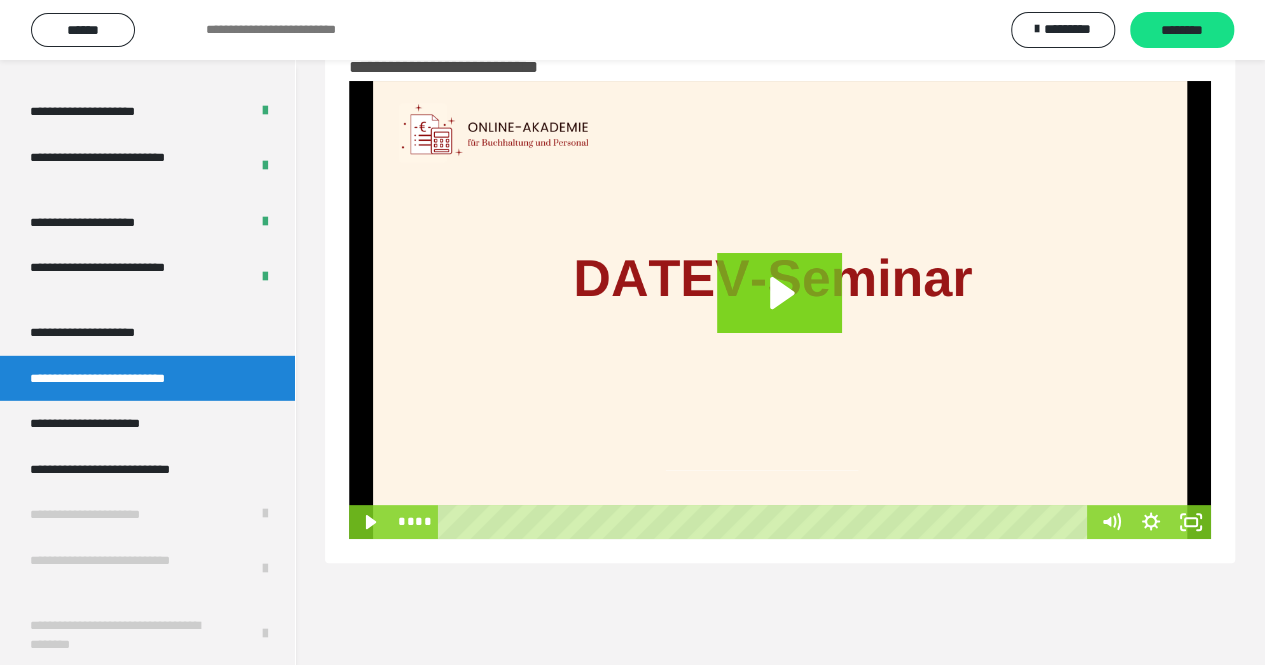 scroll, scrollTop: 60, scrollLeft: 0, axis: vertical 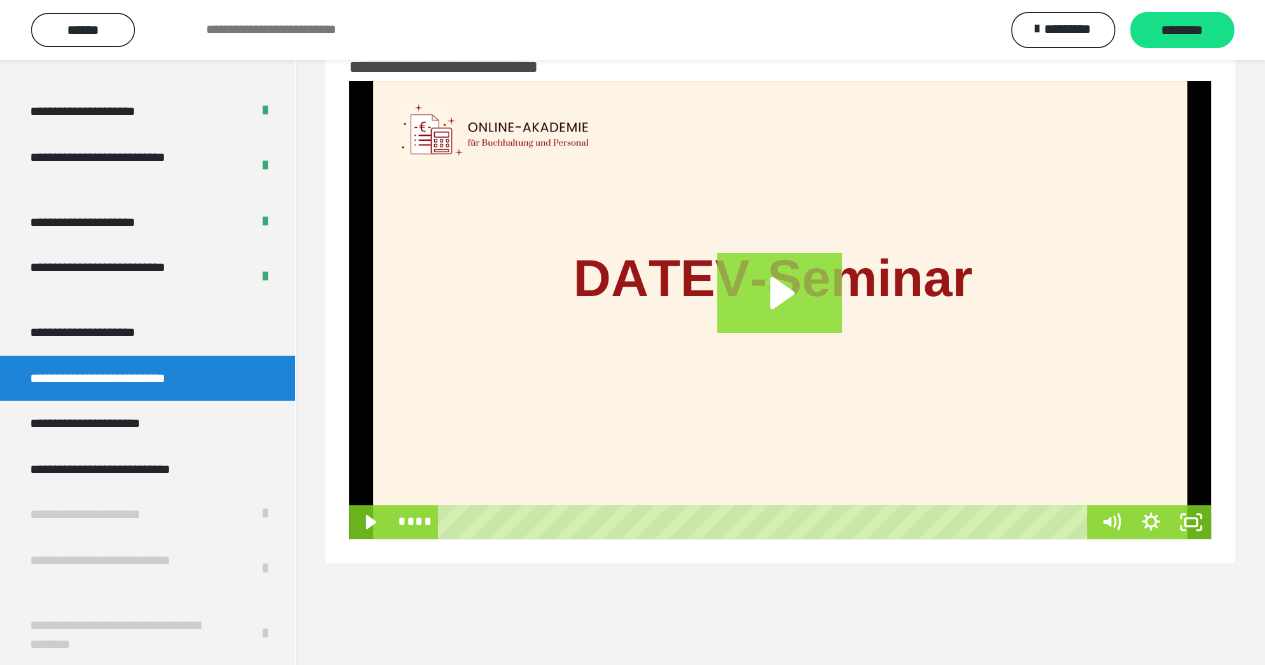 click 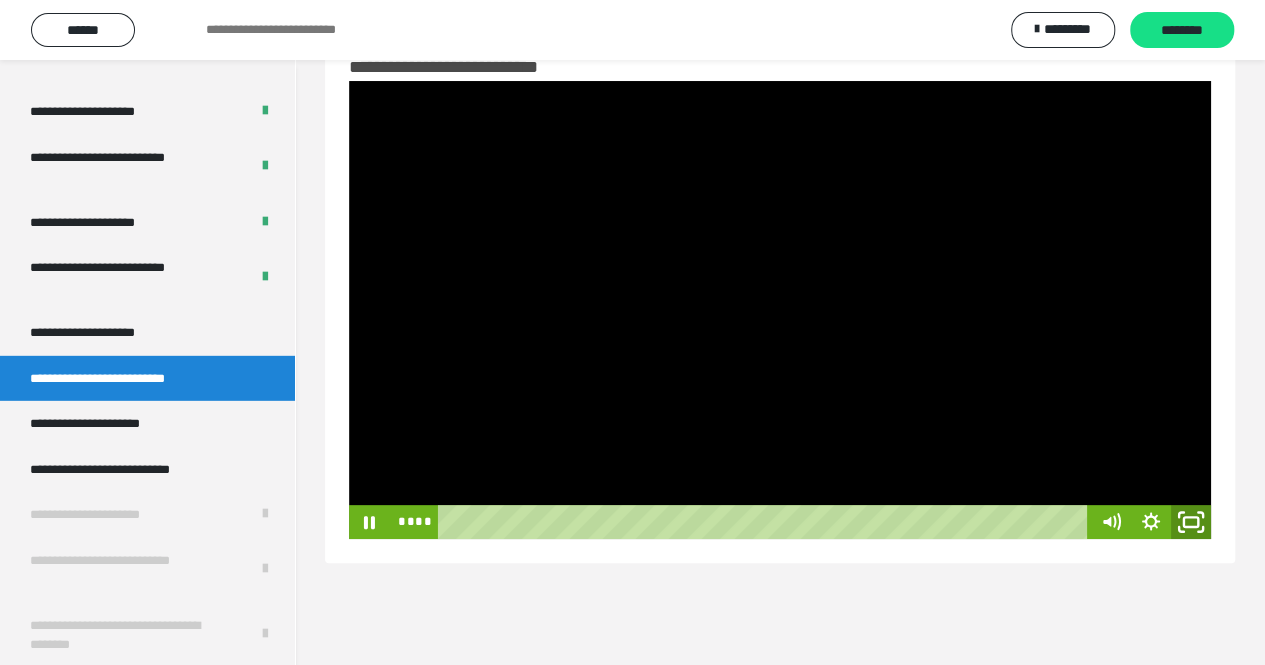 click 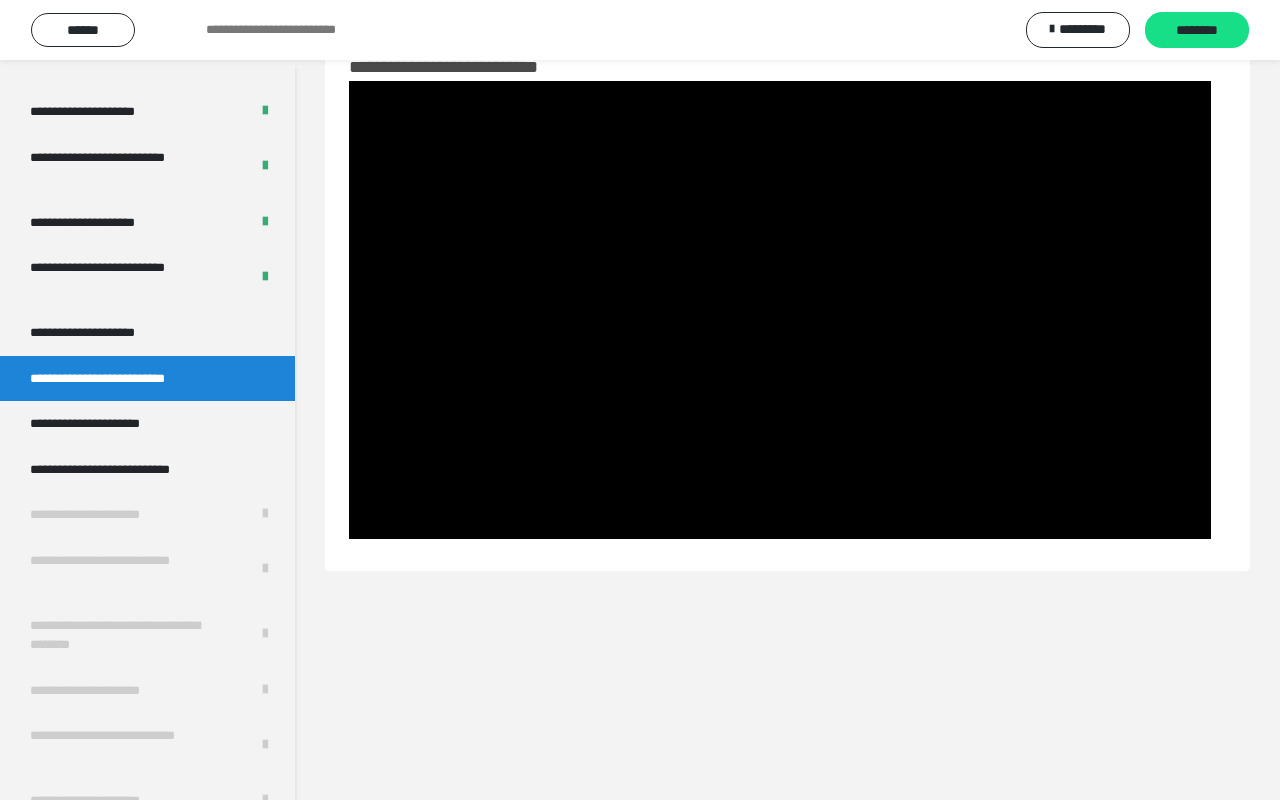 type 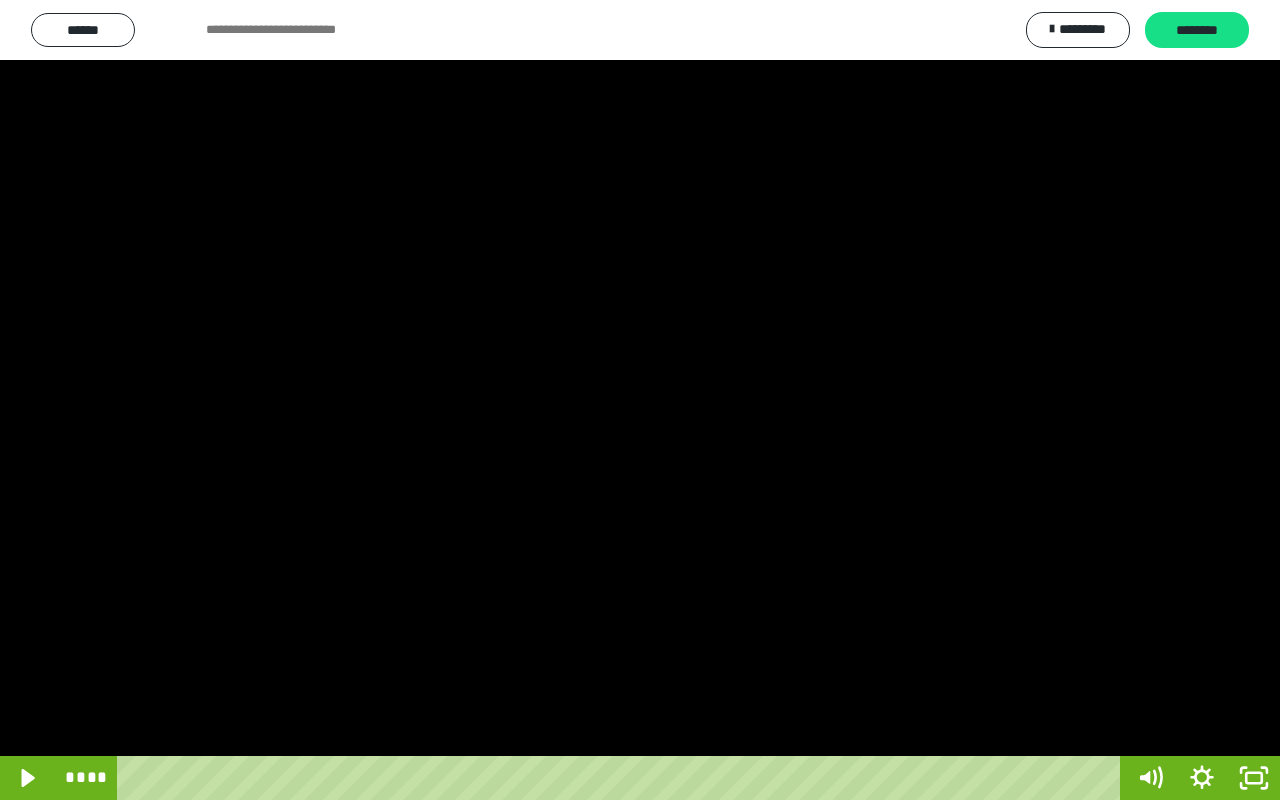 click at bounding box center (640, 400) 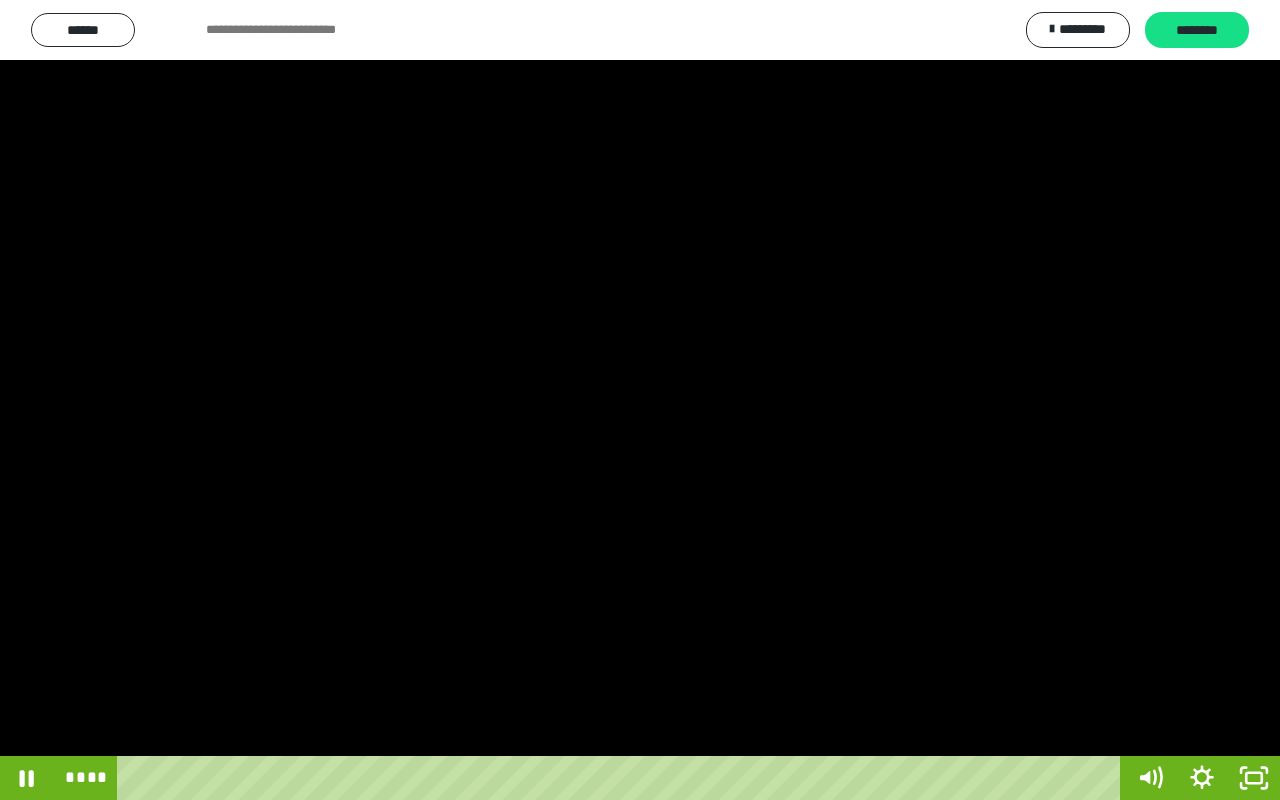 click at bounding box center [640, 400] 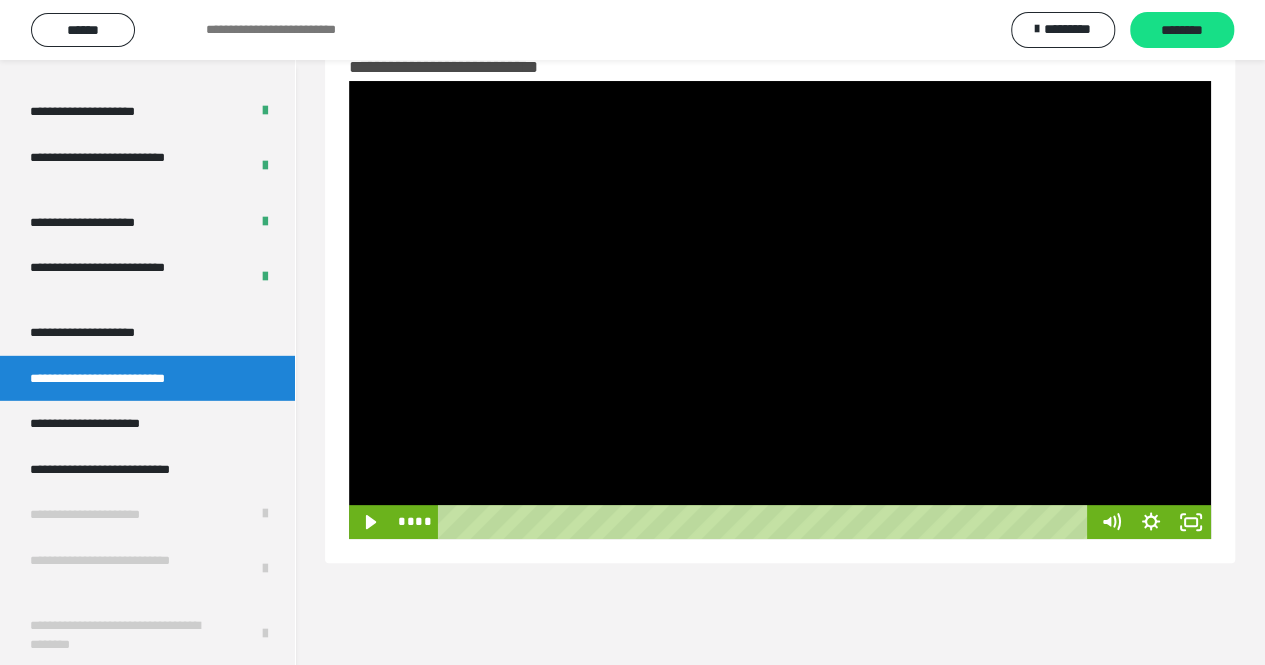 click at bounding box center [780, 310] 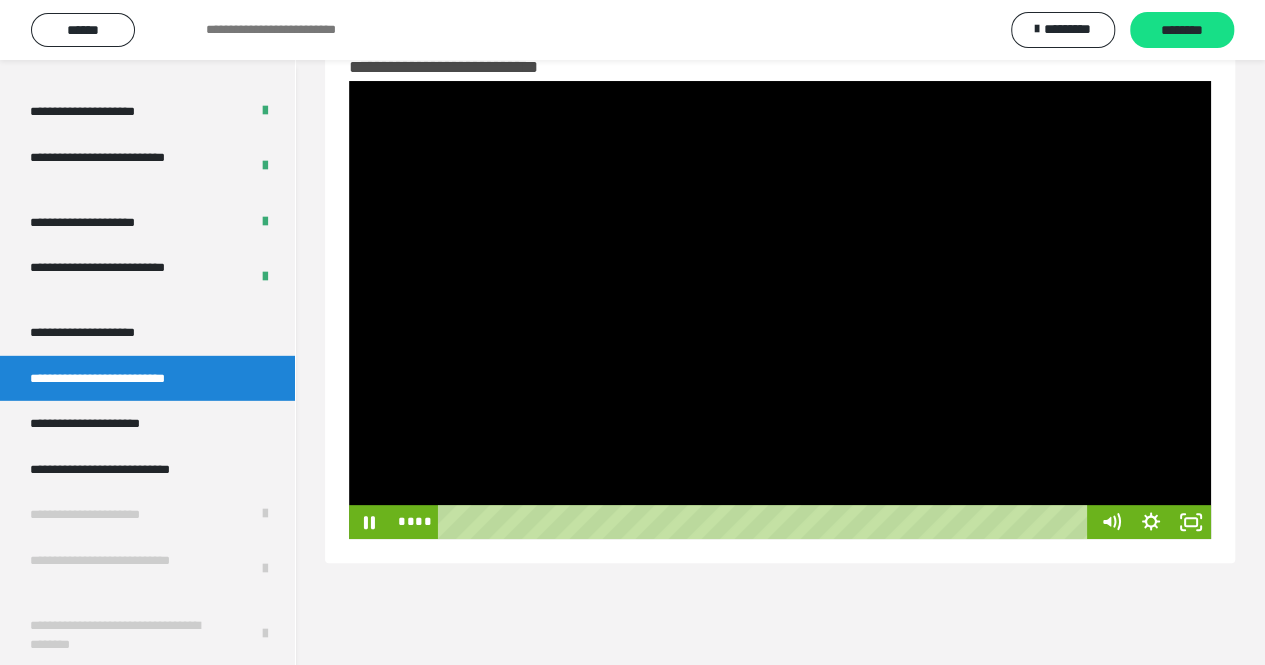 click at bounding box center [780, 310] 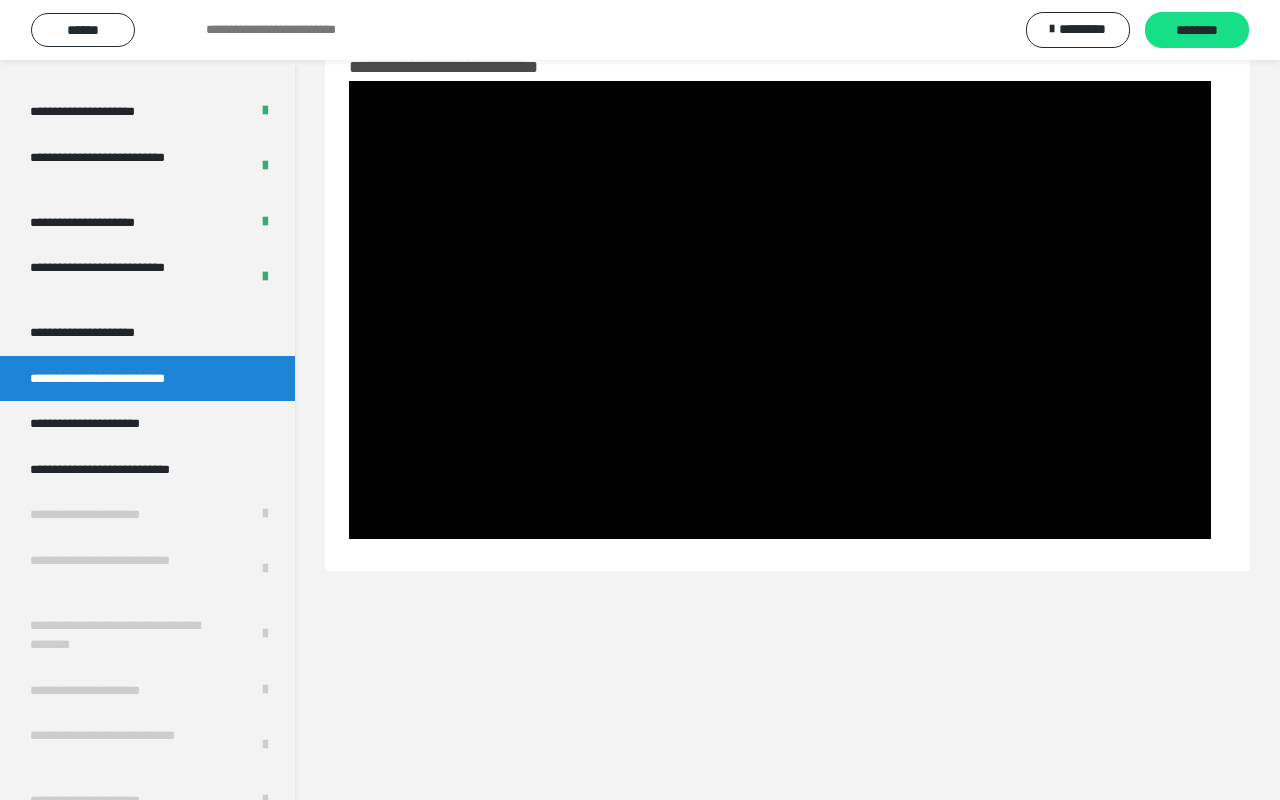 type 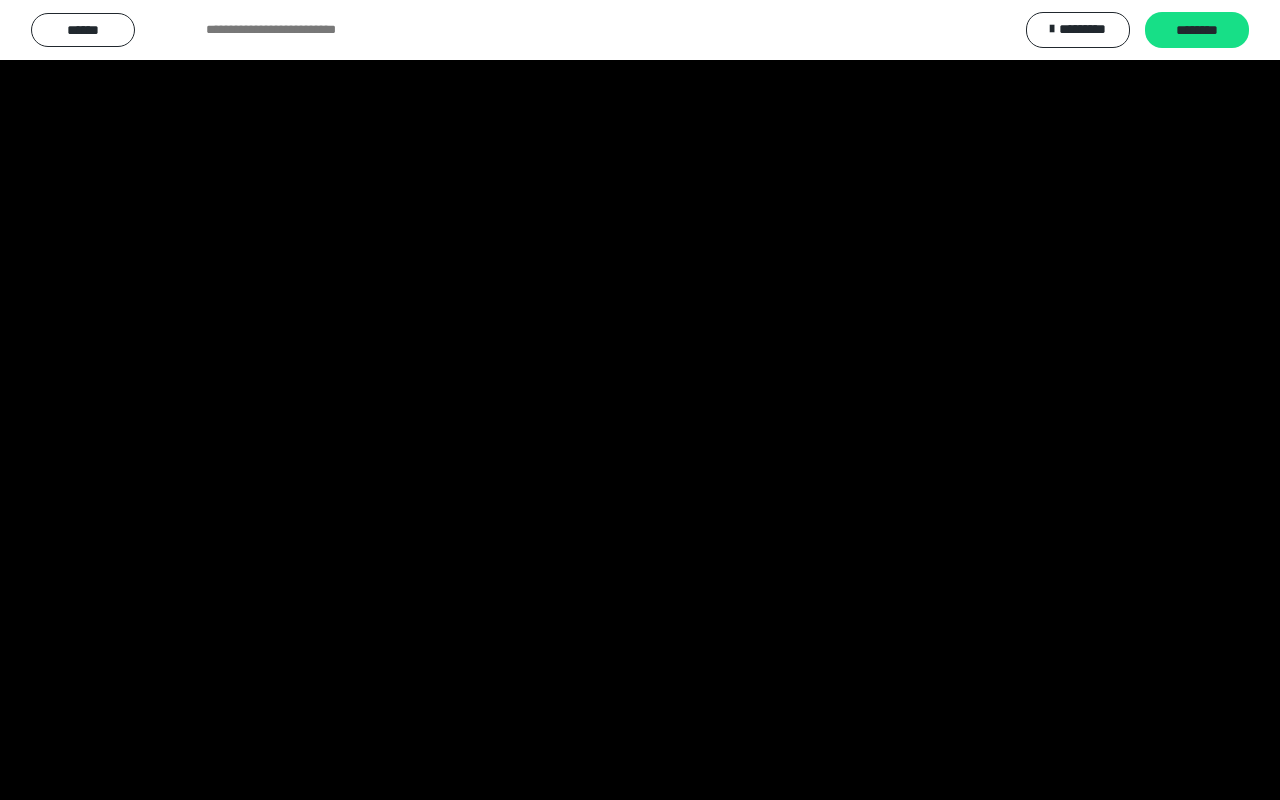click at bounding box center (0, 0) 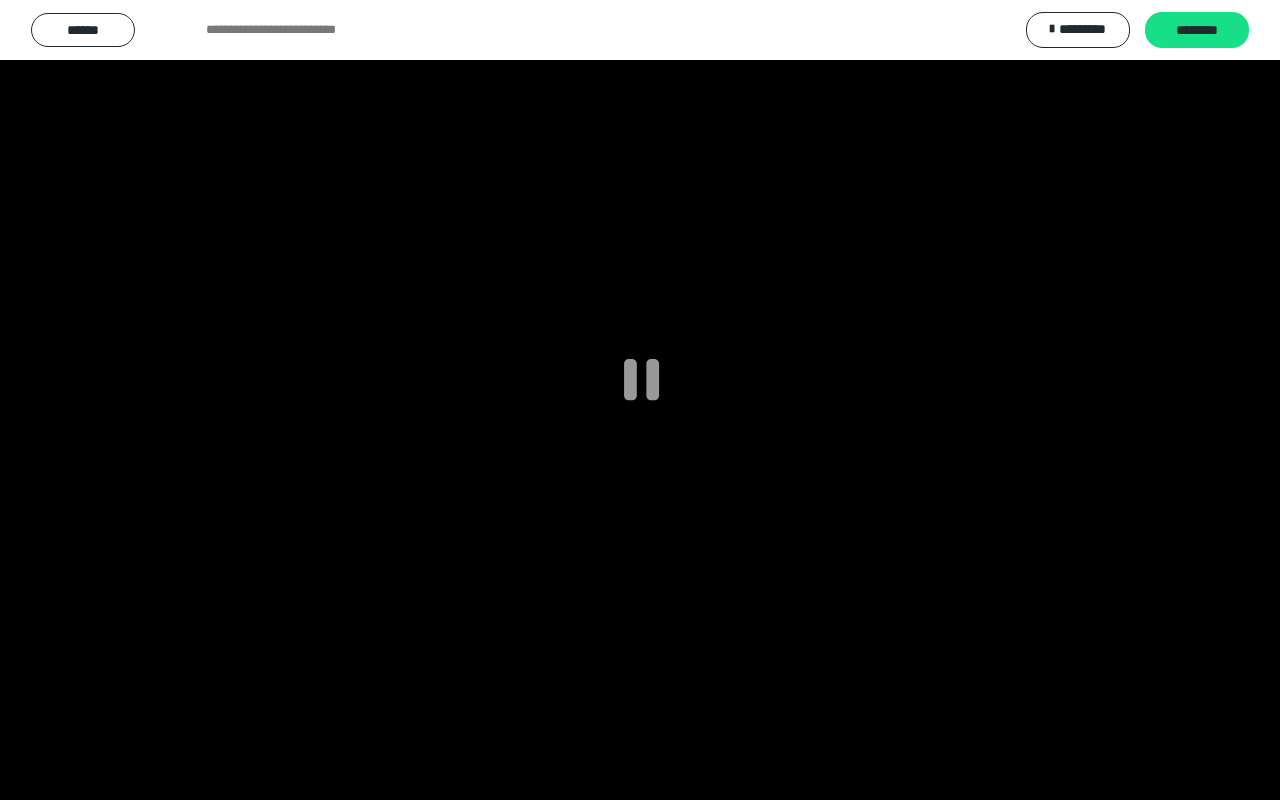 click at bounding box center [640, 400] 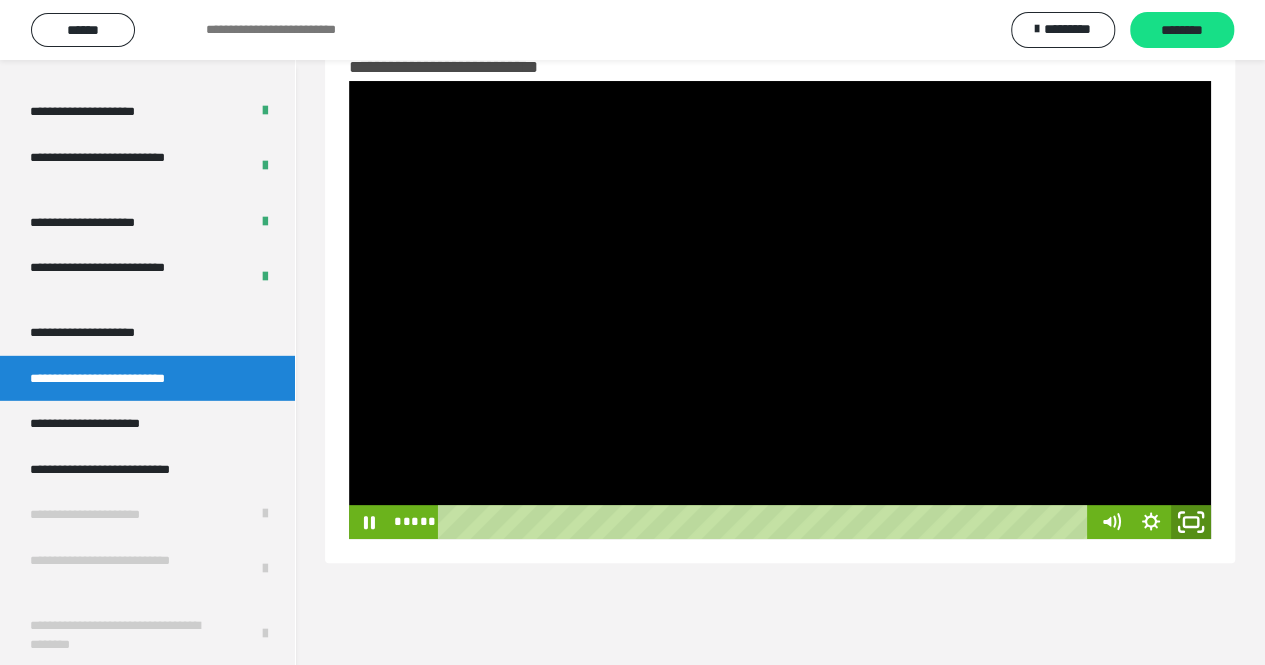 click 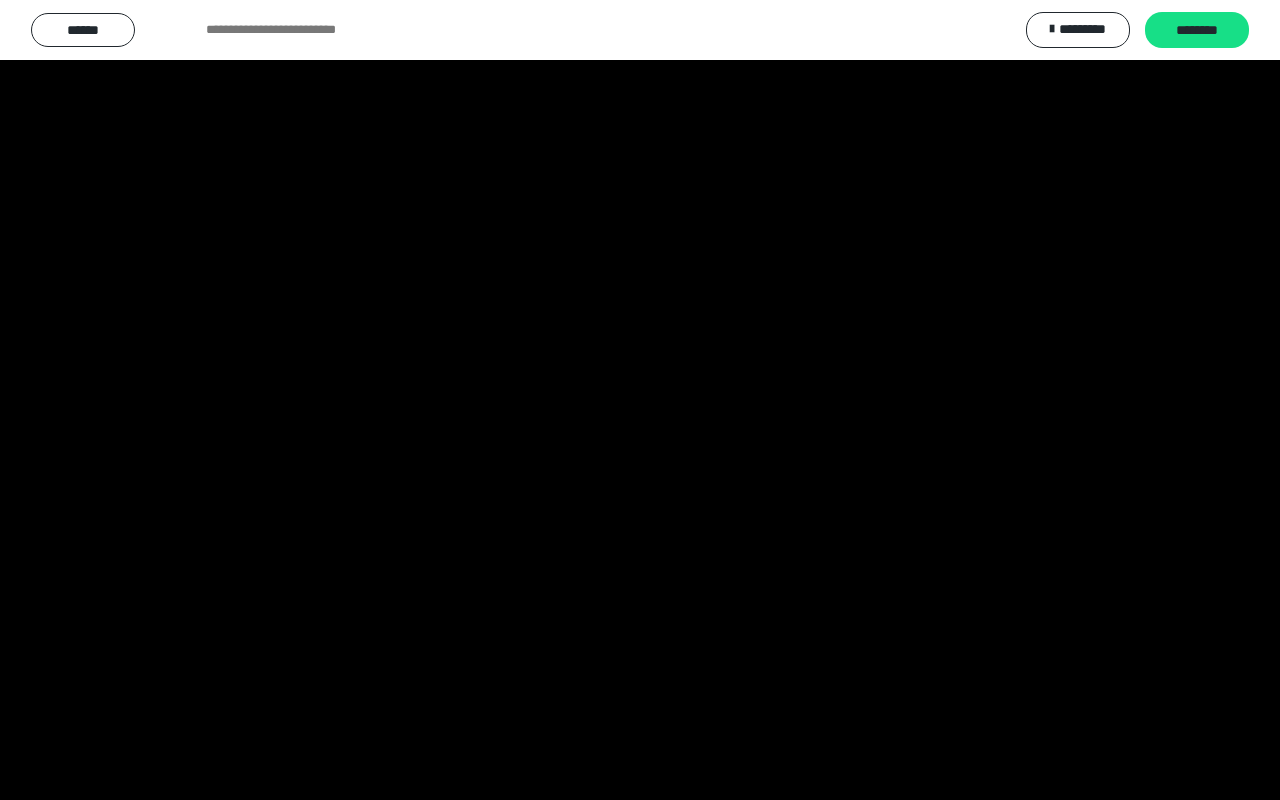 click at bounding box center (640, 400) 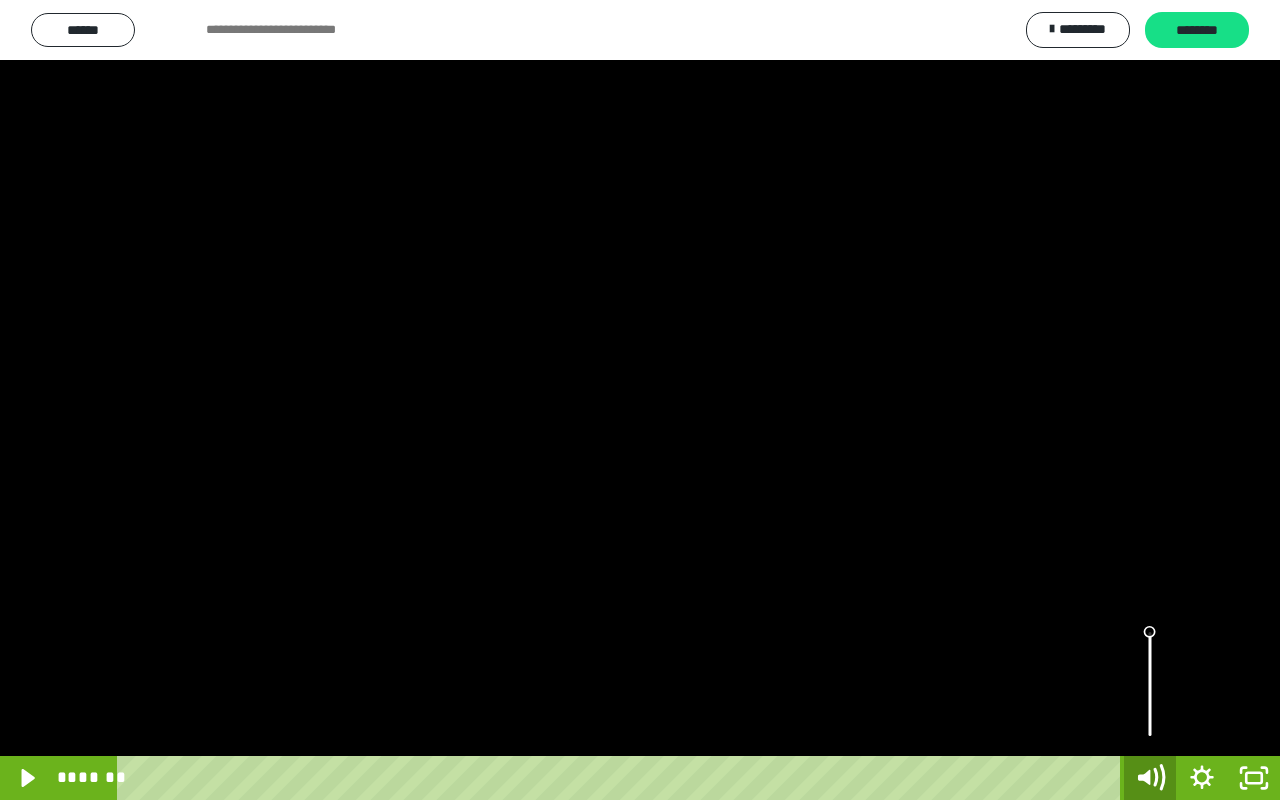 click 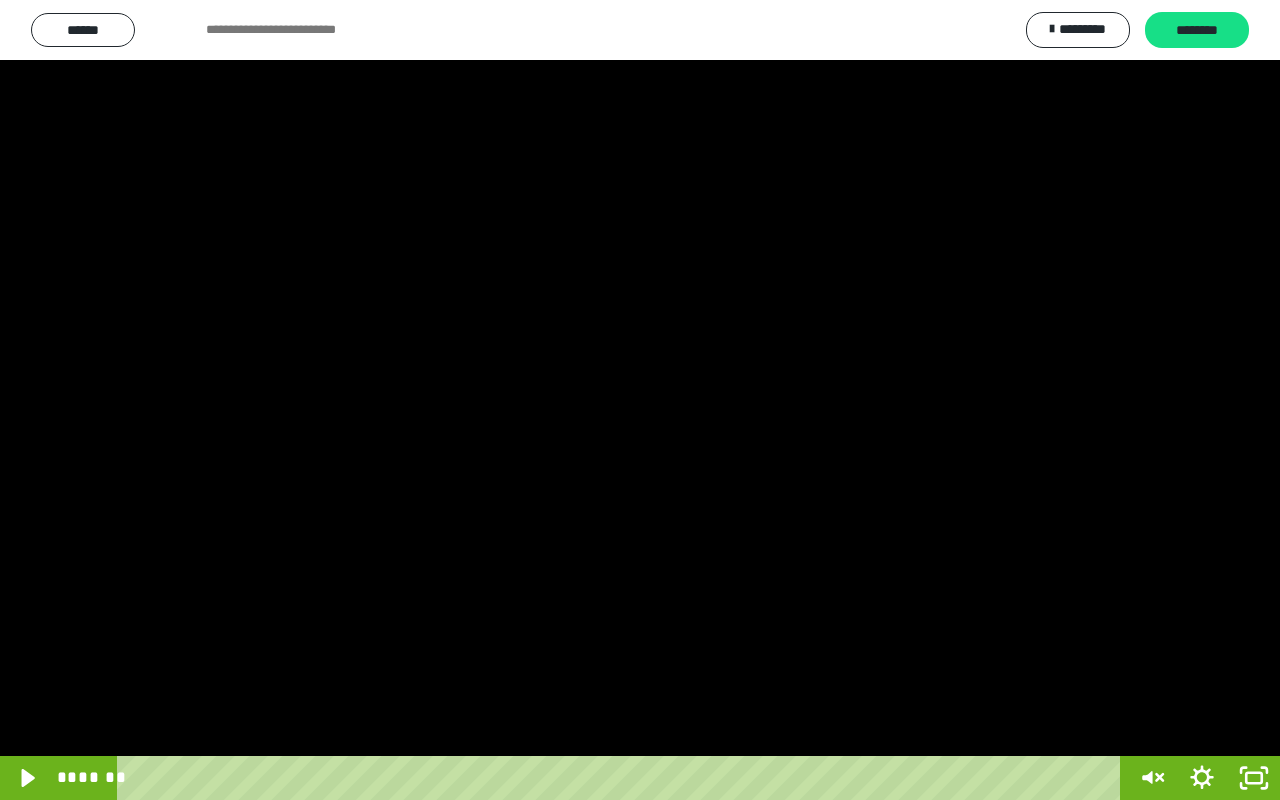 click at bounding box center [640, 400] 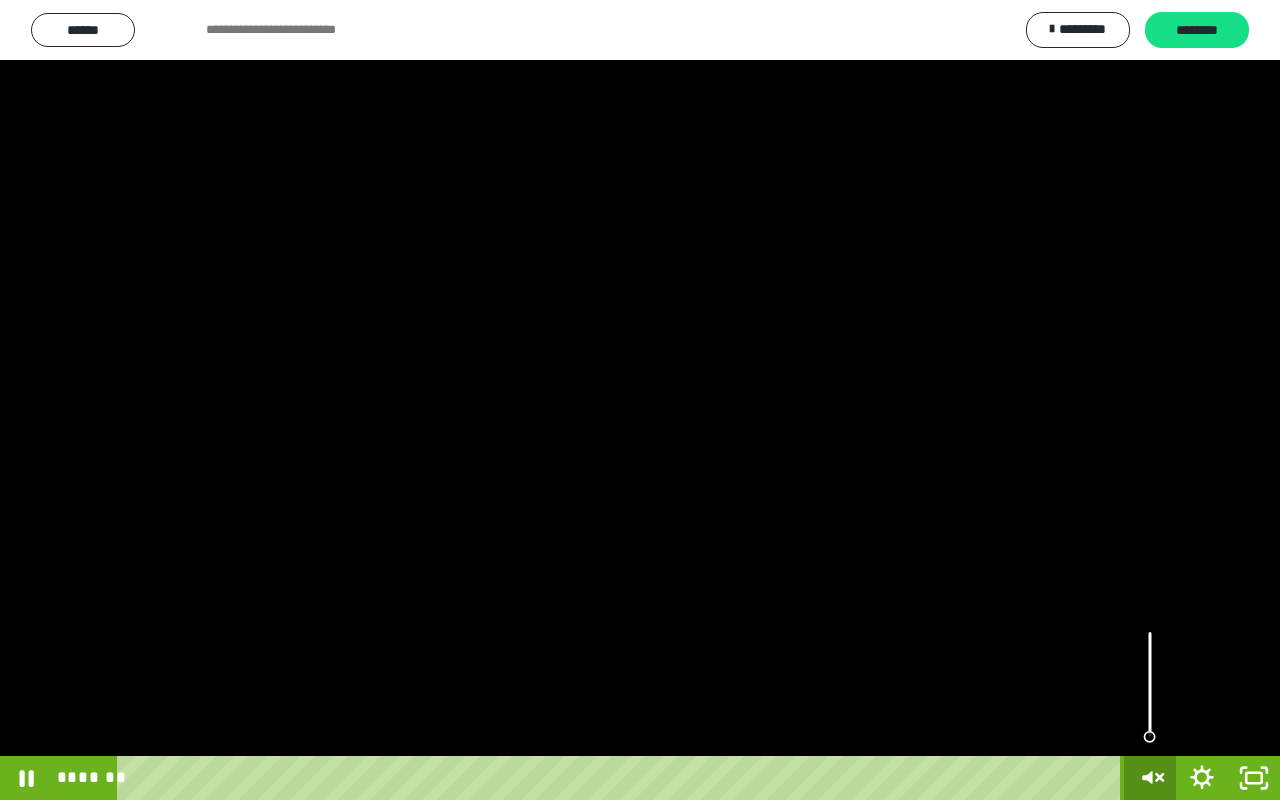 click 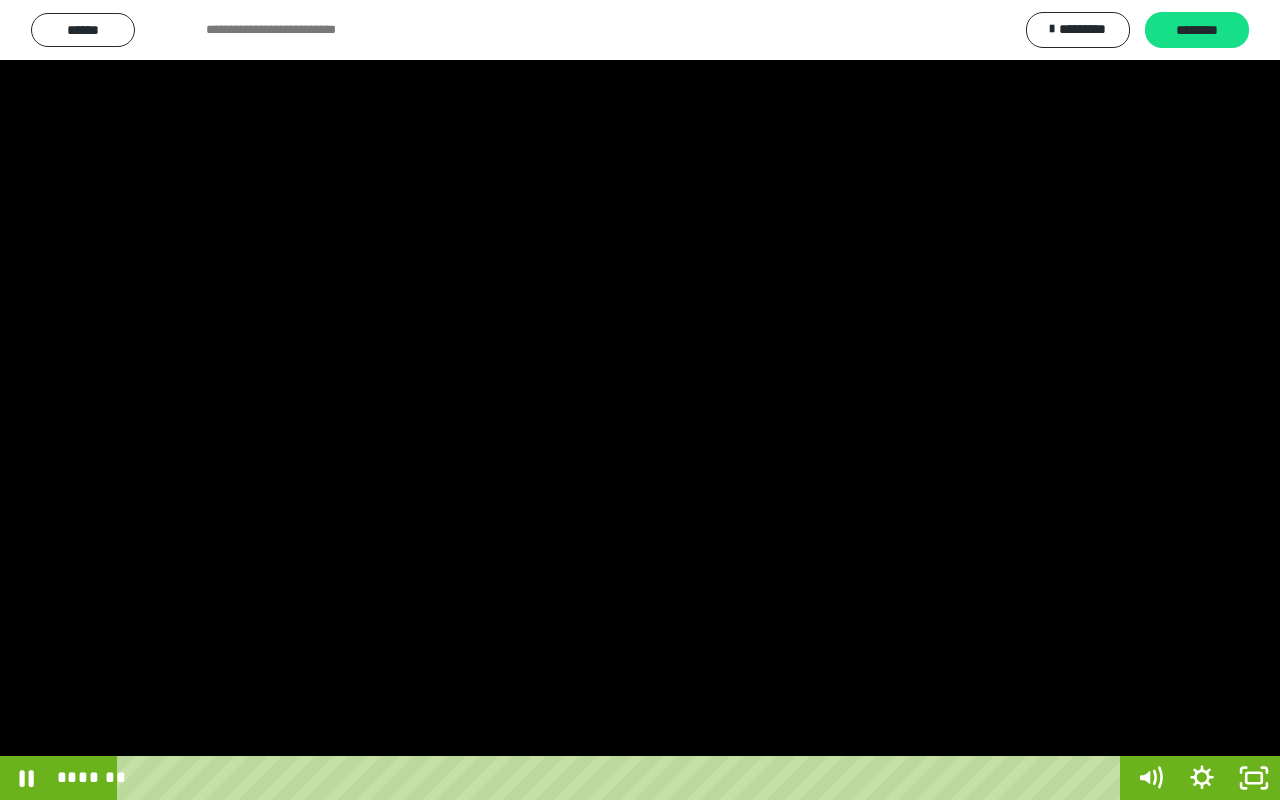 type 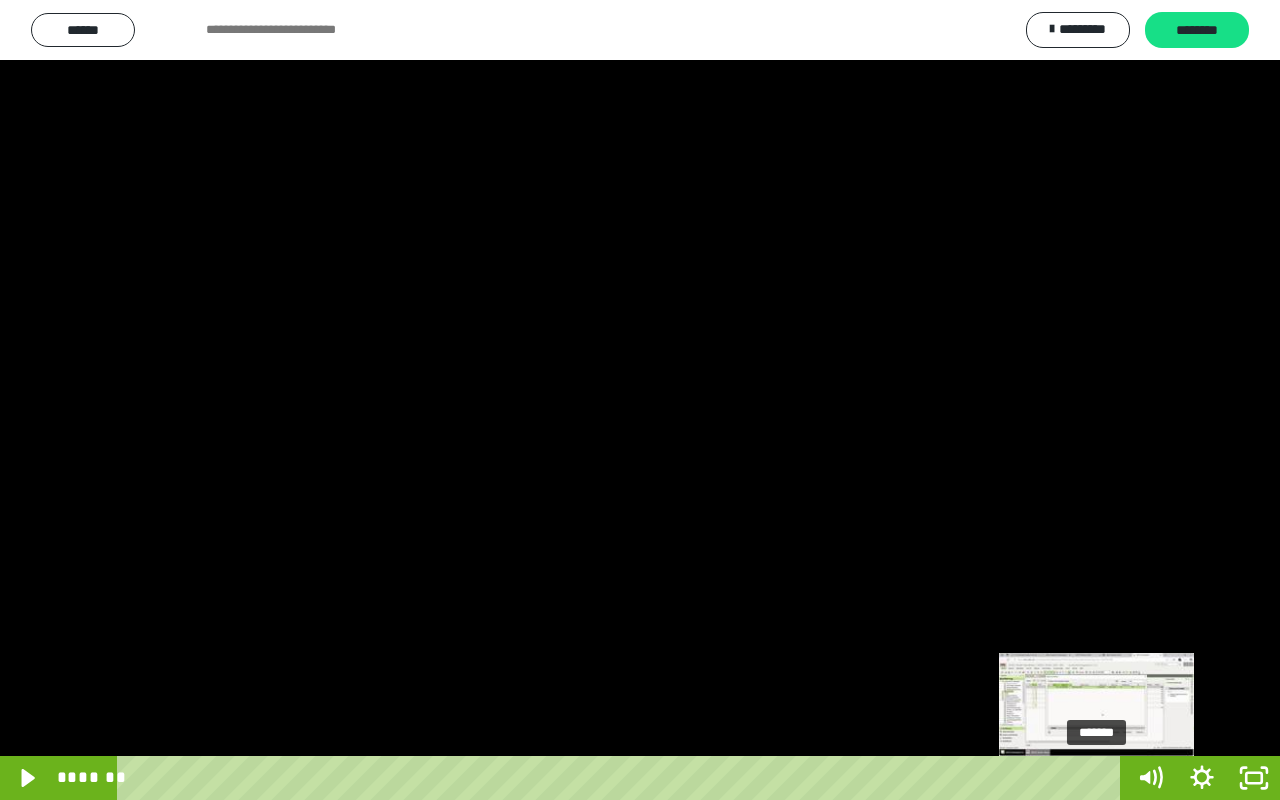 click on "*******" at bounding box center [622, 778] 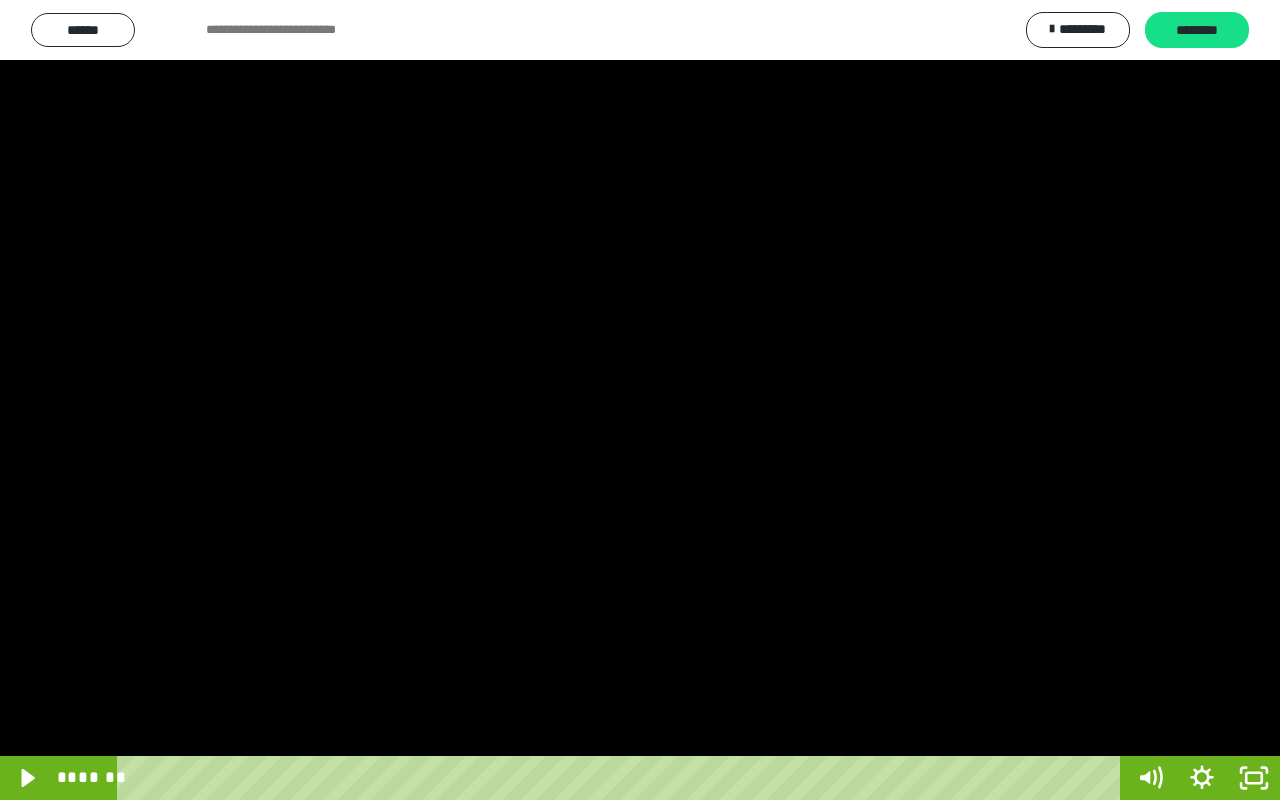 click at bounding box center [640, 400] 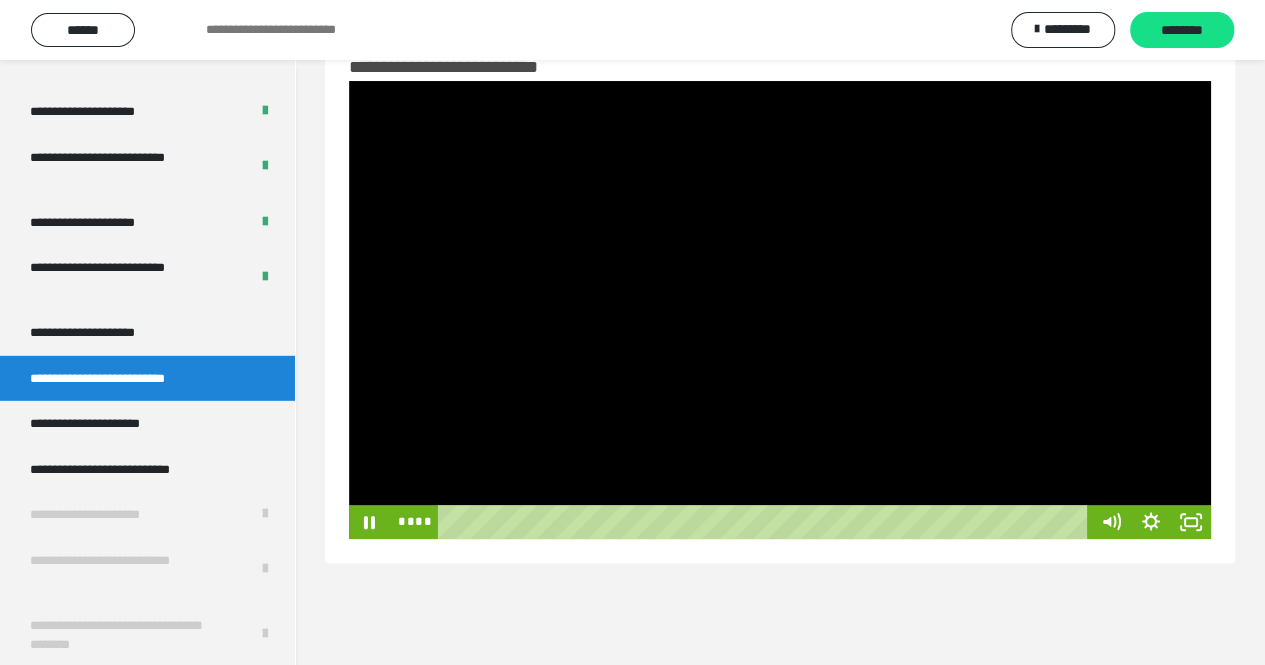 click at bounding box center (780, 310) 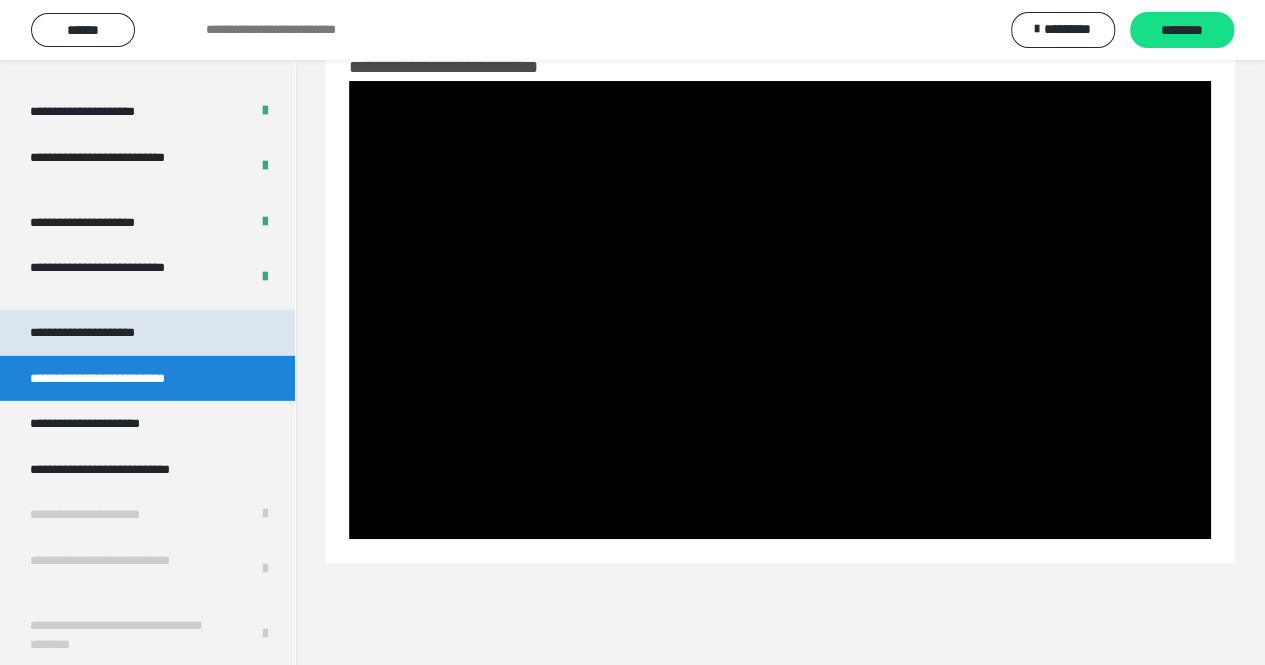 click on "**********" at bounding box center [147, 333] 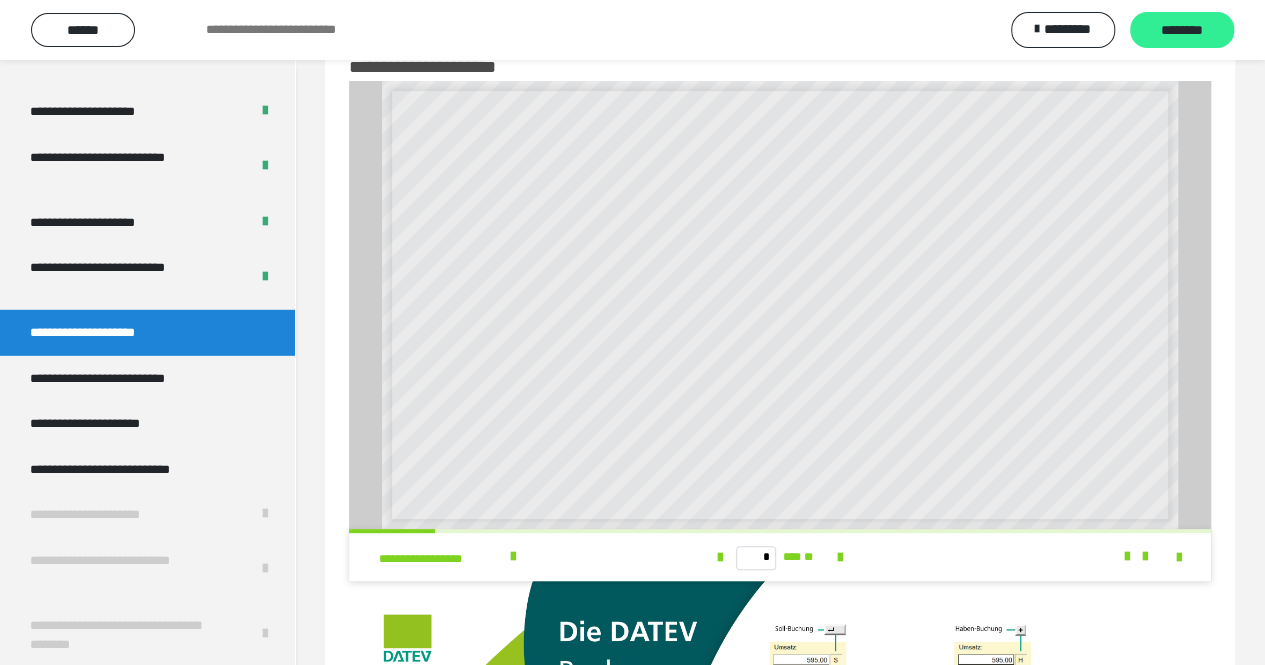 click on "********" at bounding box center [1182, 31] 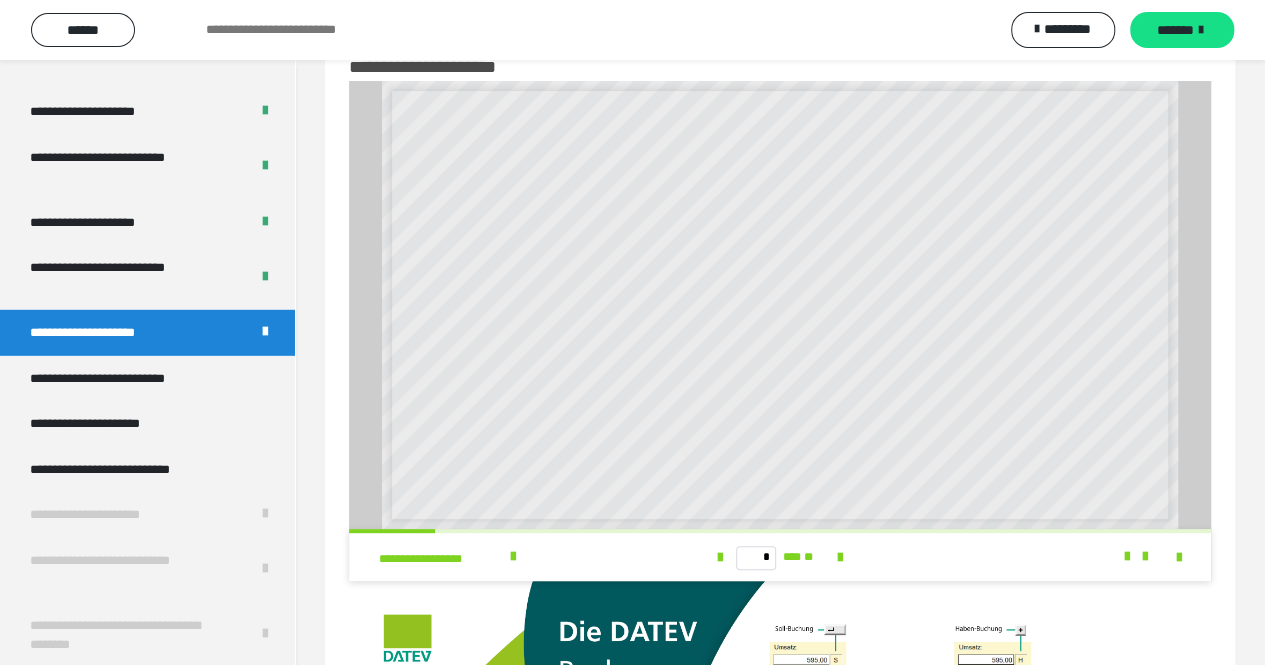 click on "*******" at bounding box center [1175, 30] 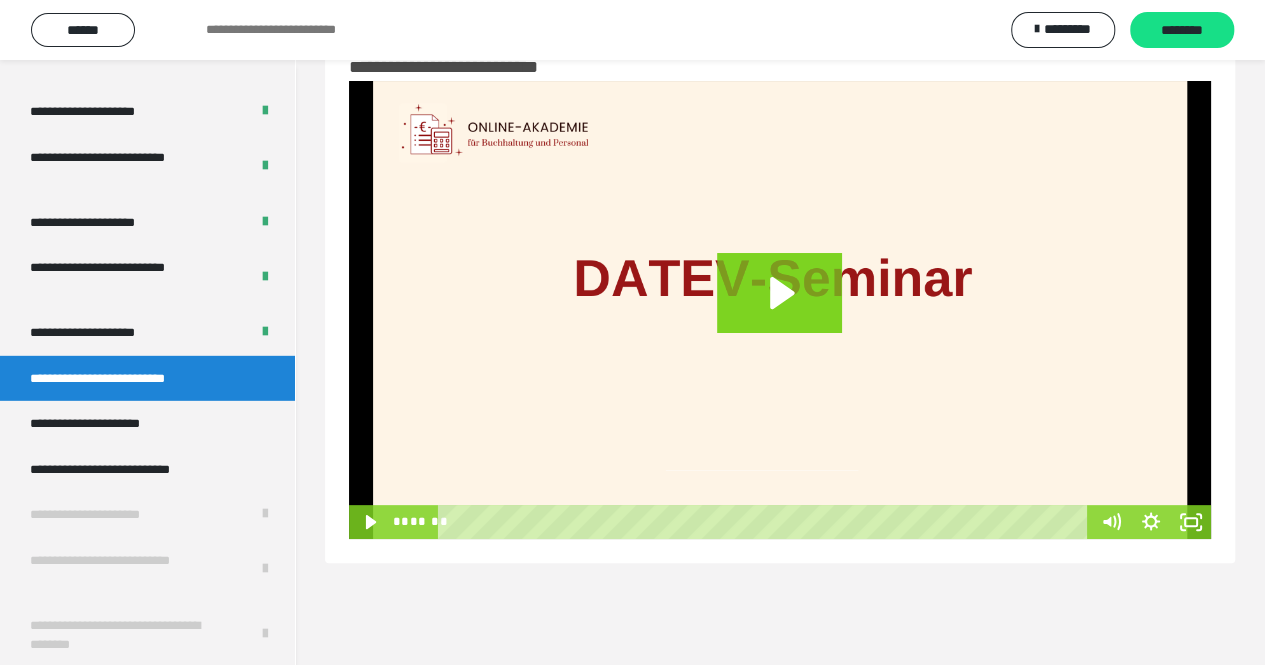 click on "********" at bounding box center (1182, 31) 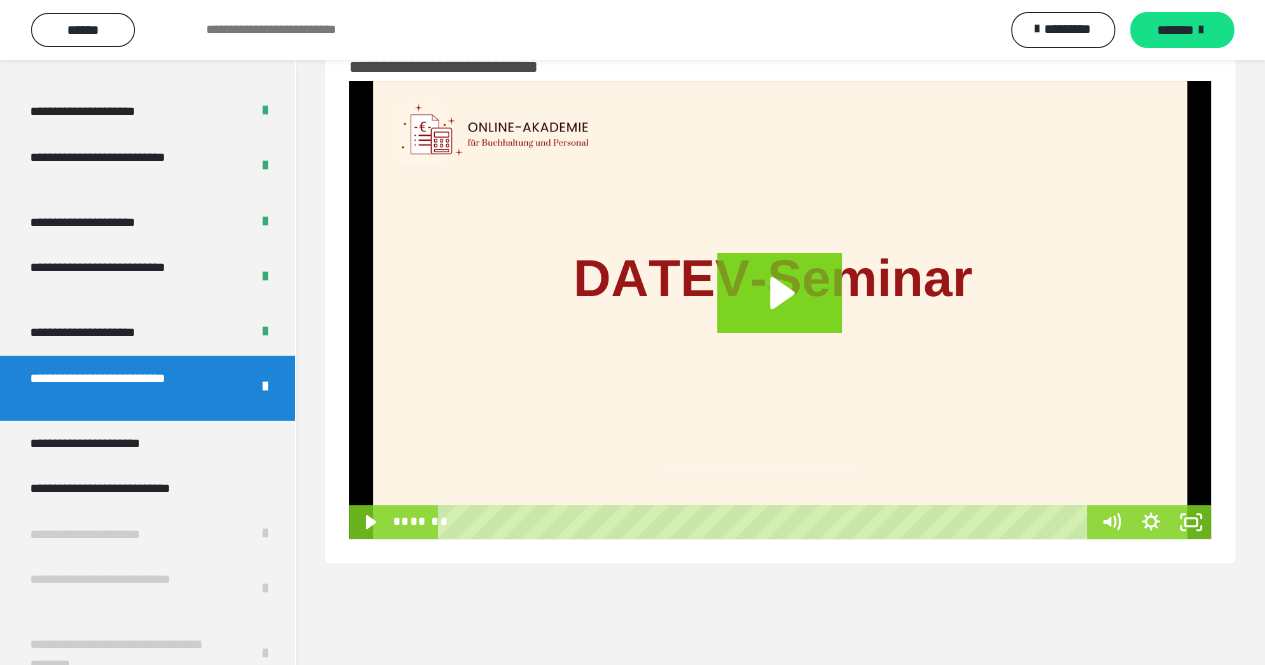 click on "*******" at bounding box center (1175, 30) 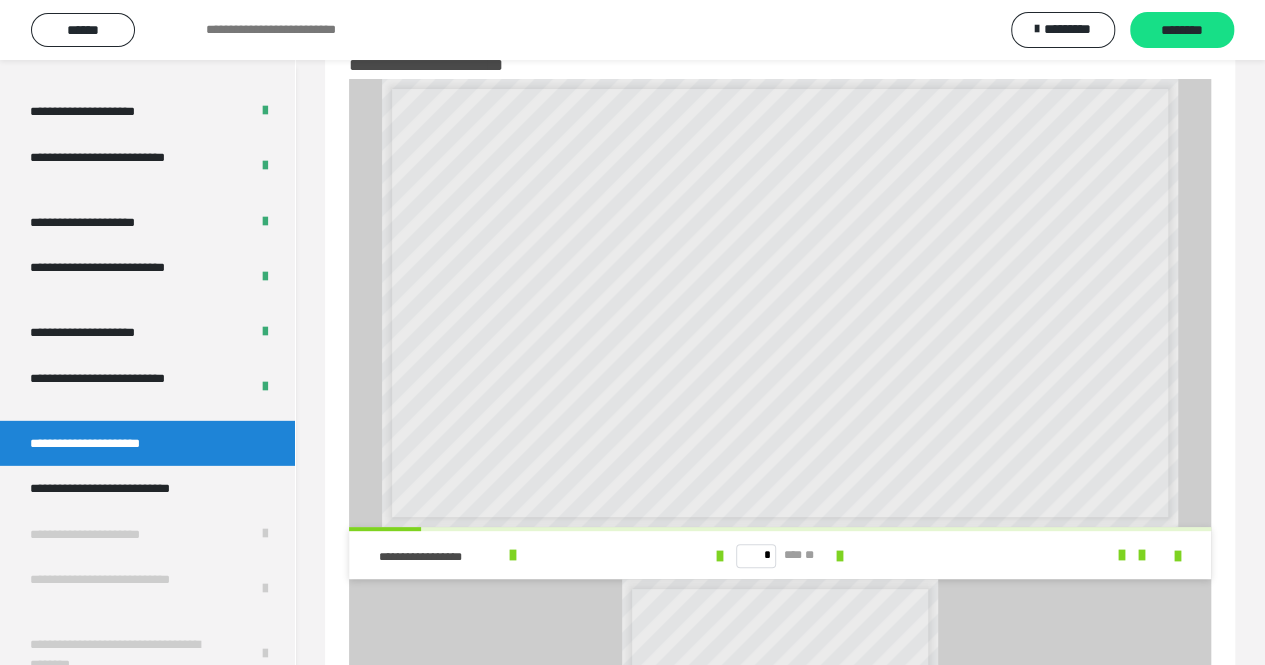scroll, scrollTop: 50, scrollLeft: 0, axis: vertical 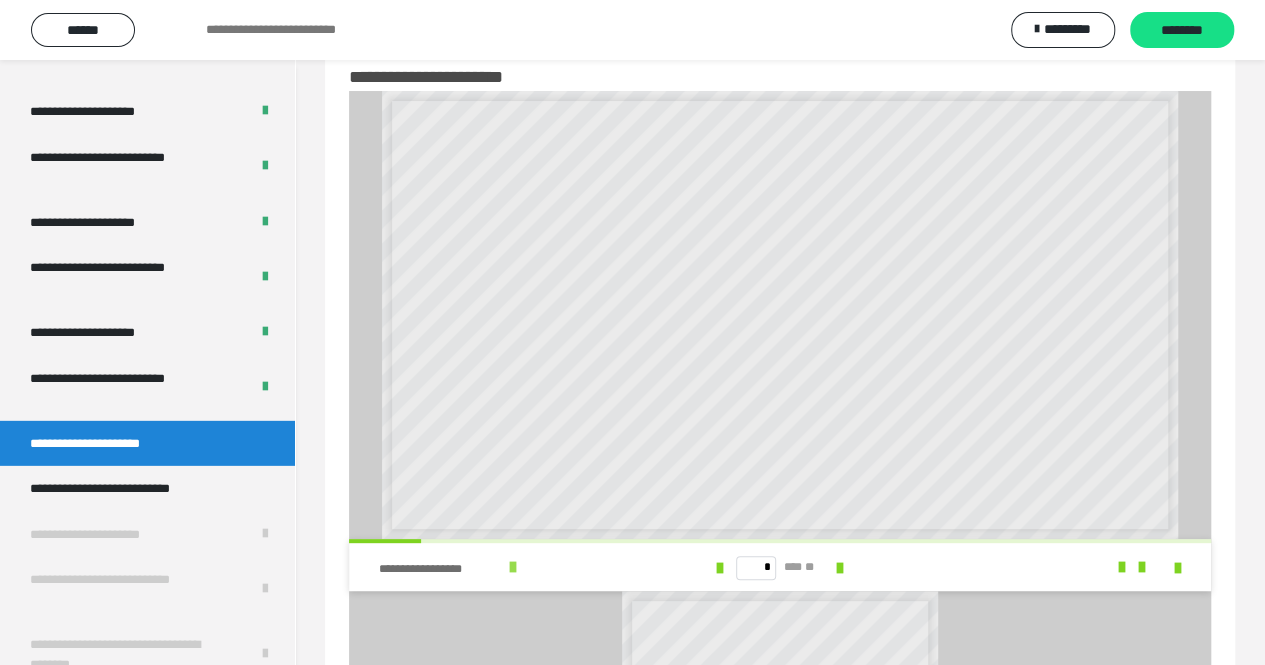 click on "**********" at bounding box center (519, 567) 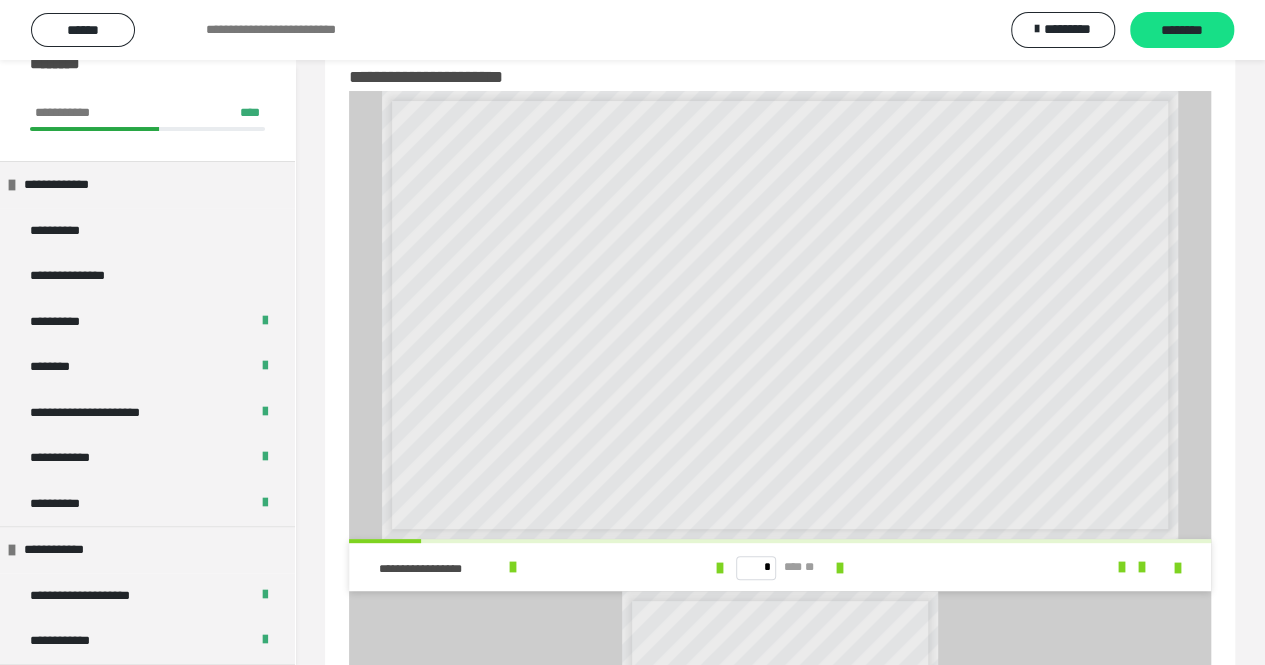 scroll, scrollTop: 0, scrollLeft: 0, axis: both 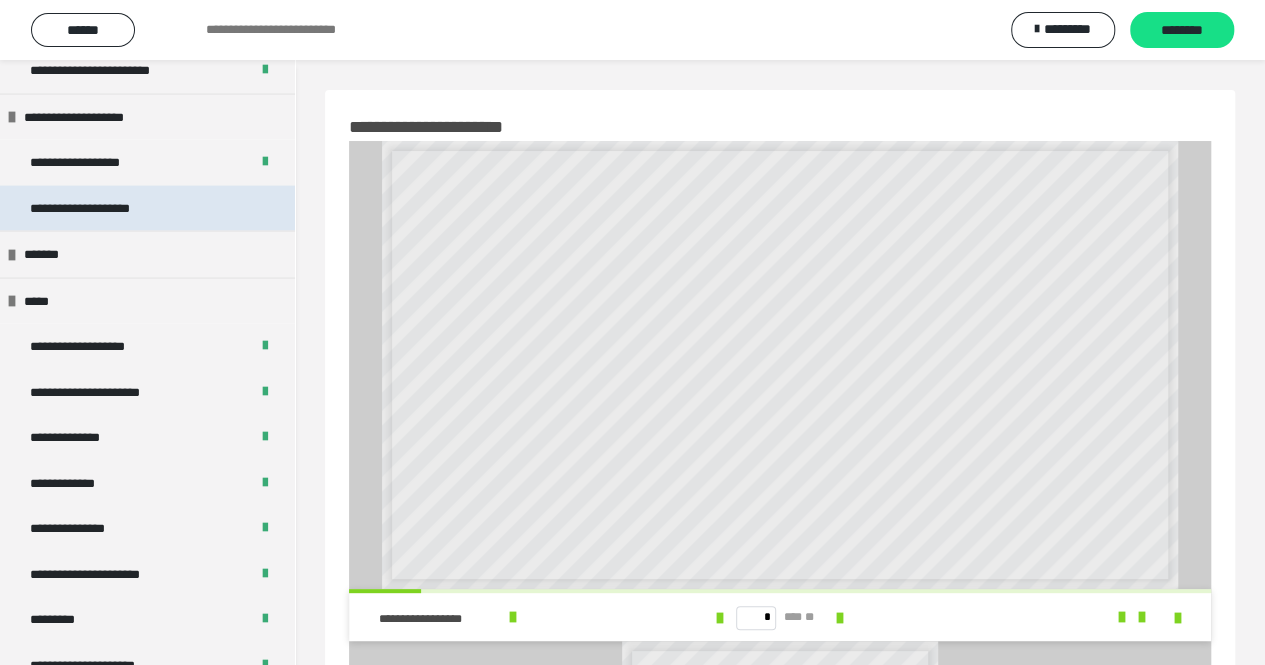 click on "**********" at bounding box center [102, 209] 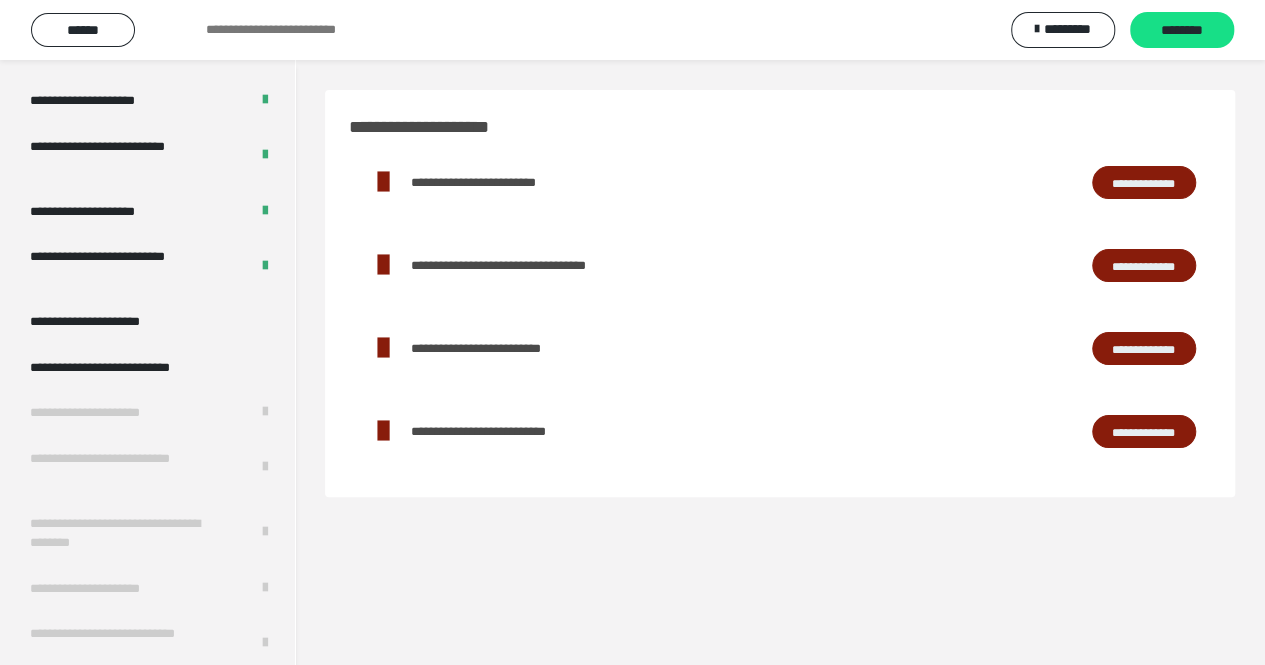 scroll, scrollTop: 2973, scrollLeft: 0, axis: vertical 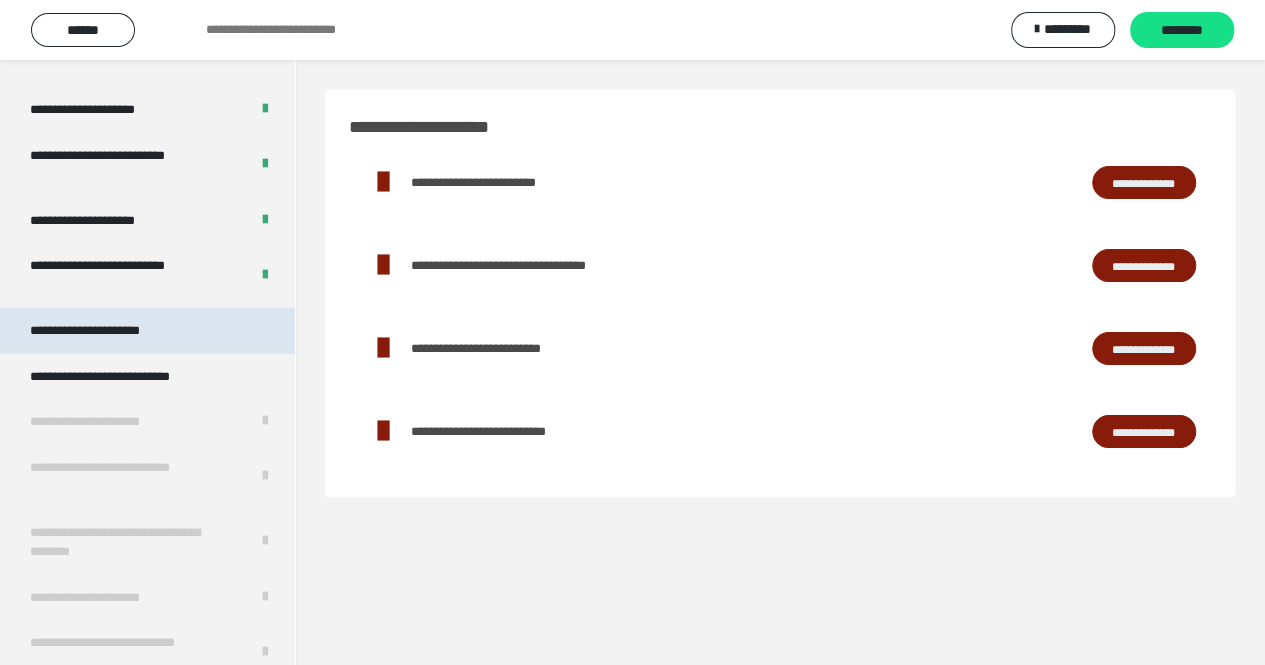 click on "**********" at bounding box center (109, 331) 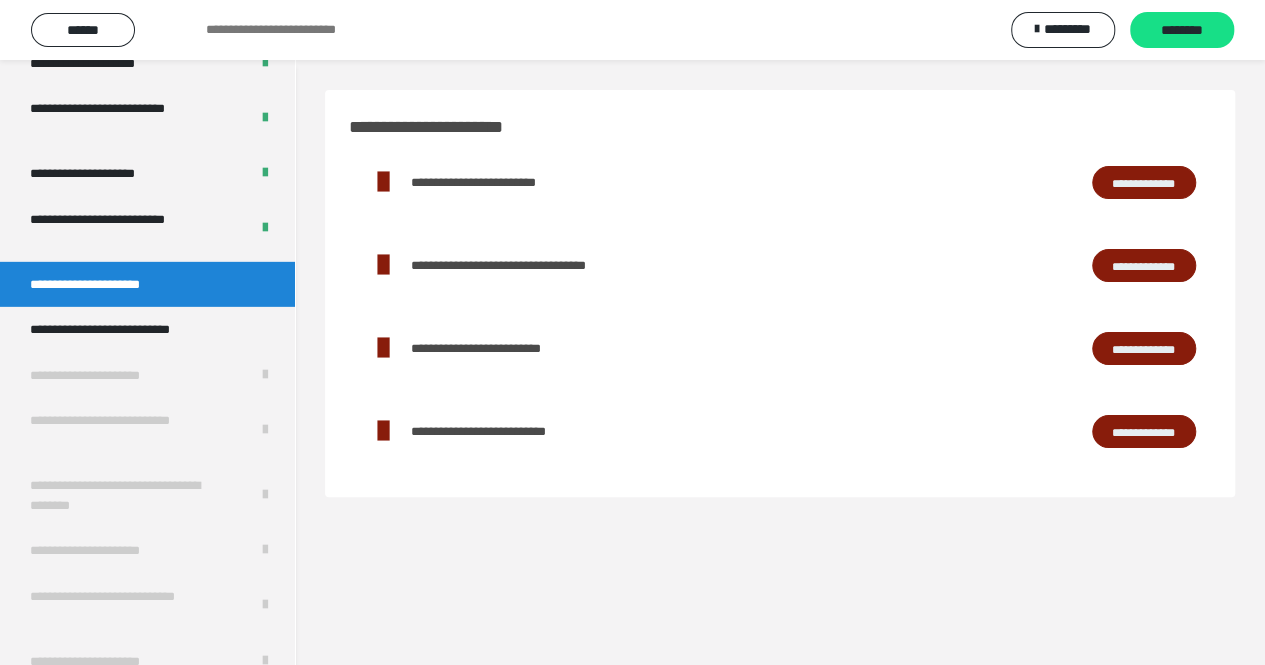 scroll, scrollTop: 2926, scrollLeft: 0, axis: vertical 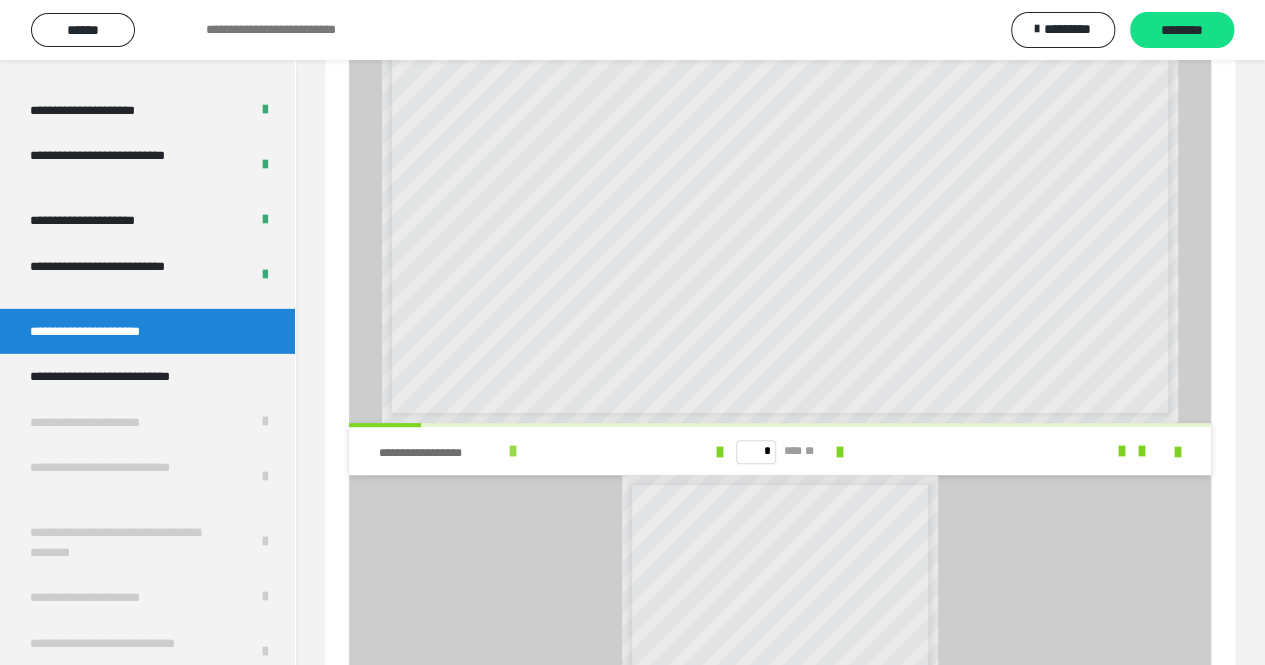 click at bounding box center [513, 451] 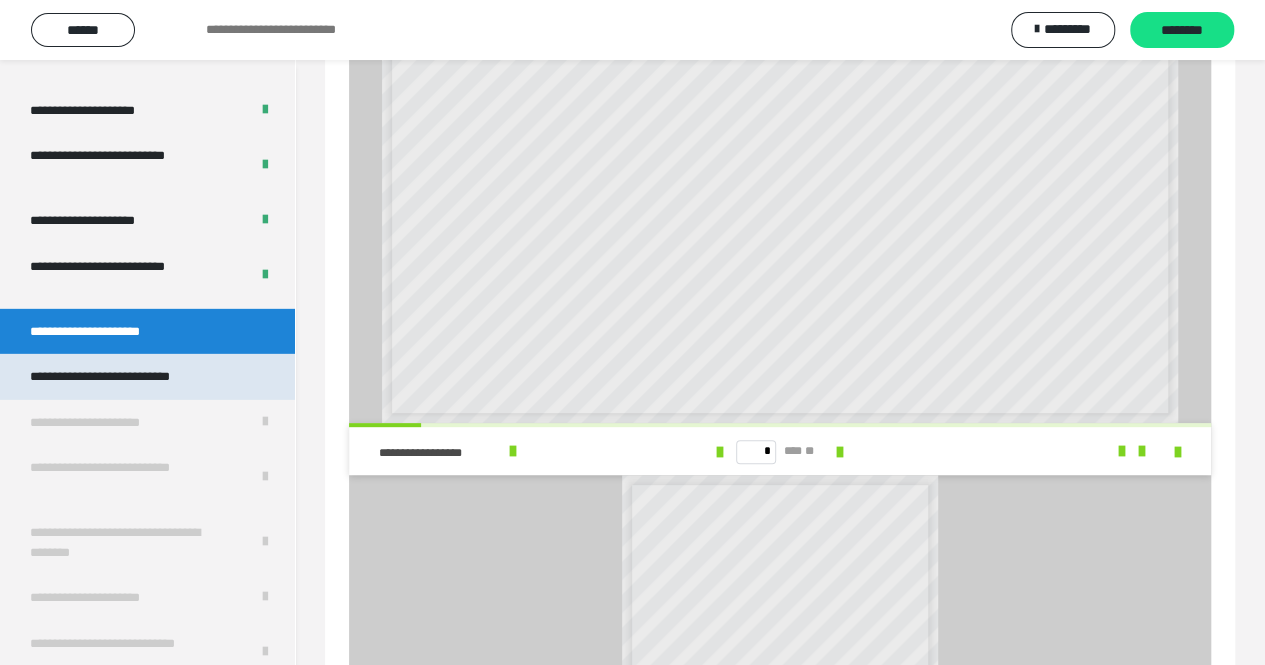 click on "**********" at bounding box center (129, 377) 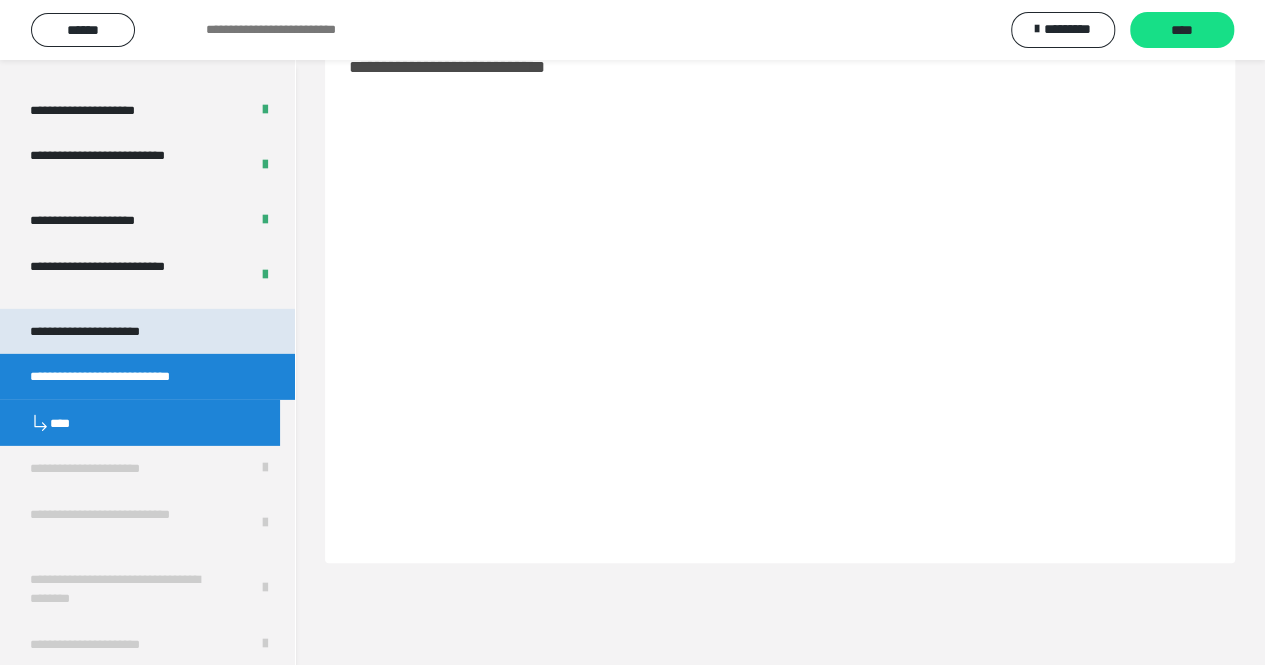scroll, scrollTop: 60, scrollLeft: 0, axis: vertical 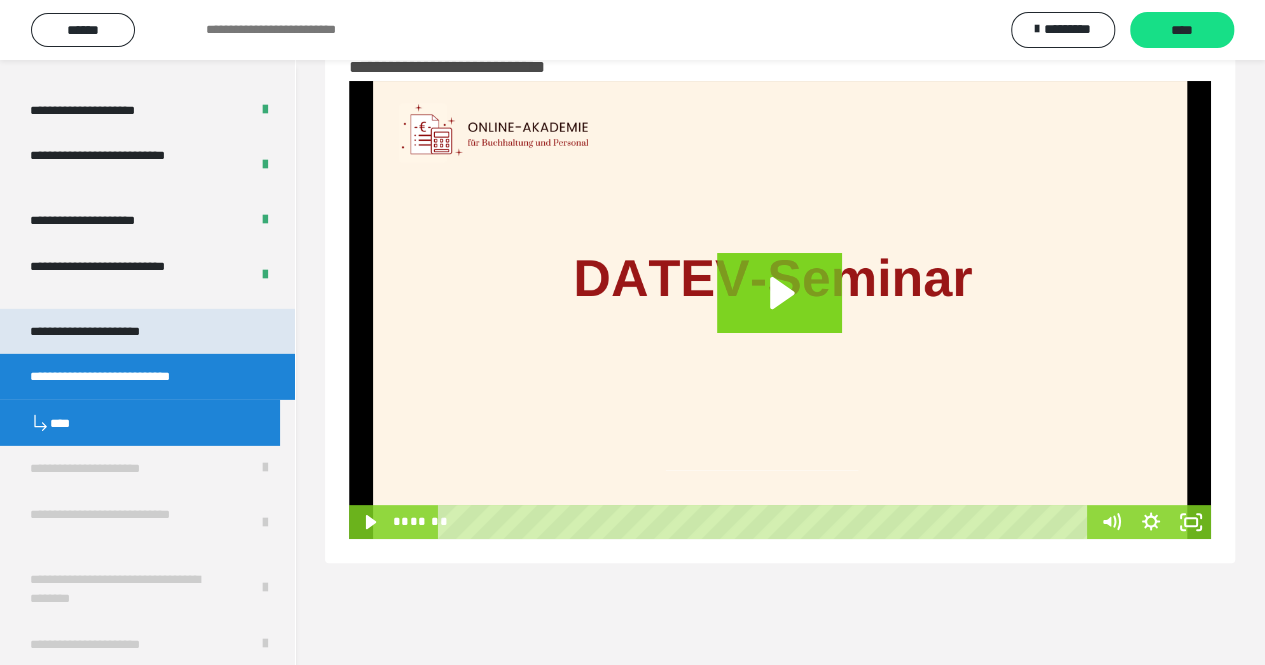 click on "**********" at bounding box center [109, 332] 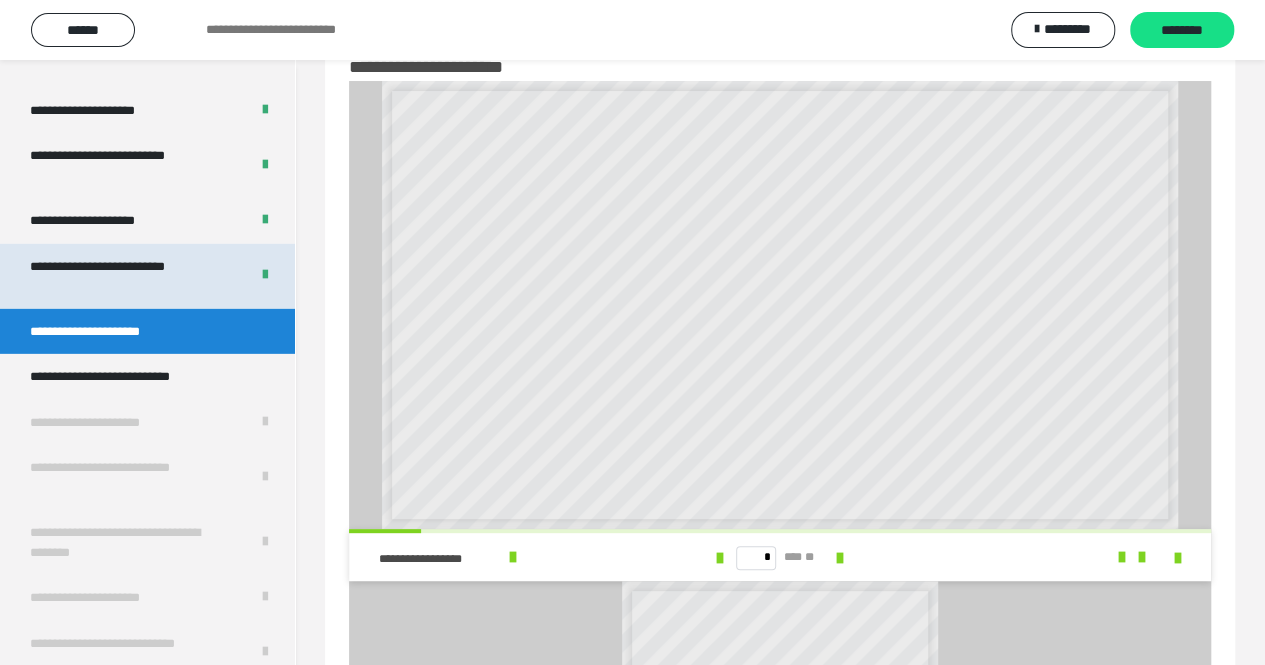 click on "**********" at bounding box center [124, 276] 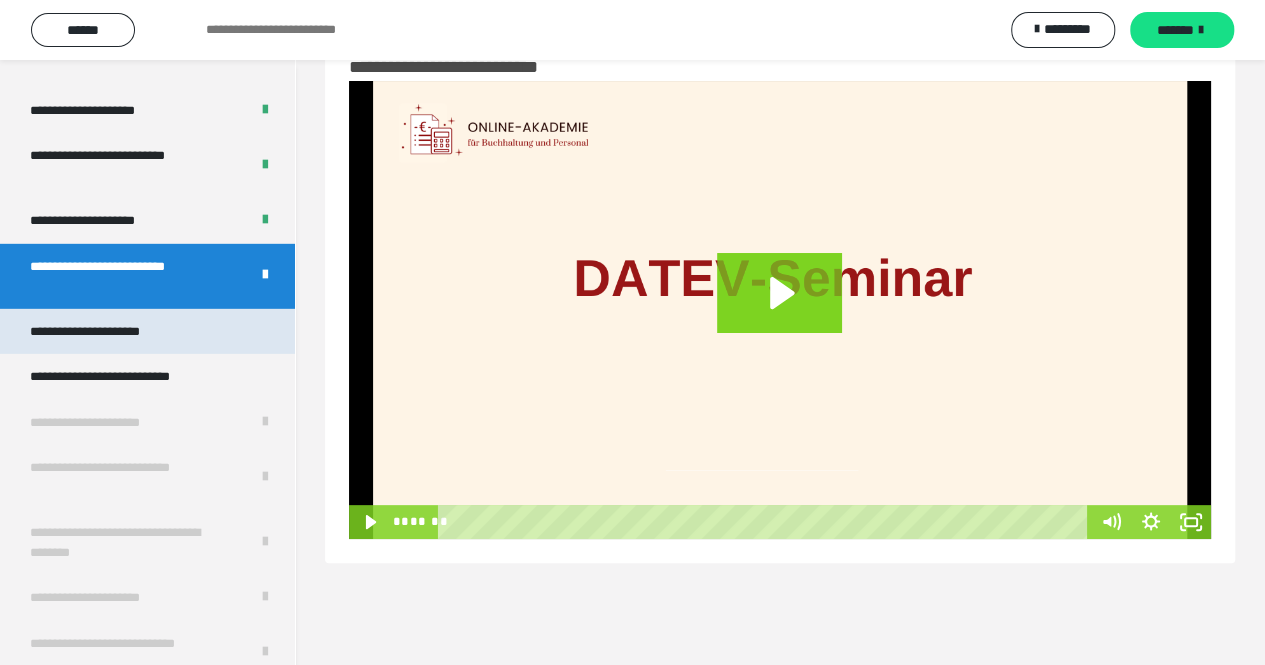 click on "**********" at bounding box center (109, 332) 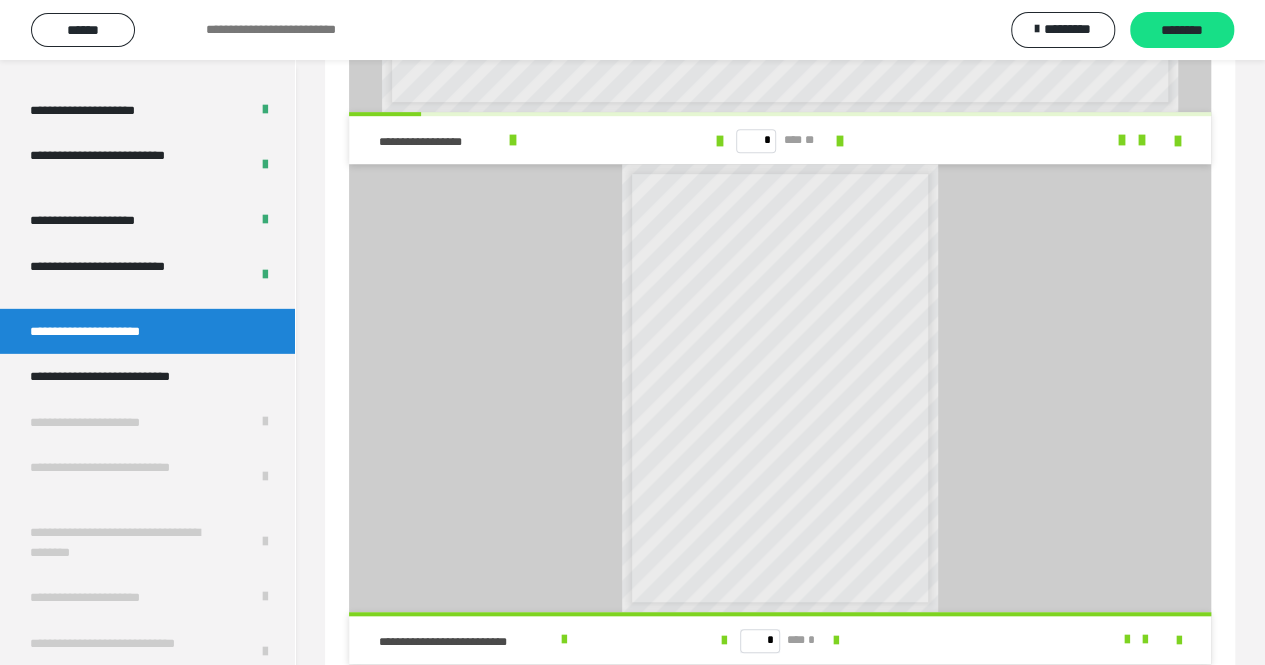 scroll, scrollTop: 530, scrollLeft: 0, axis: vertical 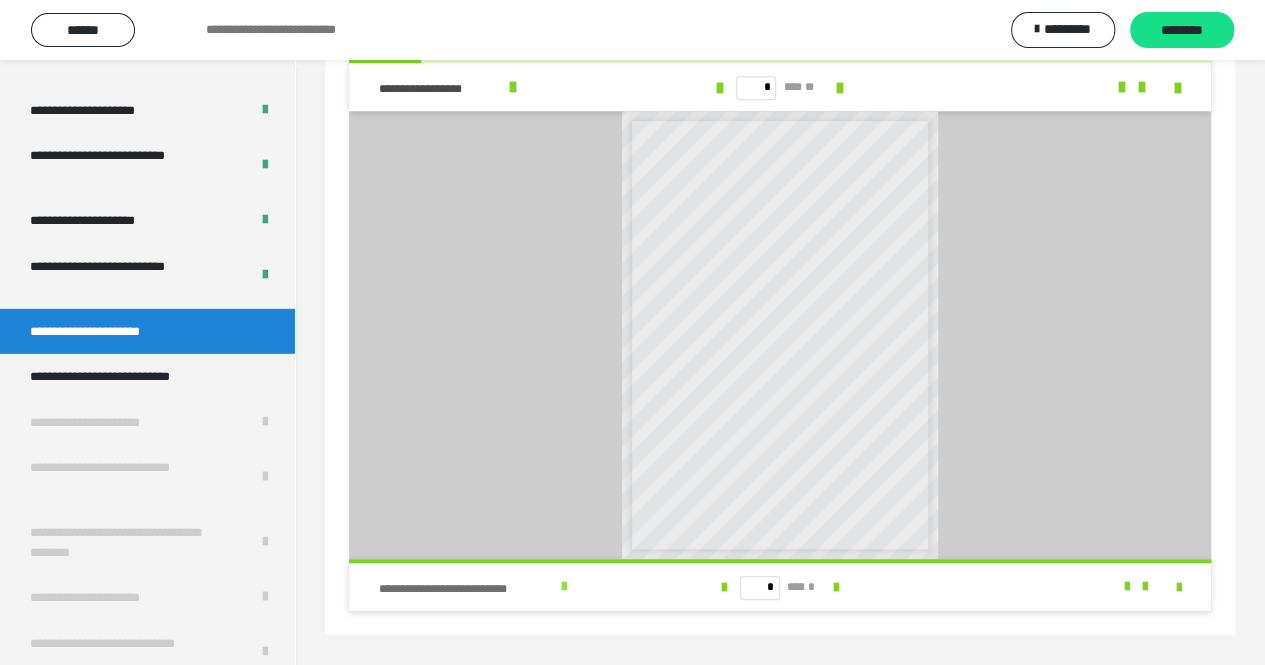 click at bounding box center [564, 587] 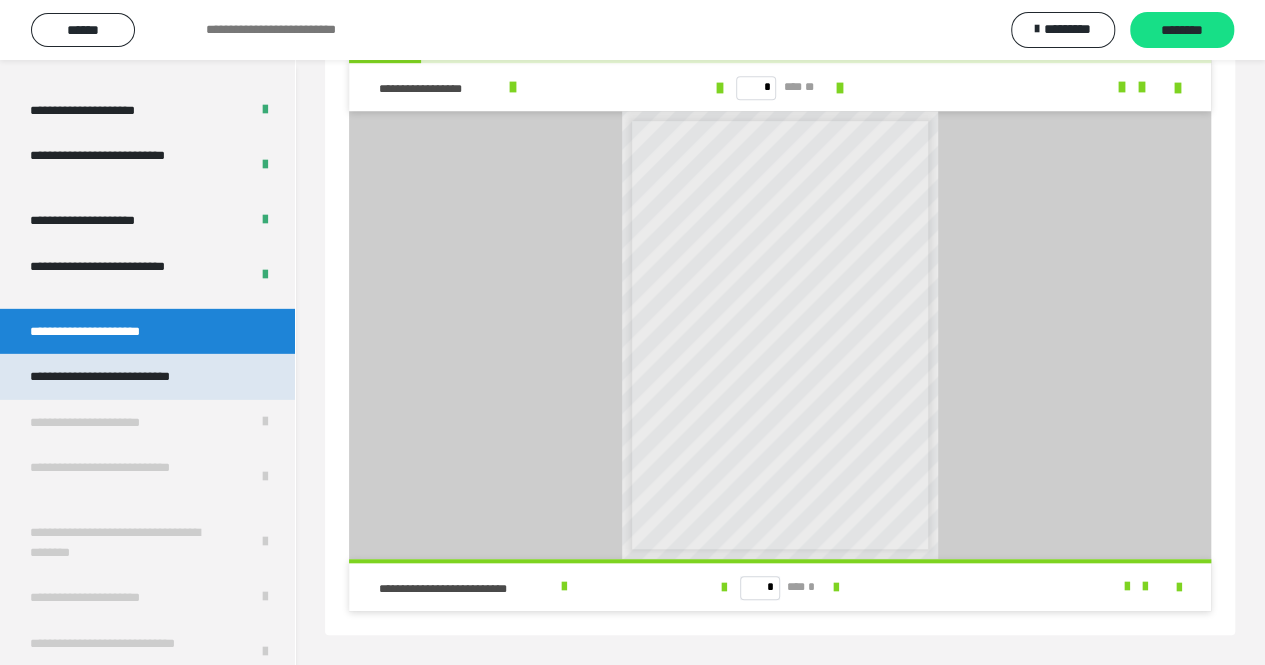 click on "**********" at bounding box center [129, 377] 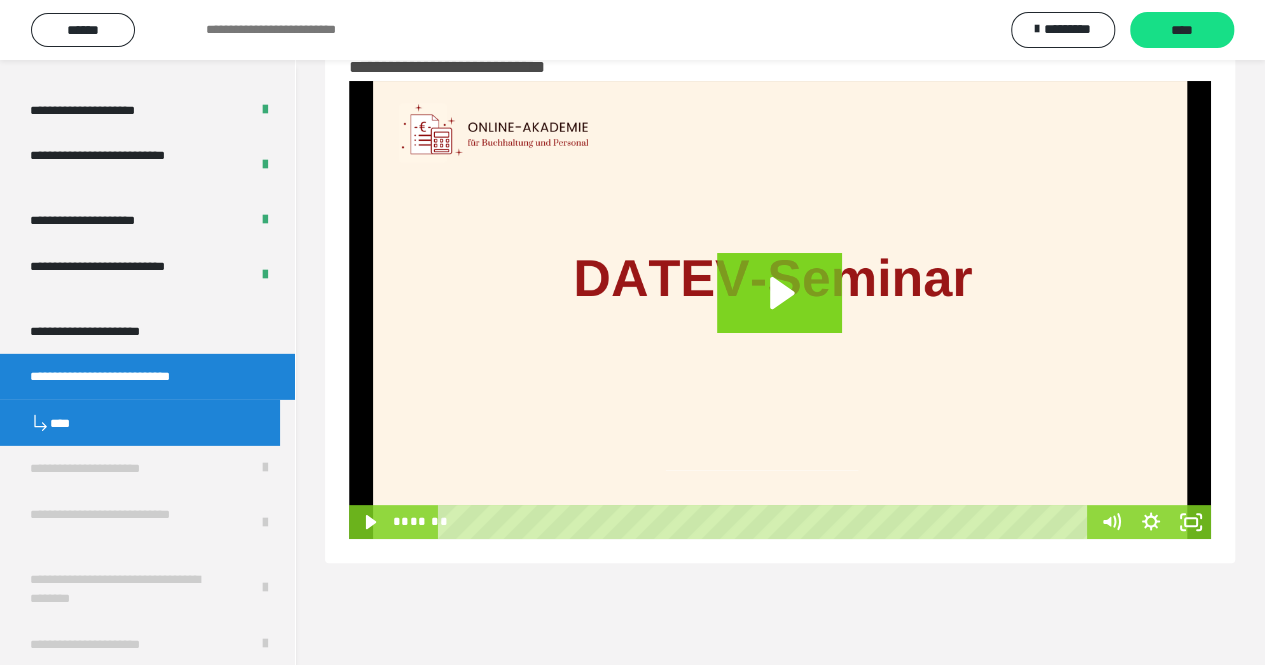 scroll, scrollTop: 60, scrollLeft: 0, axis: vertical 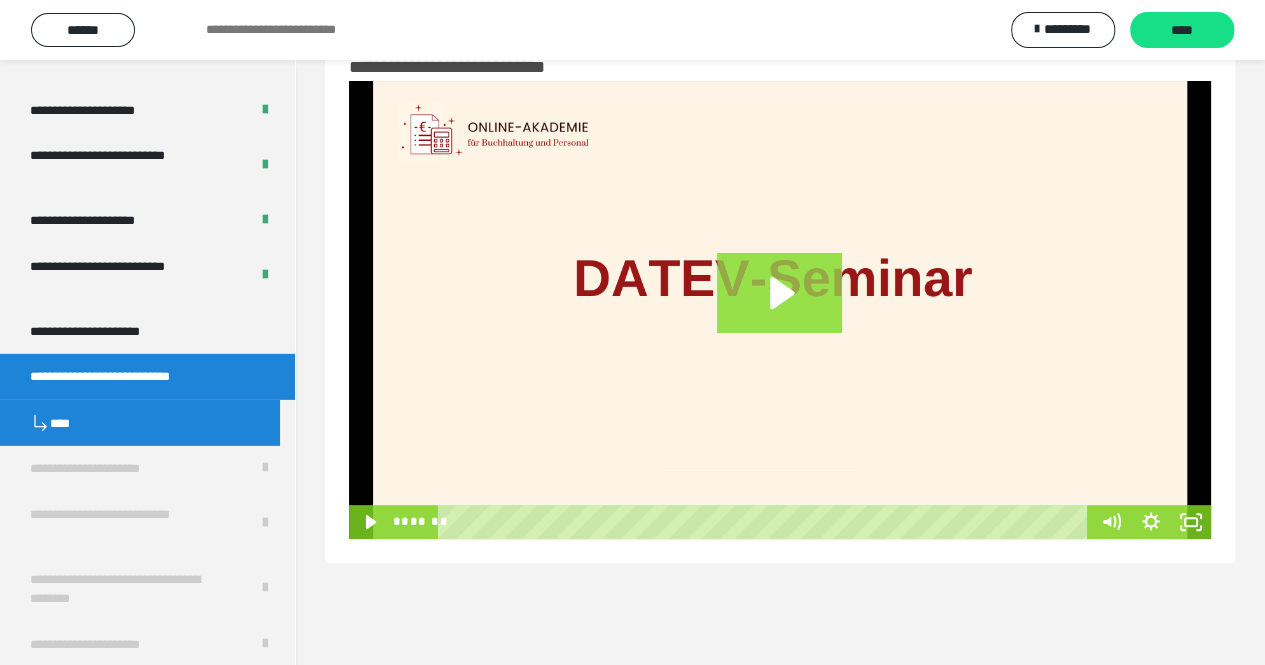 click 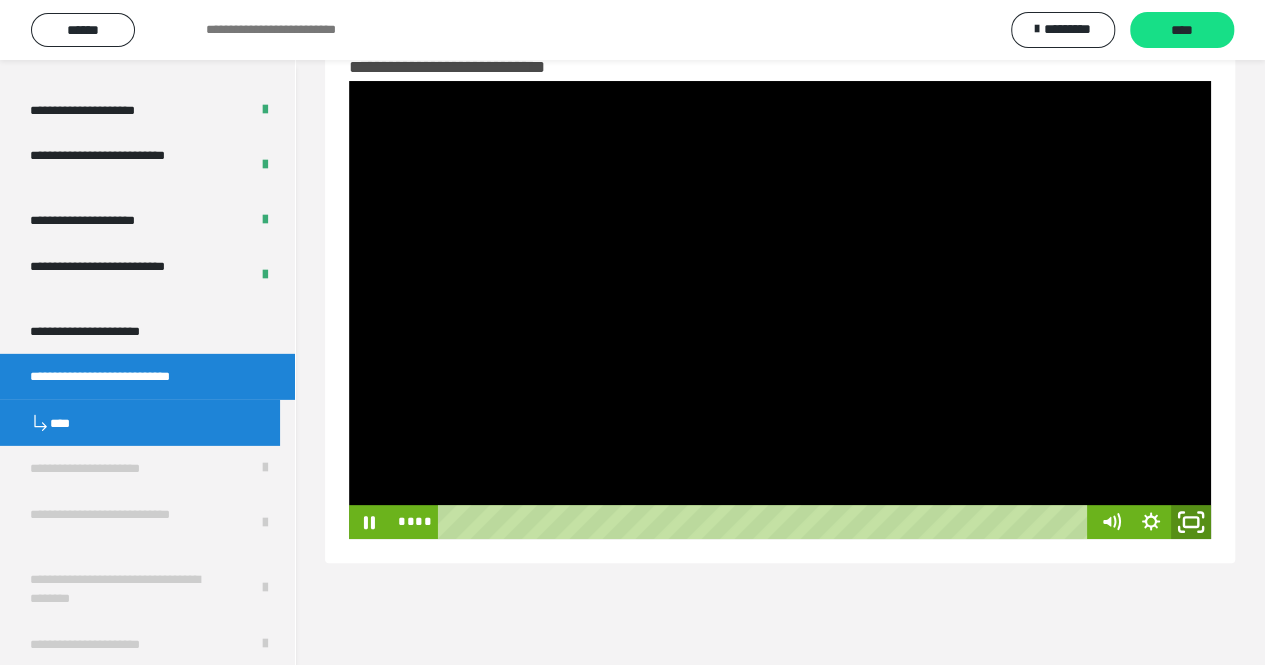 click 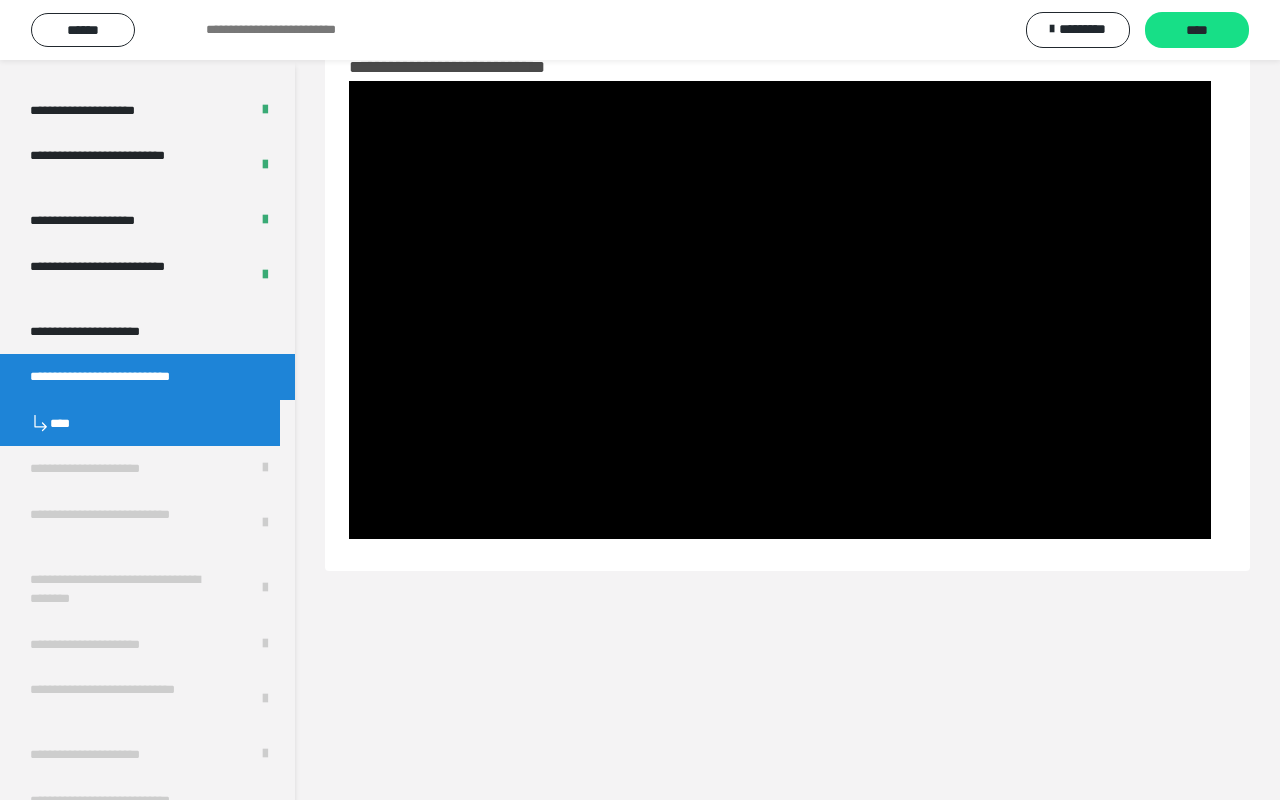 type 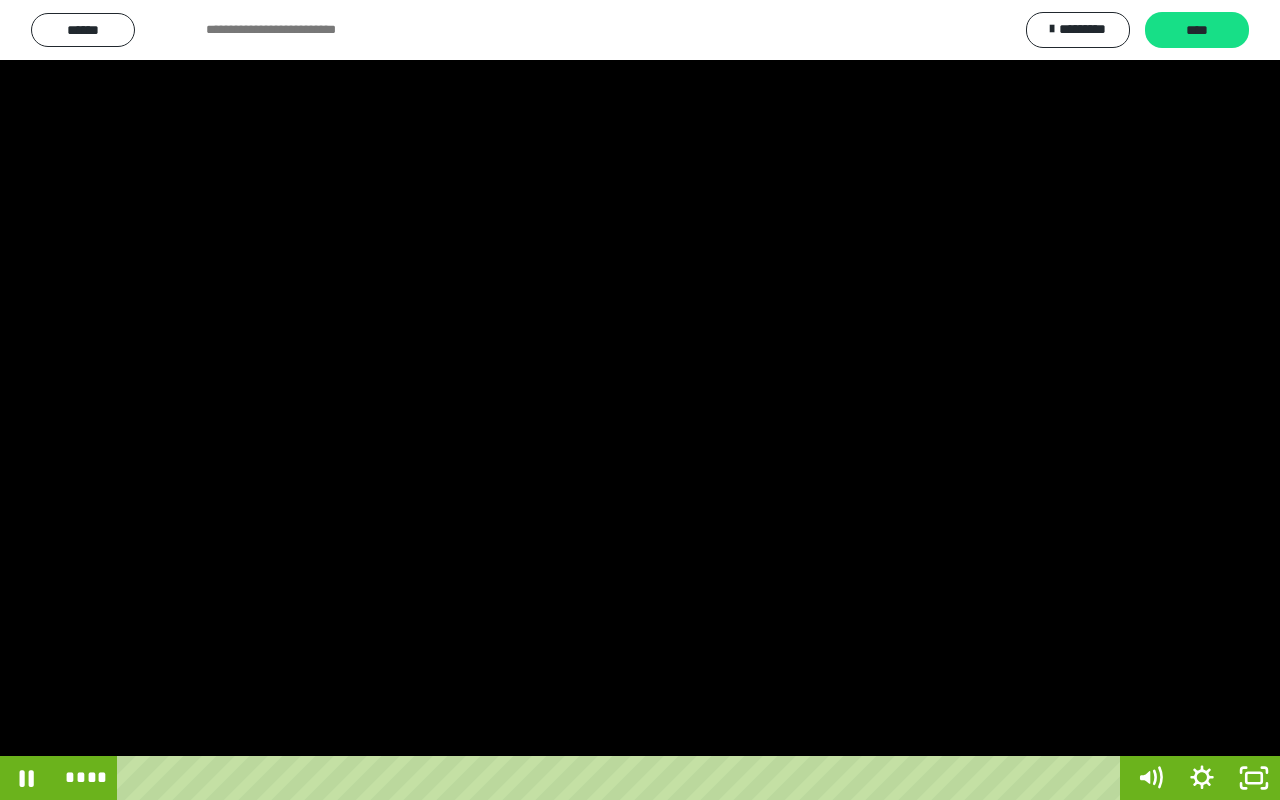 click at bounding box center (640, 400) 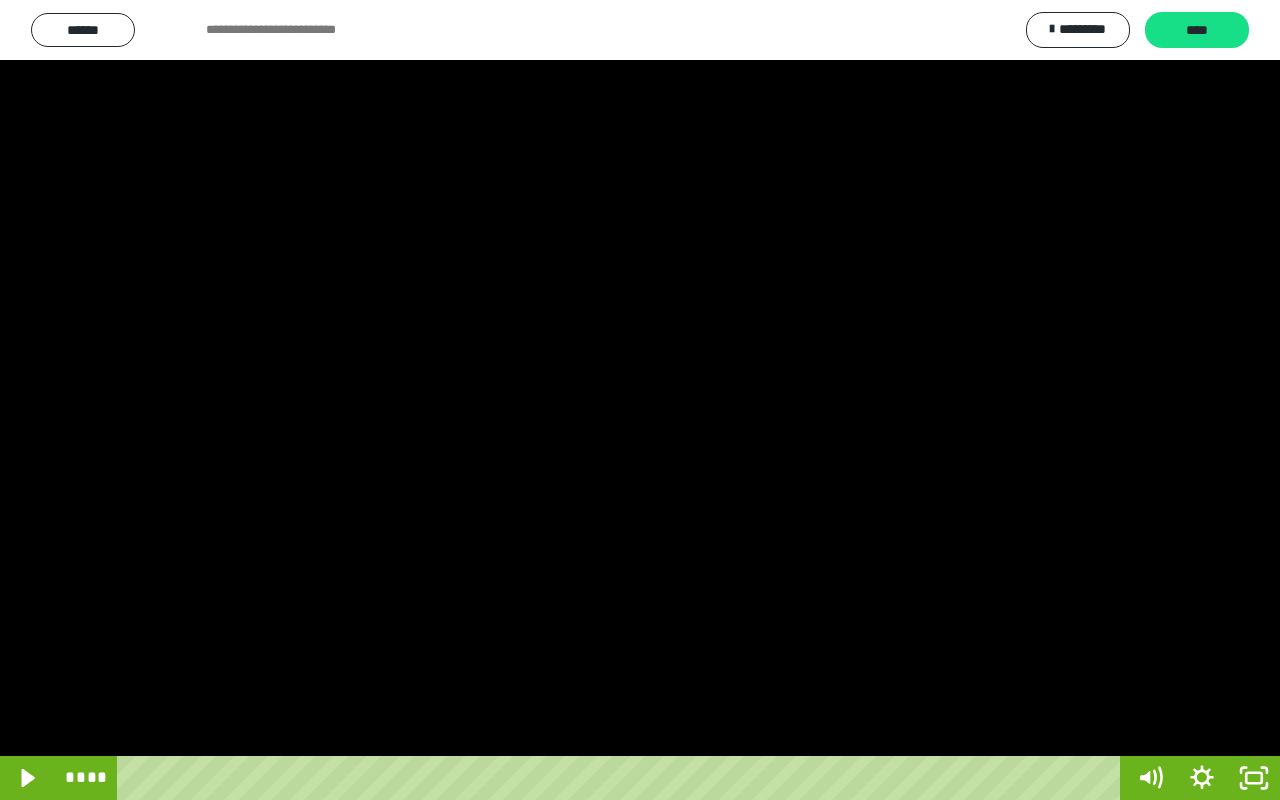 click at bounding box center (640, 400) 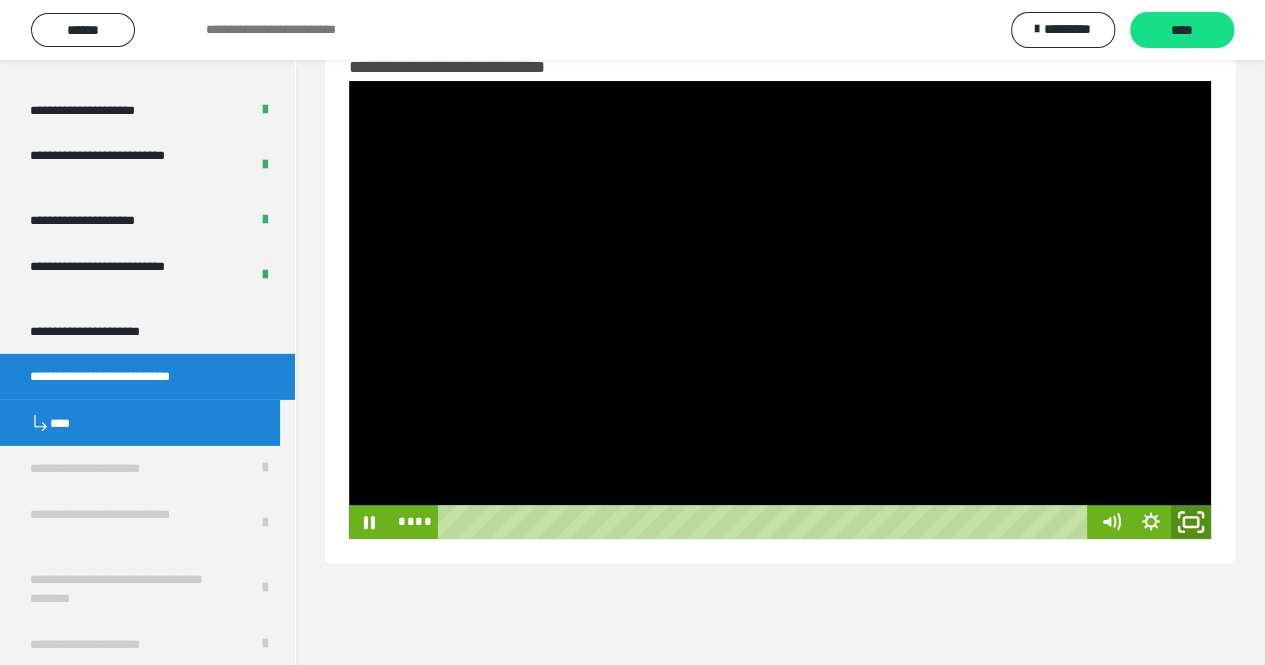 click 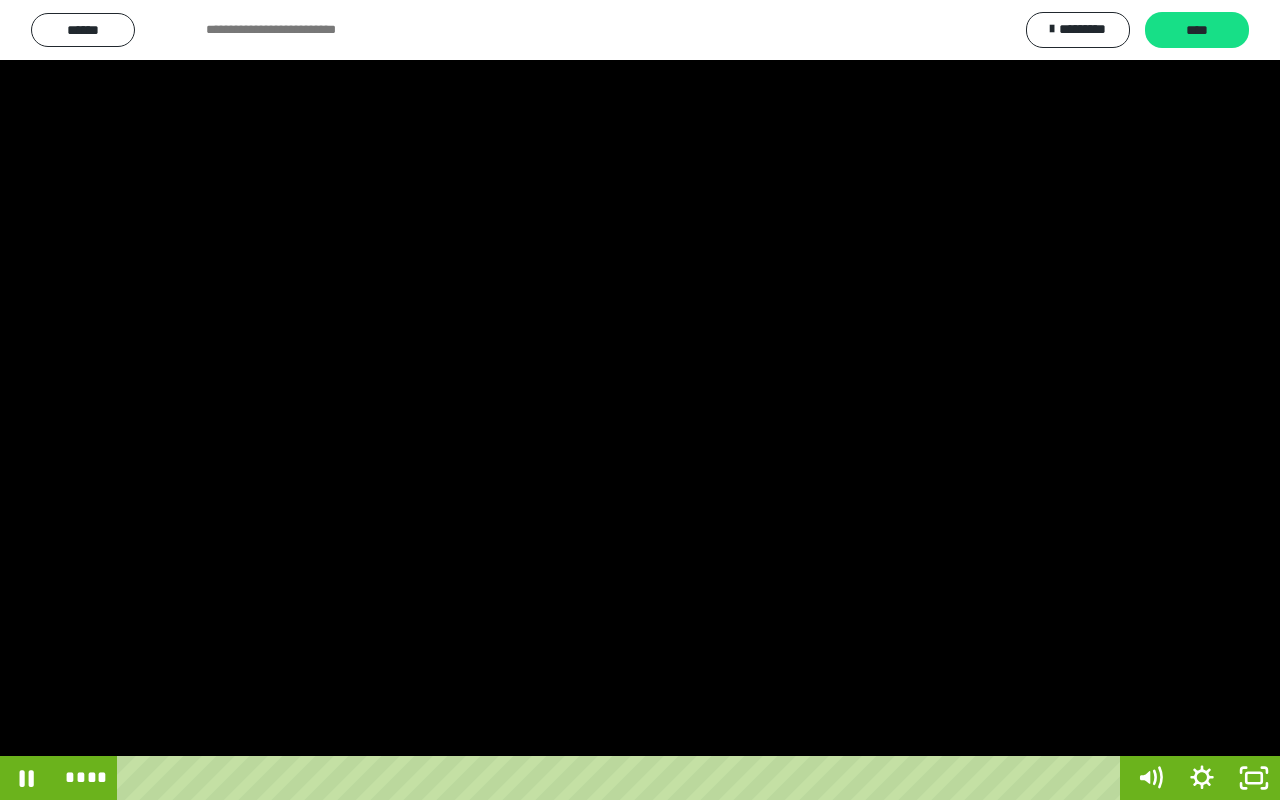 click at bounding box center [640, 400] 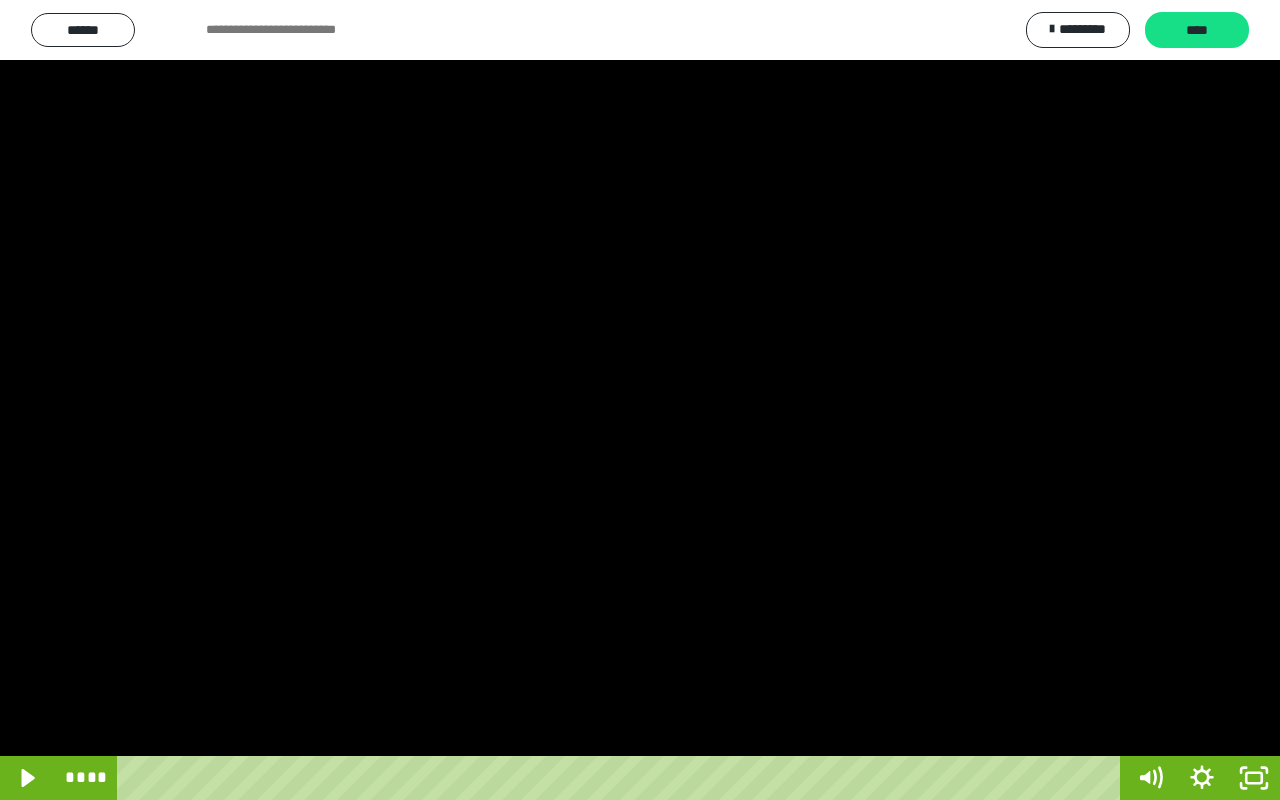 click at bounding box center [640, 400] 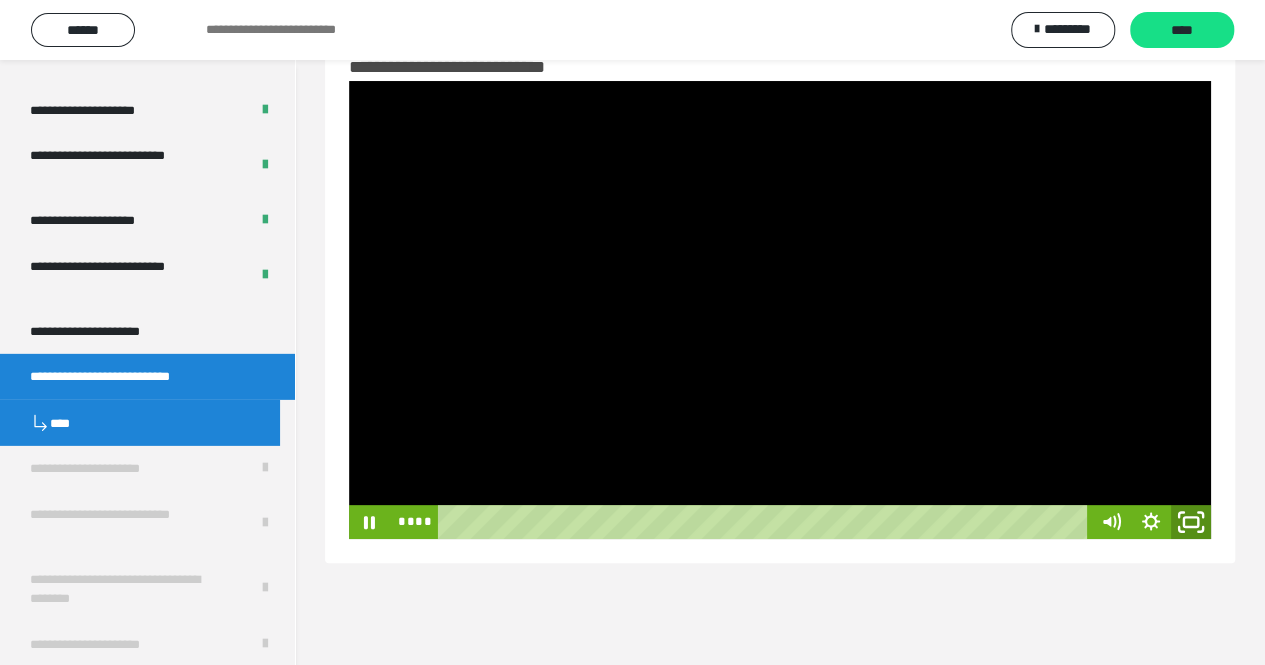 click 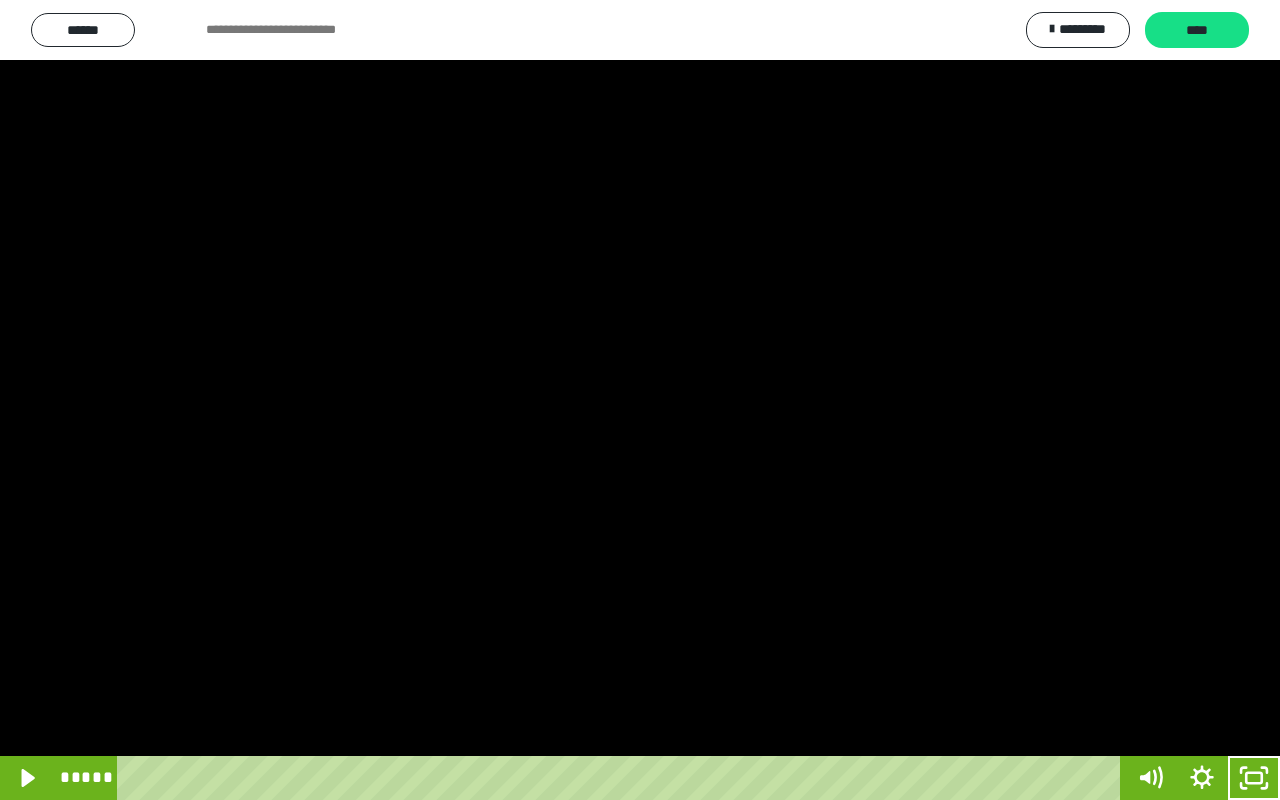 click at bounding box center (1254, 778) 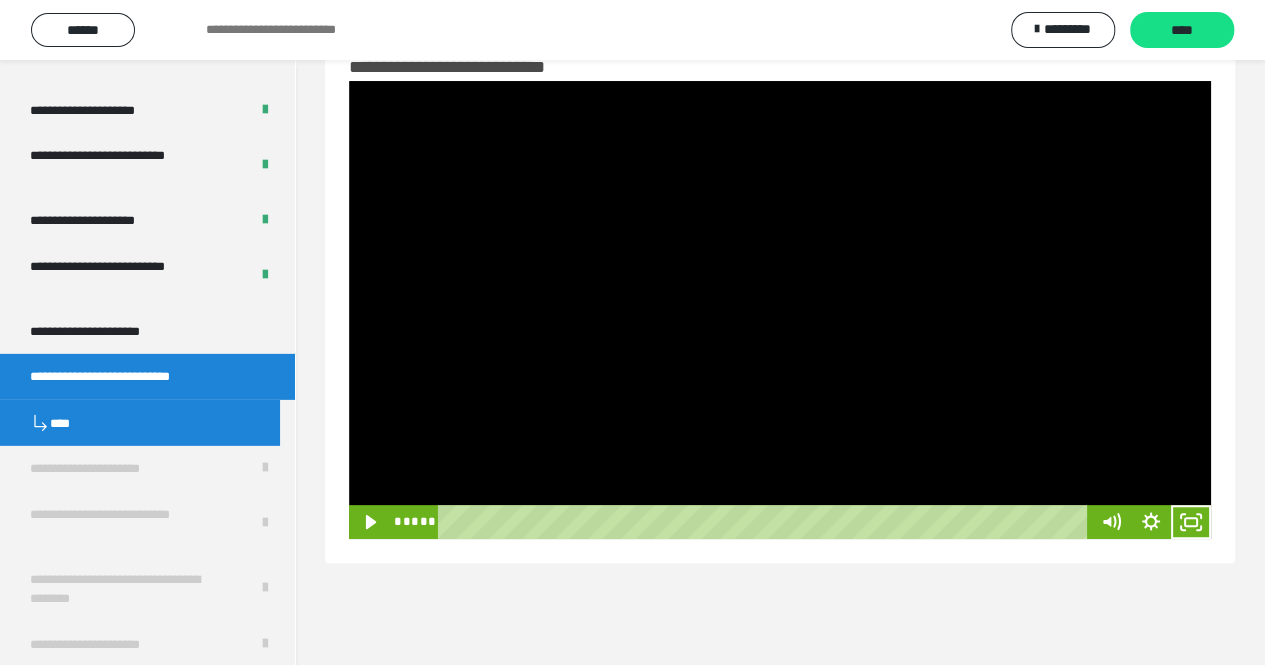 click at bounding box center (780, 310) 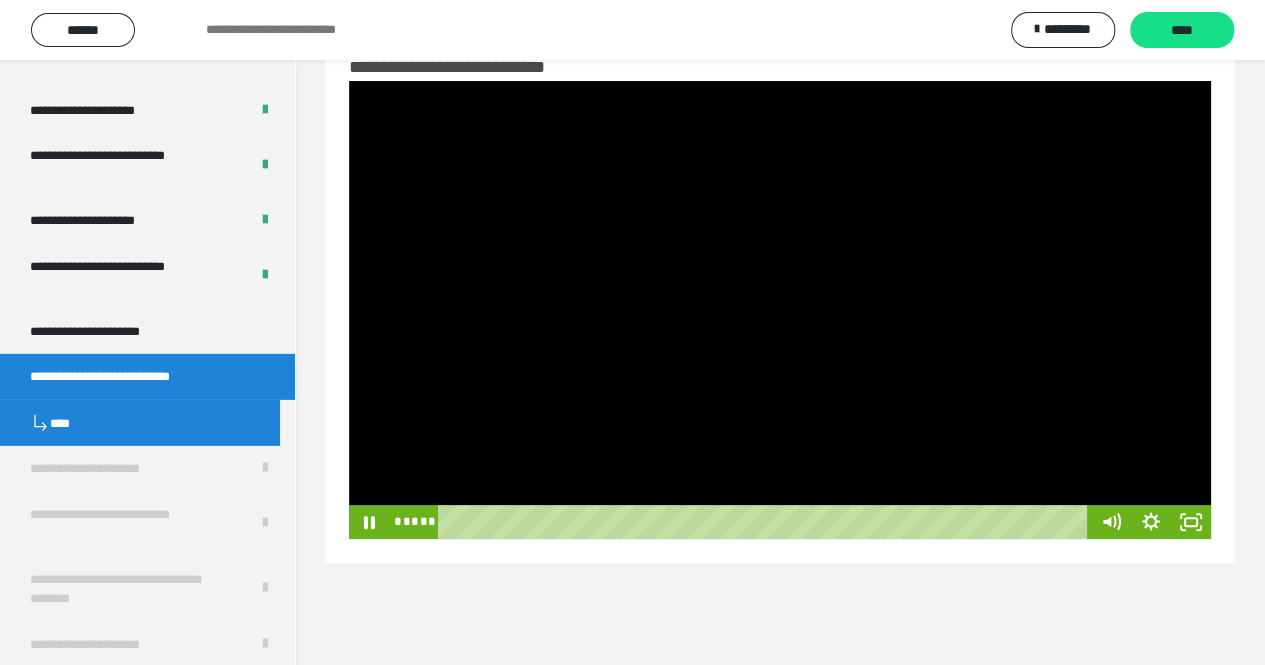 click at bounding box center (780, 310) 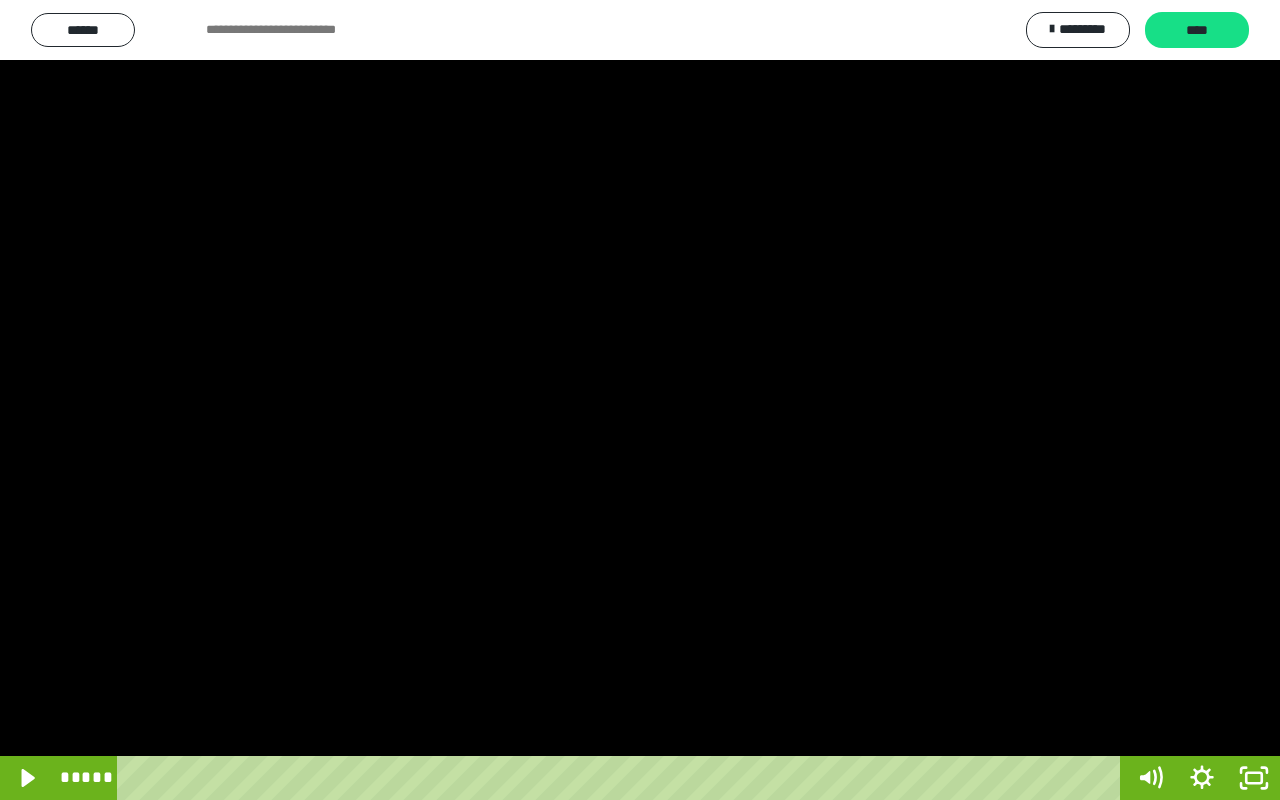 click at bounding box center (640, 400) 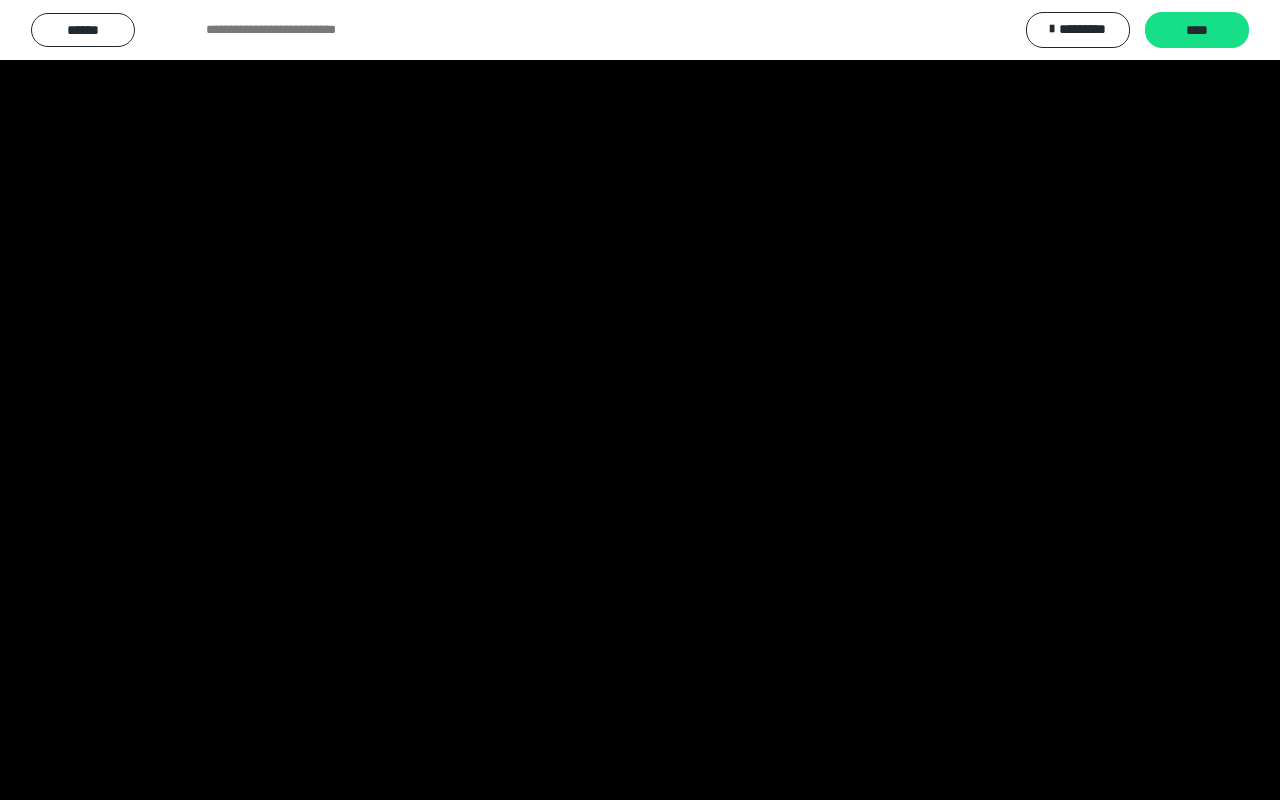 type 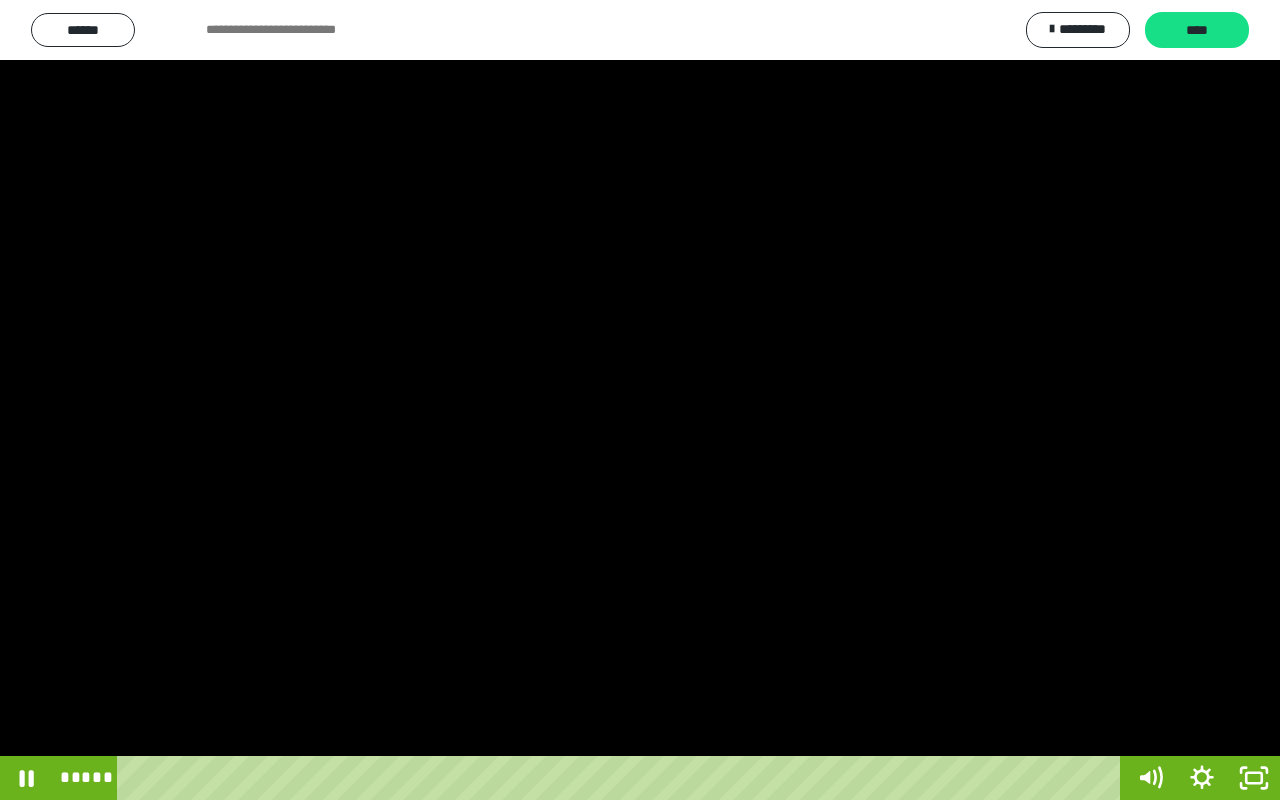 click at bounding box center (640, 400) 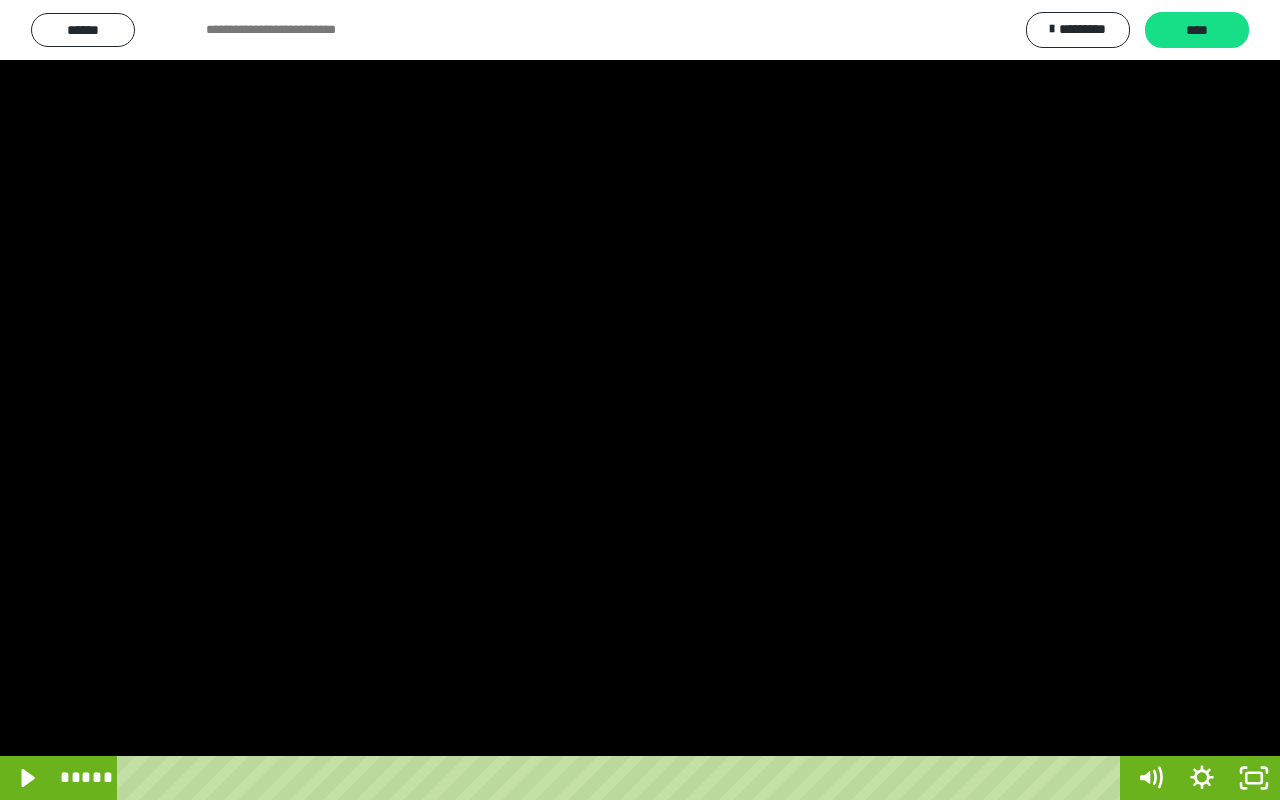 click at bounding box center (0, 0) 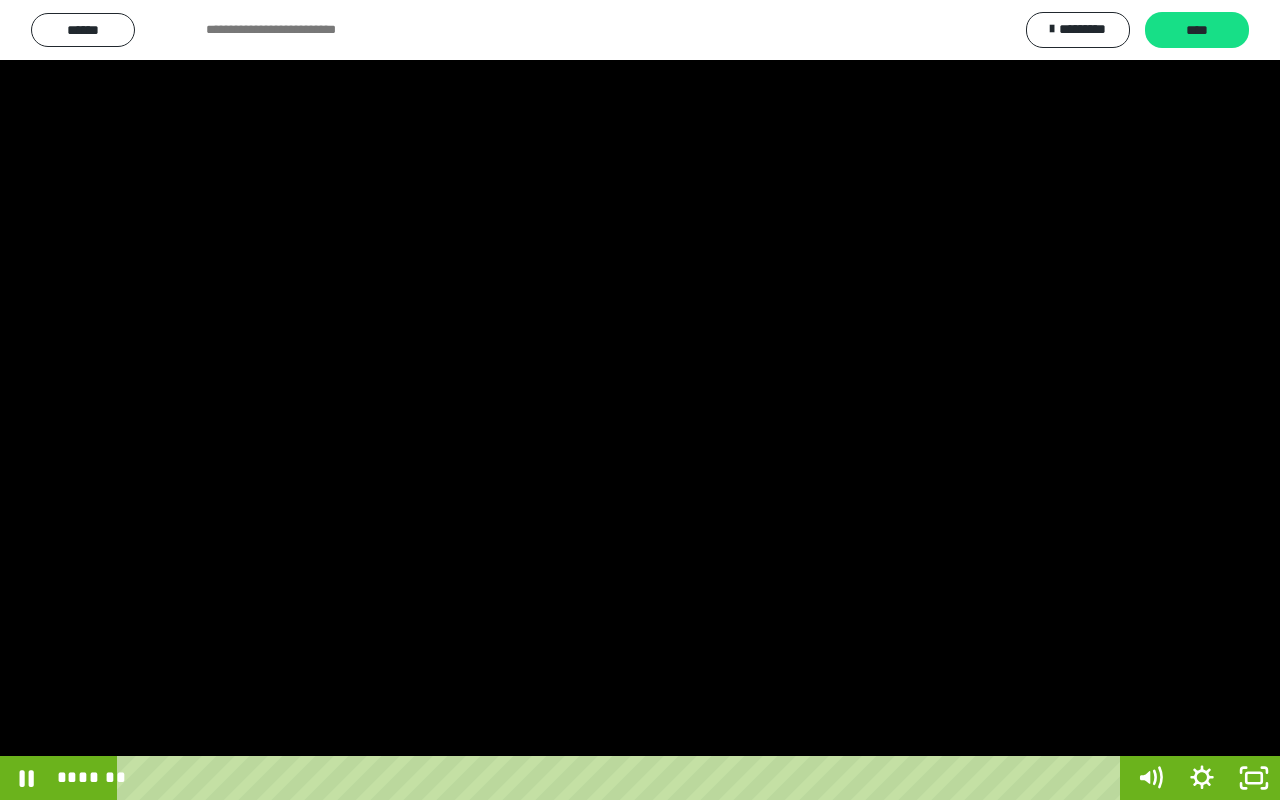 click at bounding box center [640, 400] 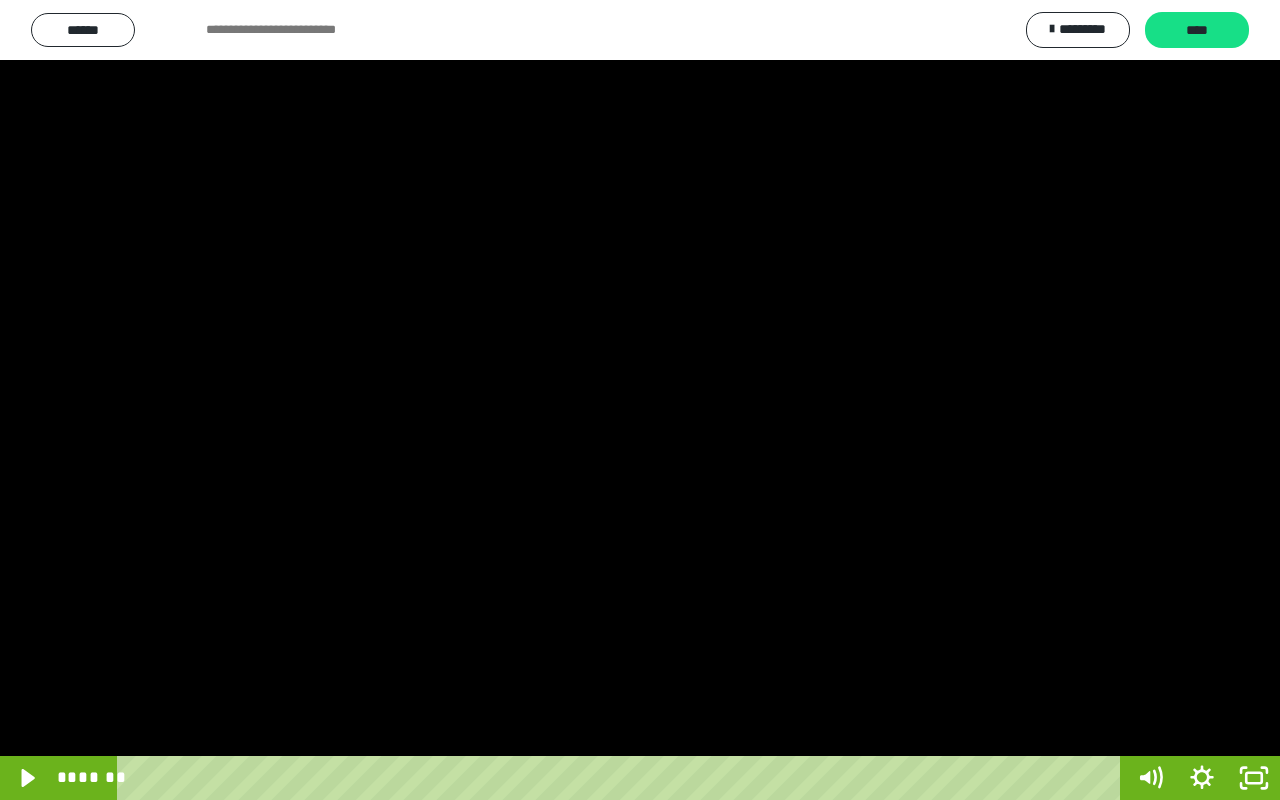 click at bounding box center (640, 400) 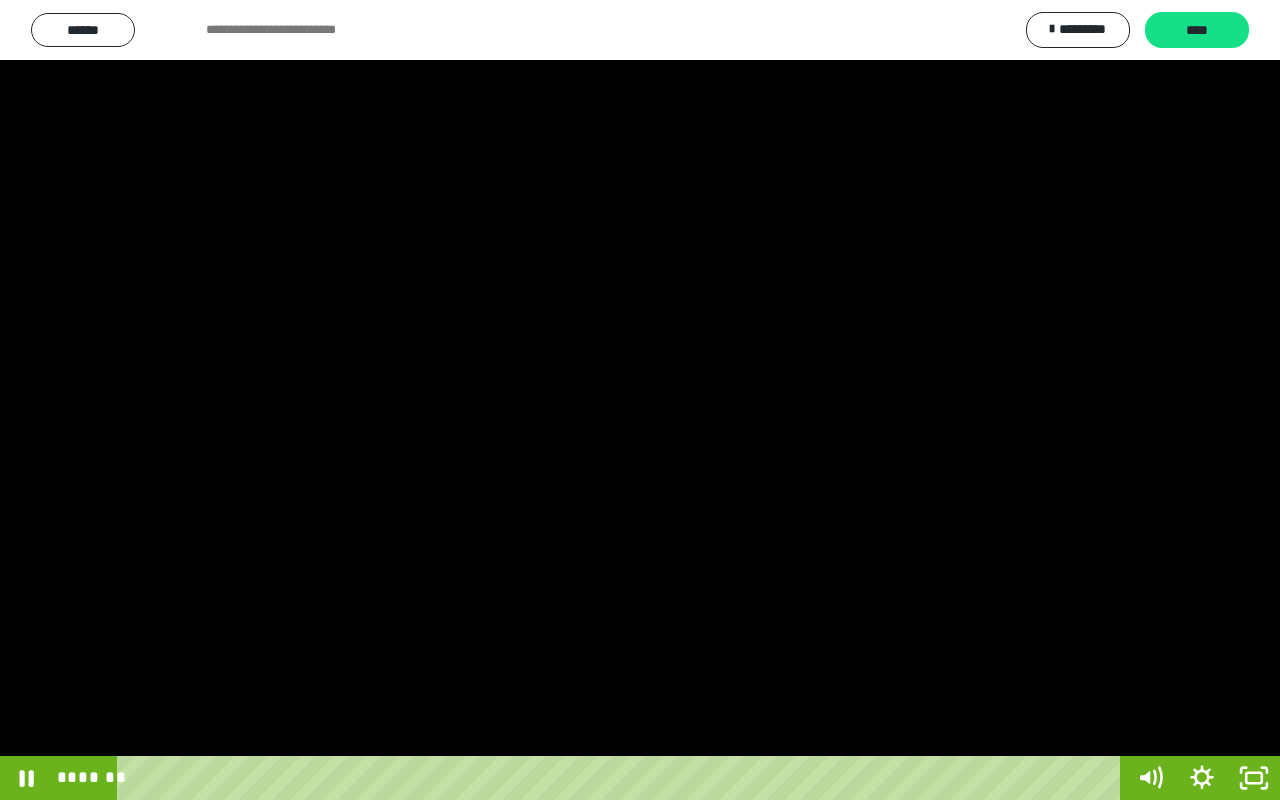 click at bounding box center (640, 400) 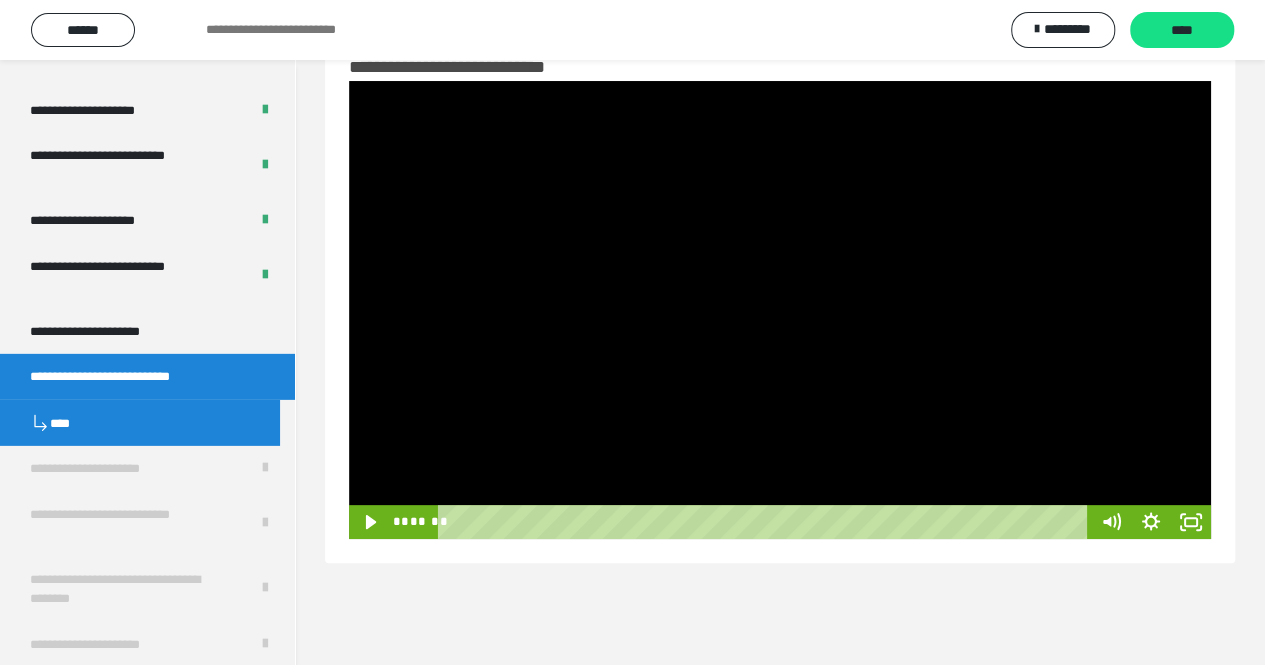 click at bounding box center (780, 310) 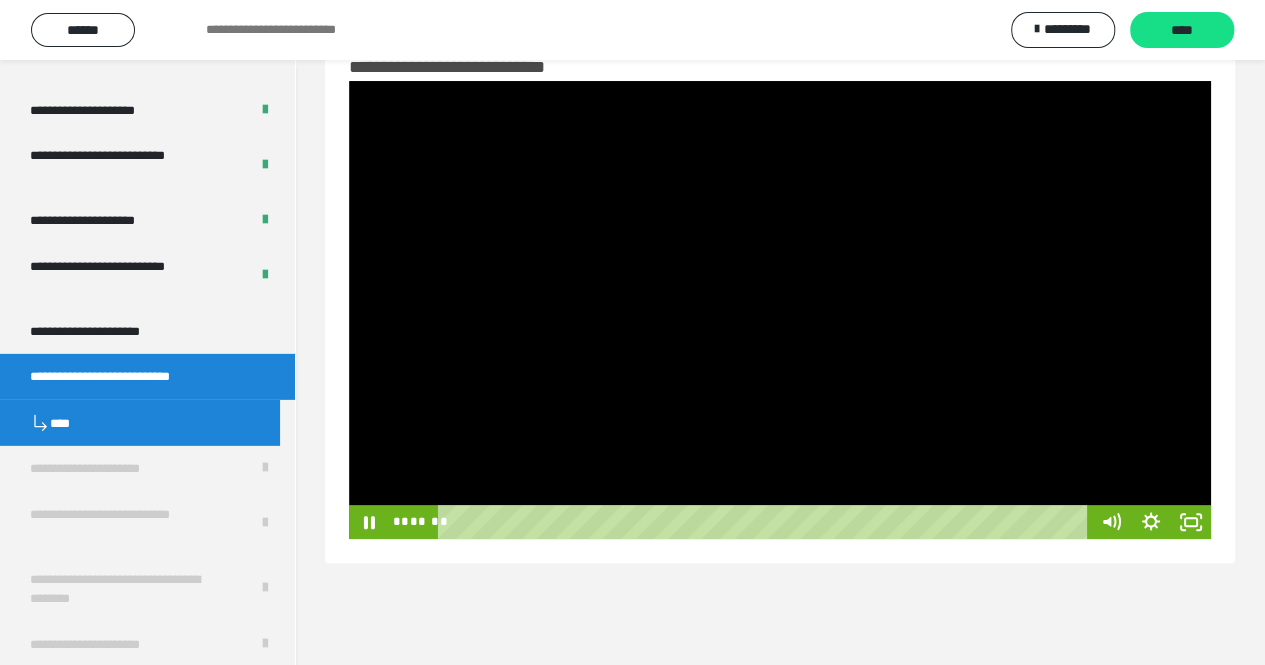 click at bounding box center [780, 310] 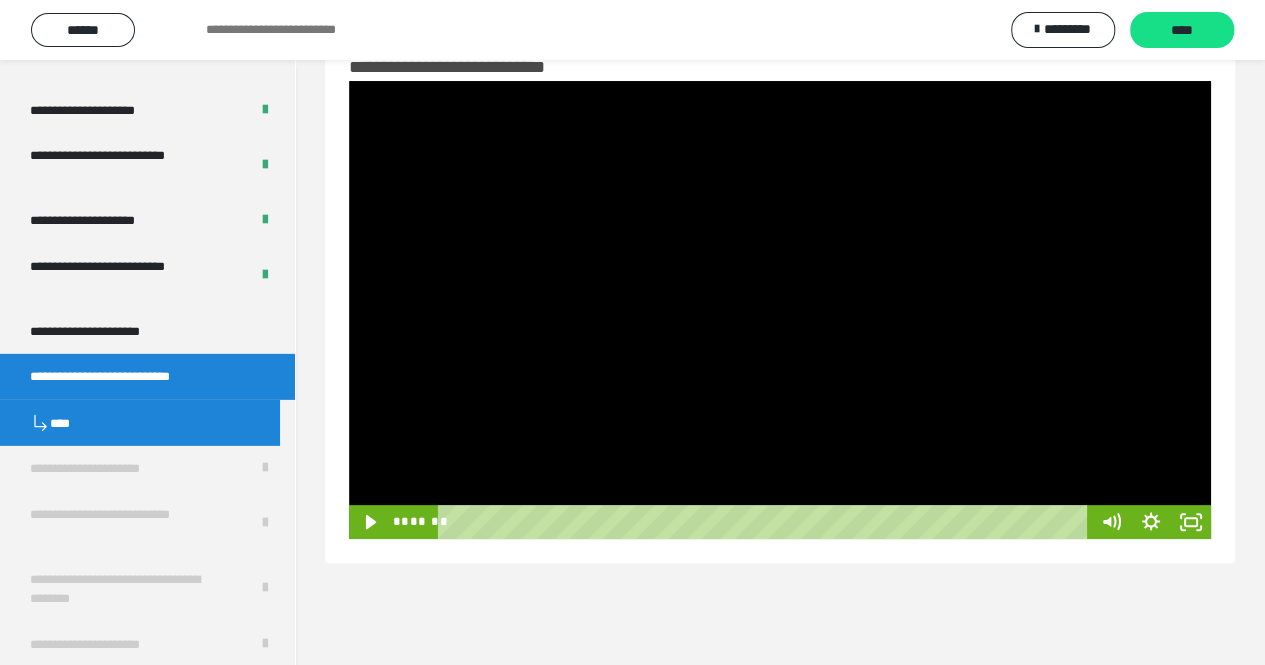 click at bounding box center (780, 310) 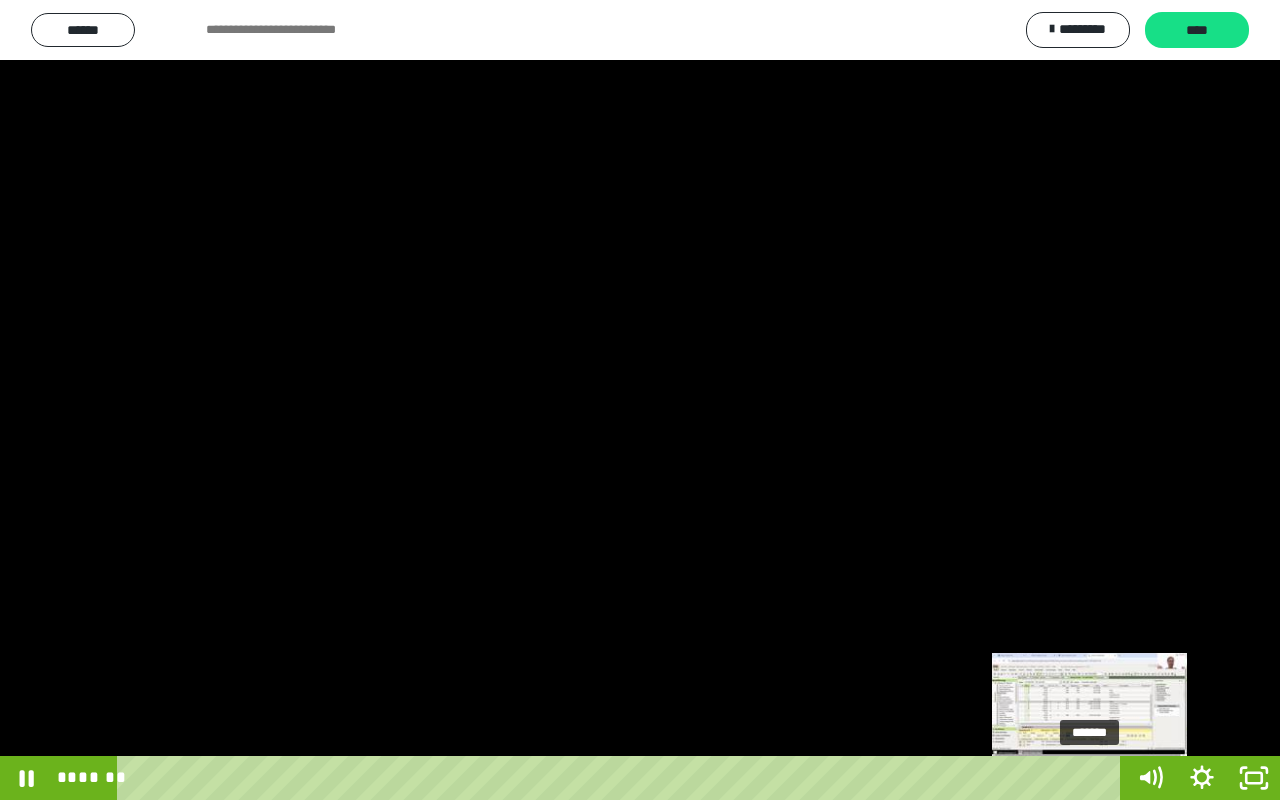 click on "*******" at bounding box center (622, 778) 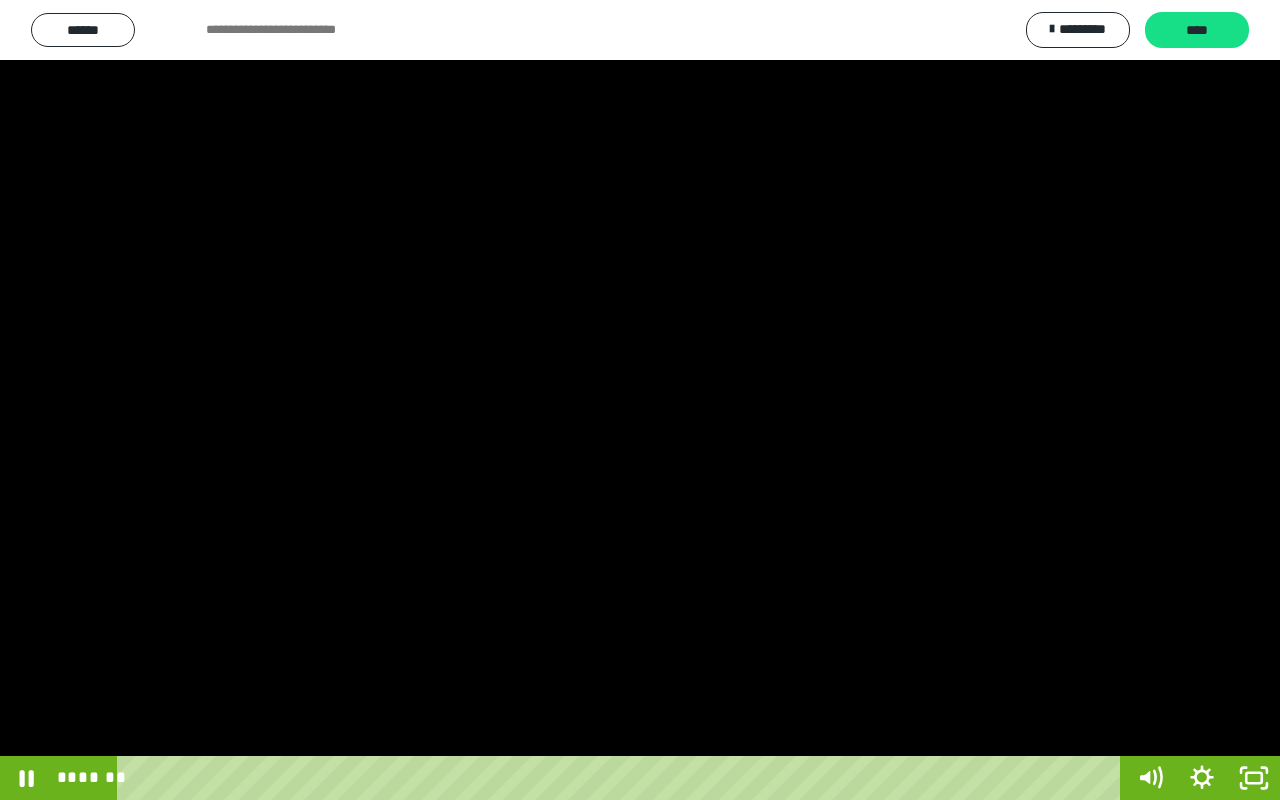 click at bounding box center (640, 400) 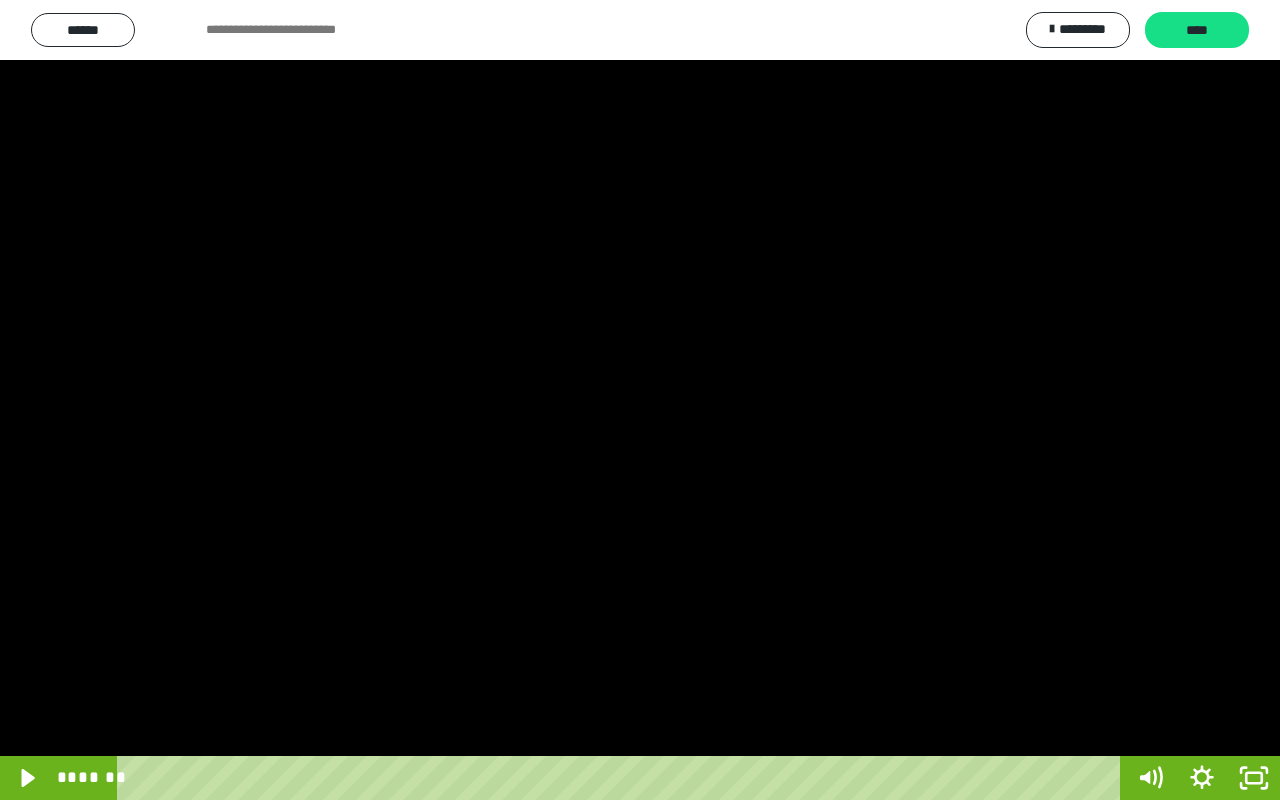 click at bounding box center [640, 400] 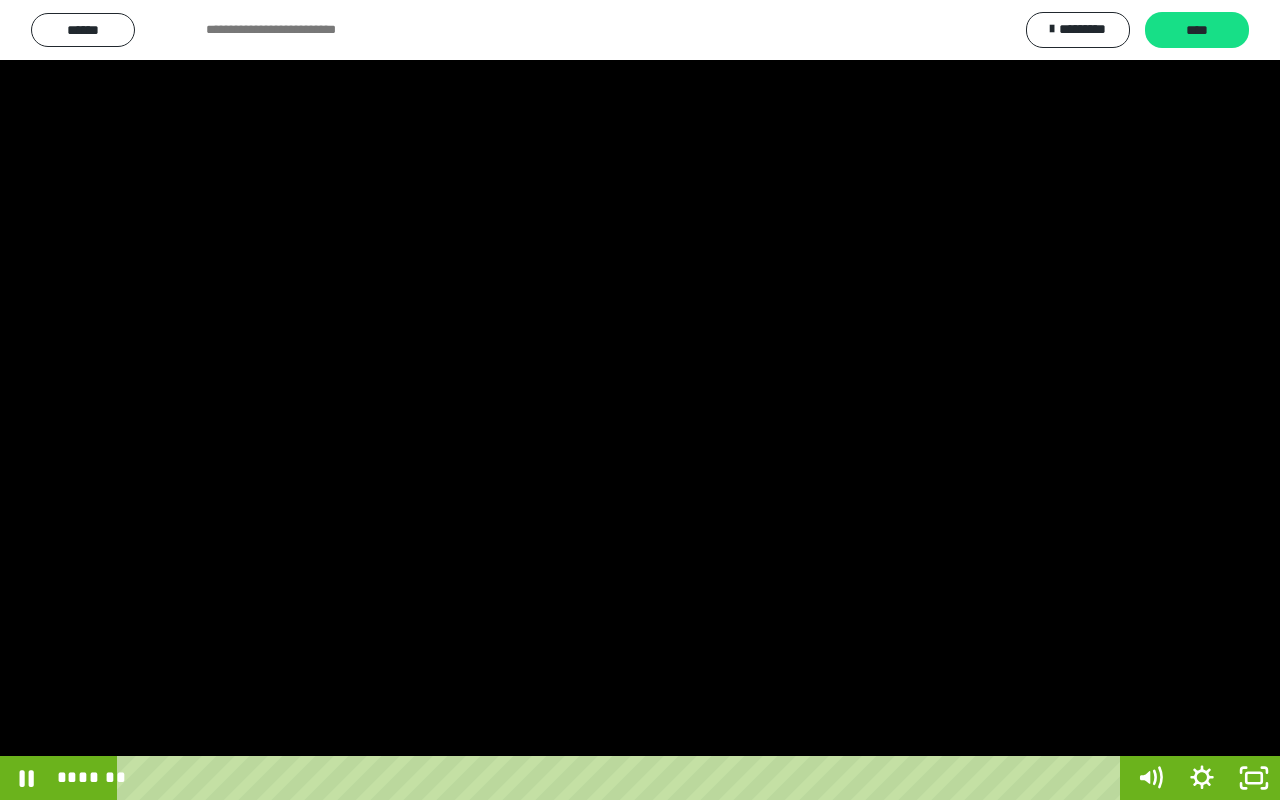 click at bounding box center [640, 400] 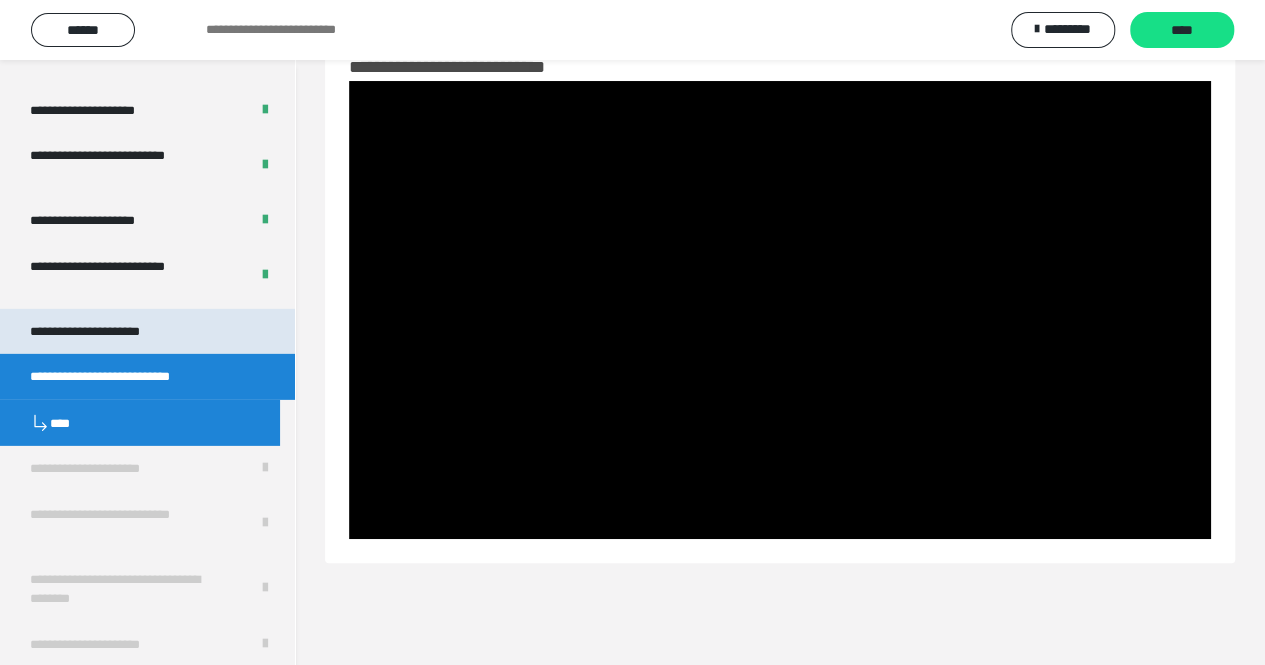click on "**********" at bounding box center [109, 332] 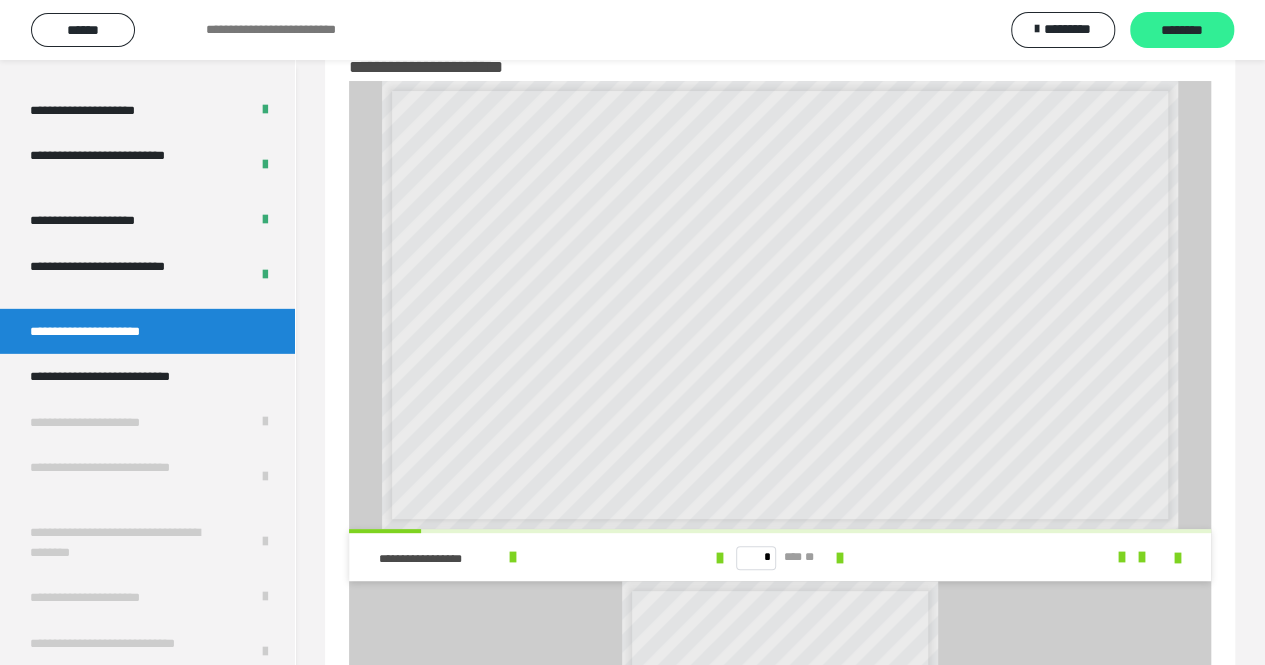 click on "********" at bounding box center (1182, 31) 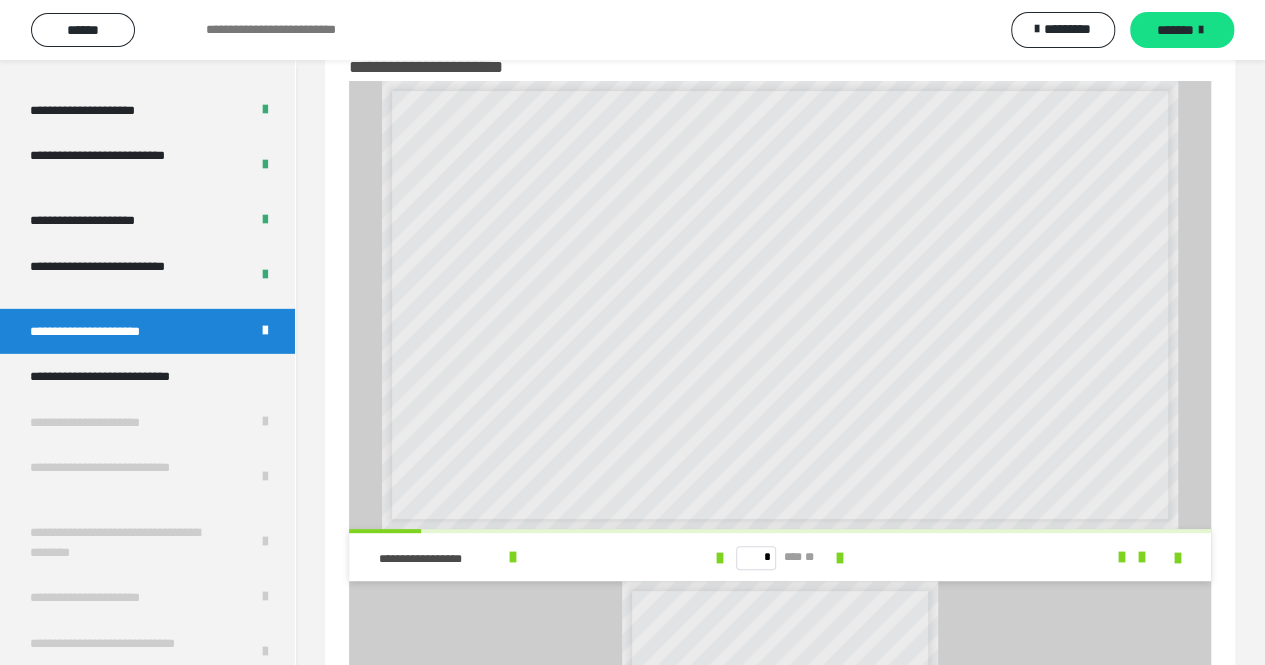 click on "*******" at bounding box center [1175, 30] 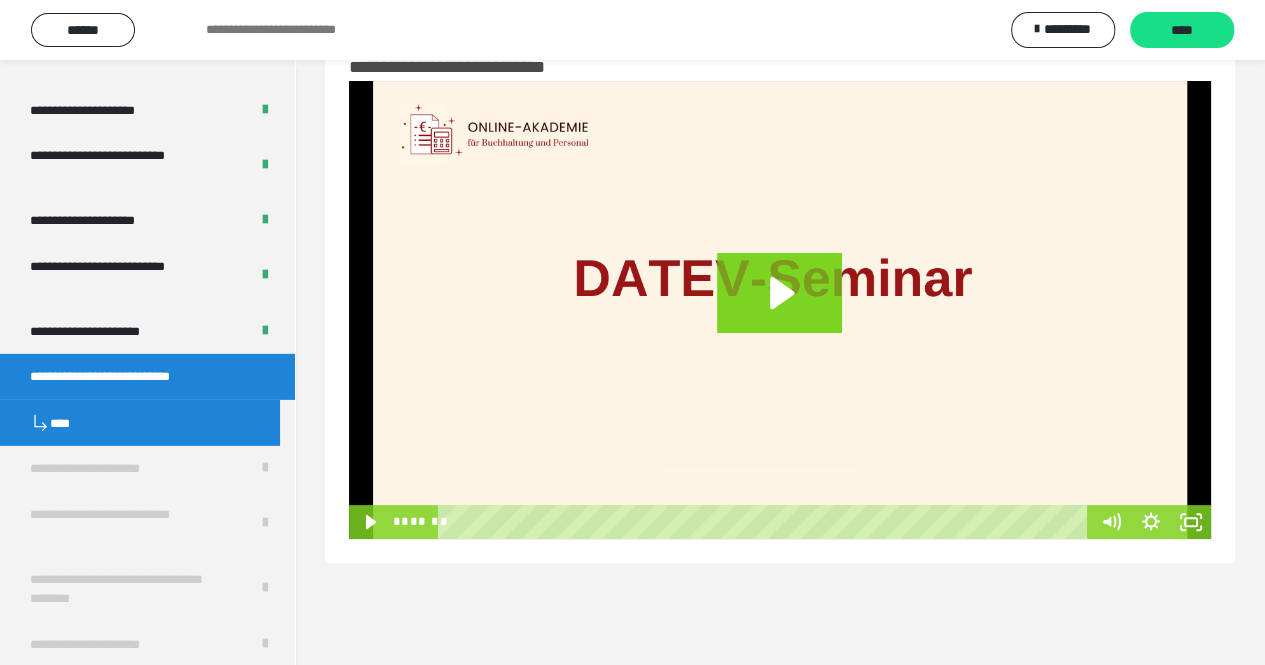 click on "****" at bounding box center (1182, 31) 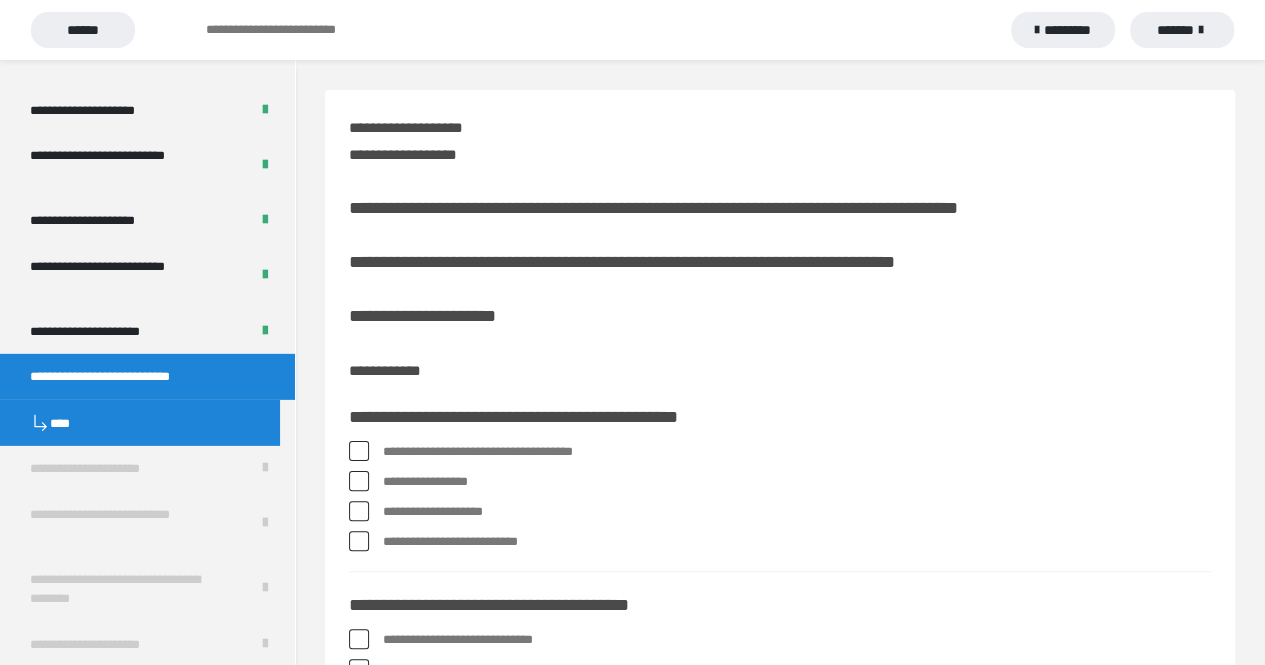 click at bounding box center (359, 451) 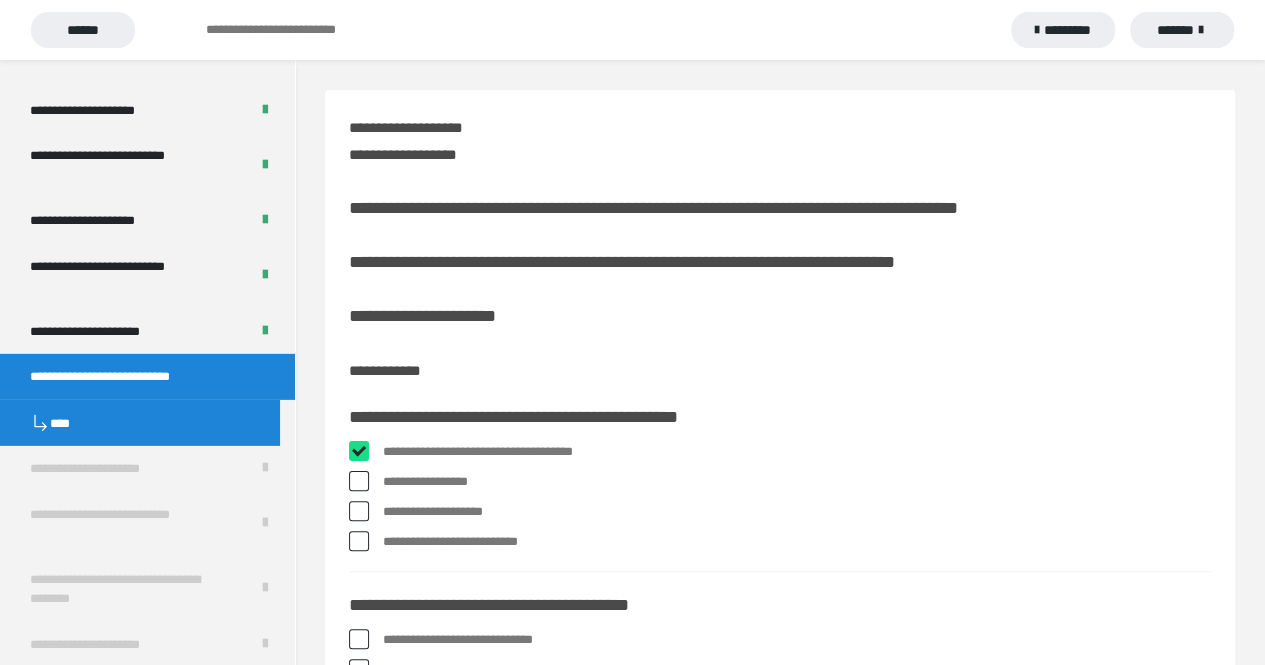 checkbox on "****" 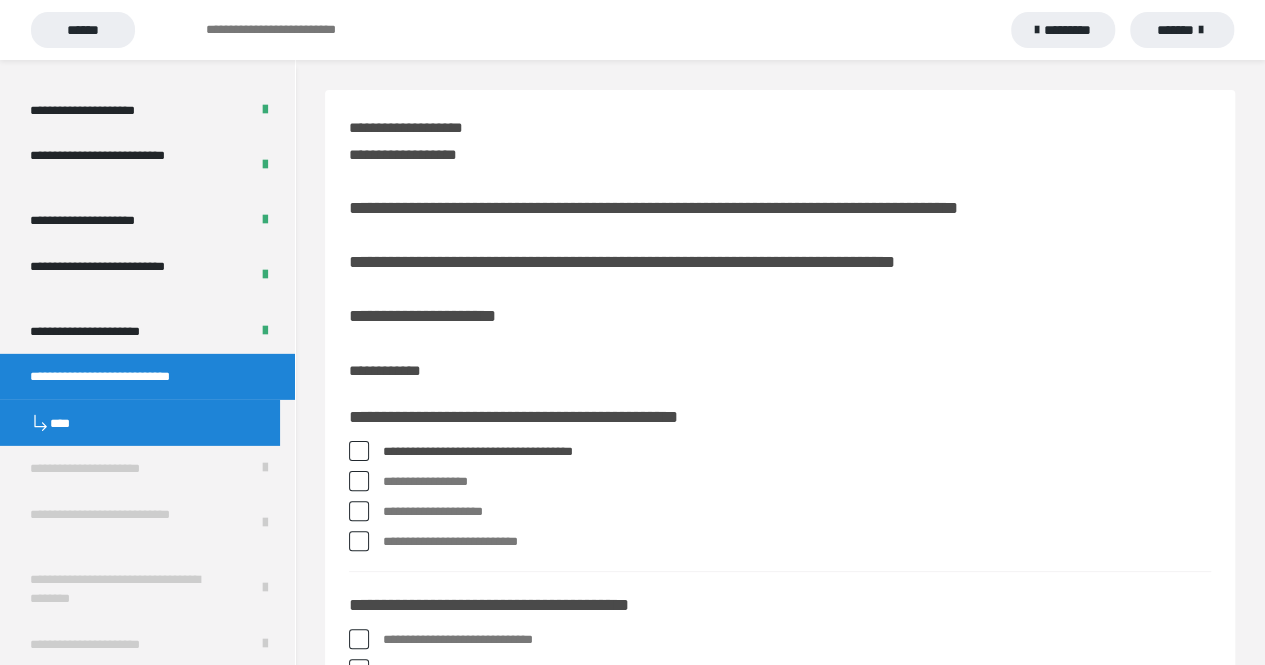 click at bounding box center (359, 481) 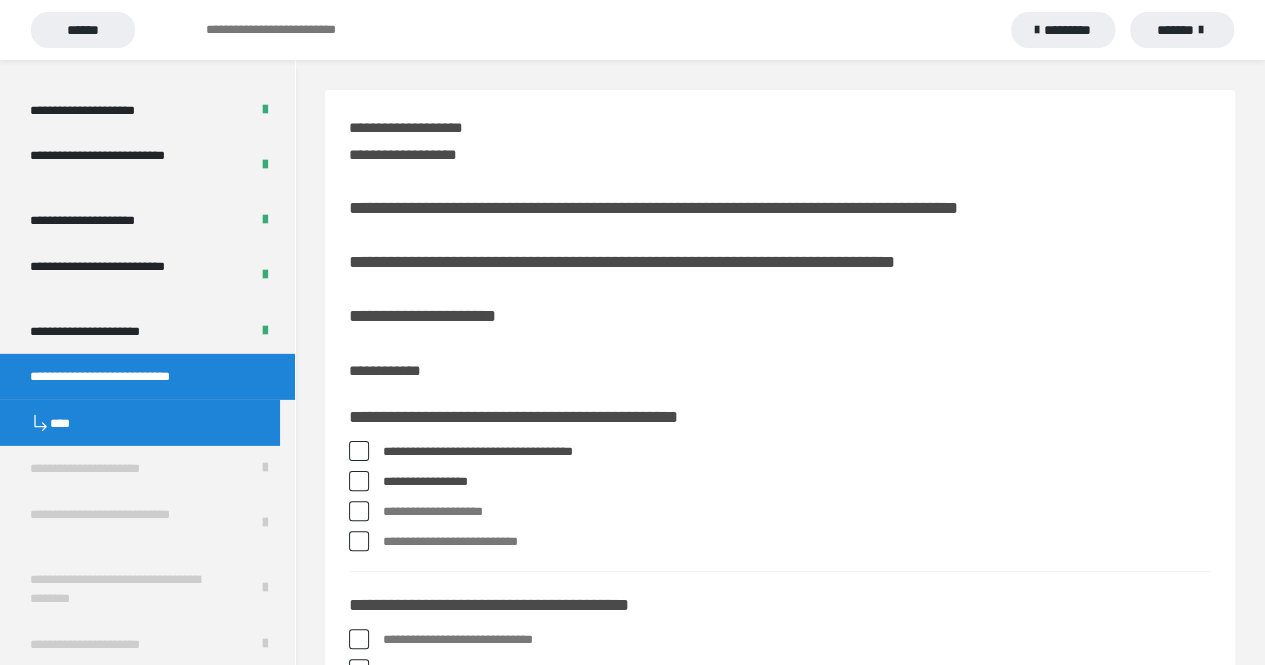 click at bounding box center (359, 451) 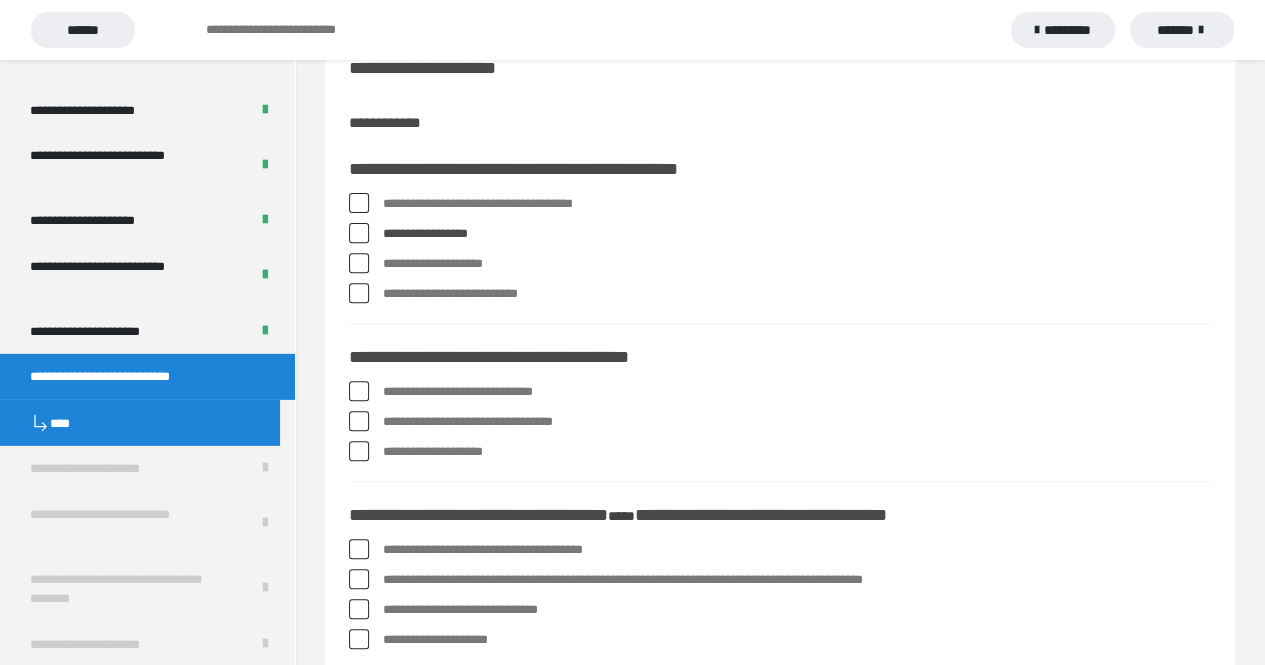 scroll, scrollTop: 249, scrollLeft: 0, axis: vertical 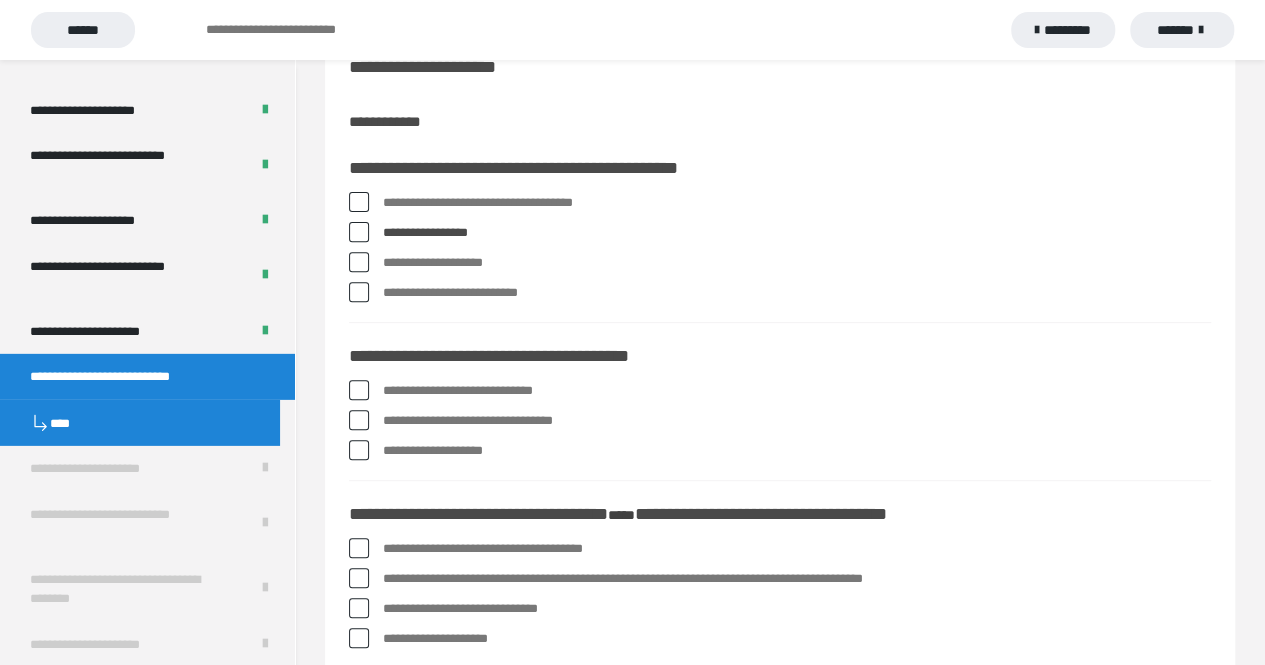 click at bounding box center (359, 420) 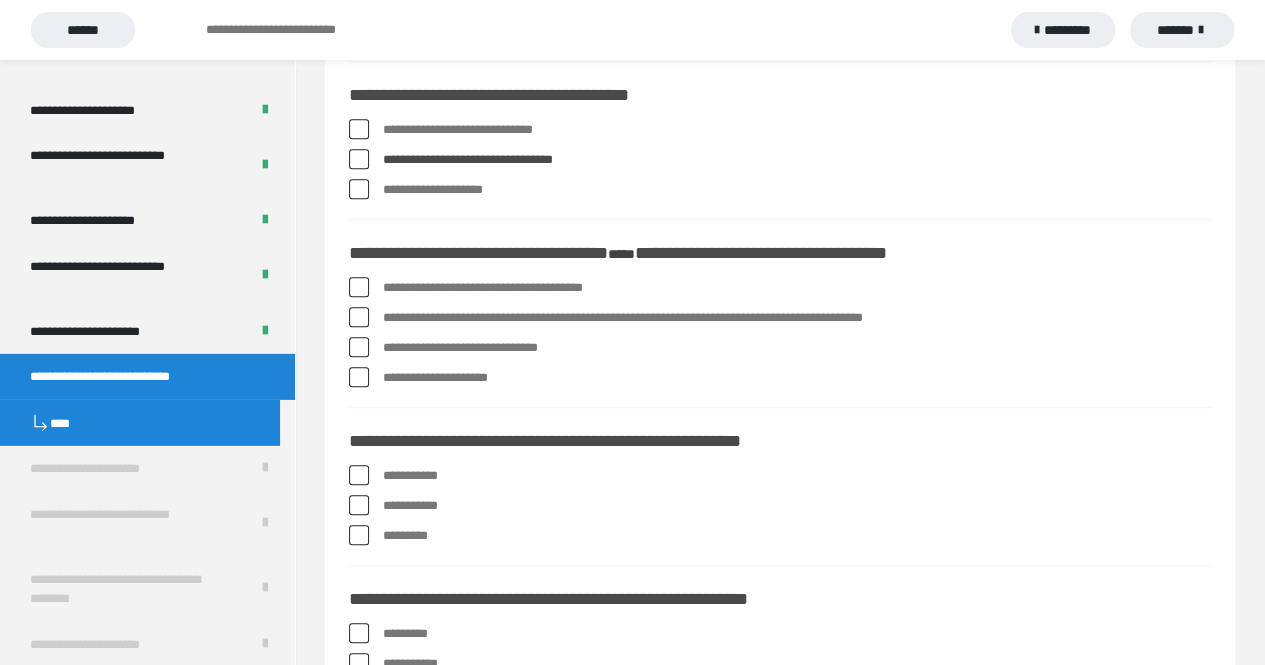 scroll, scrollTop: 511, scrollLeft: 0, axis: vertical 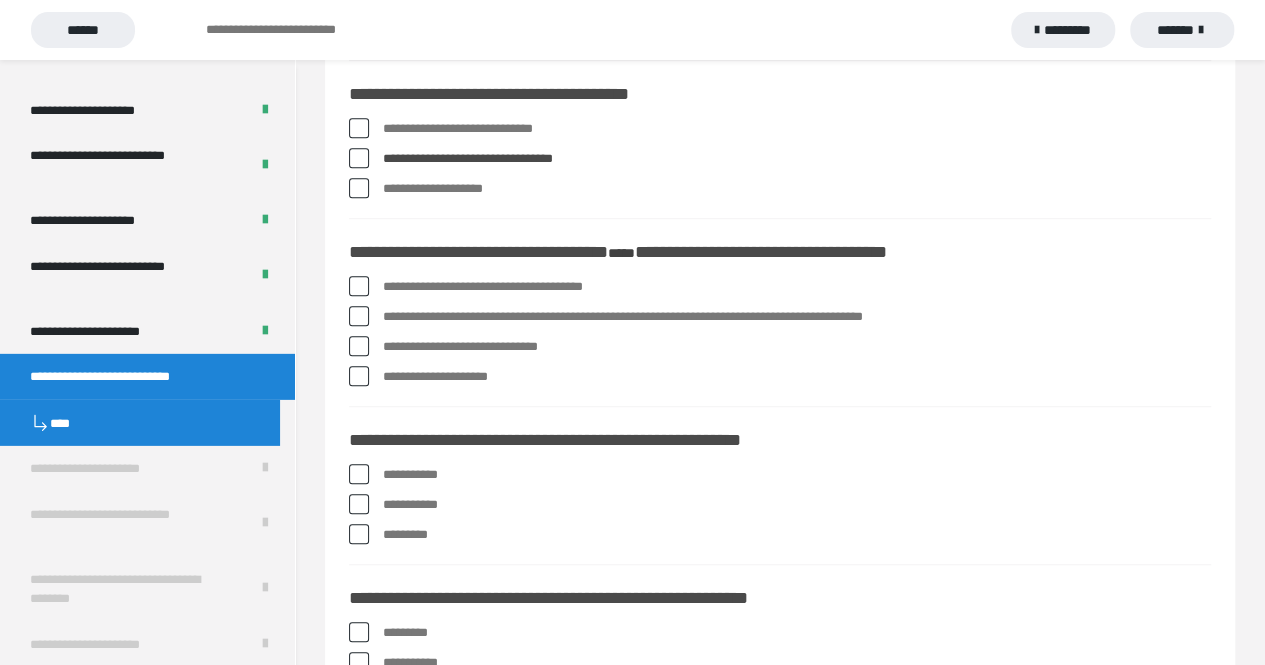 click at bounding box center (359, 474) 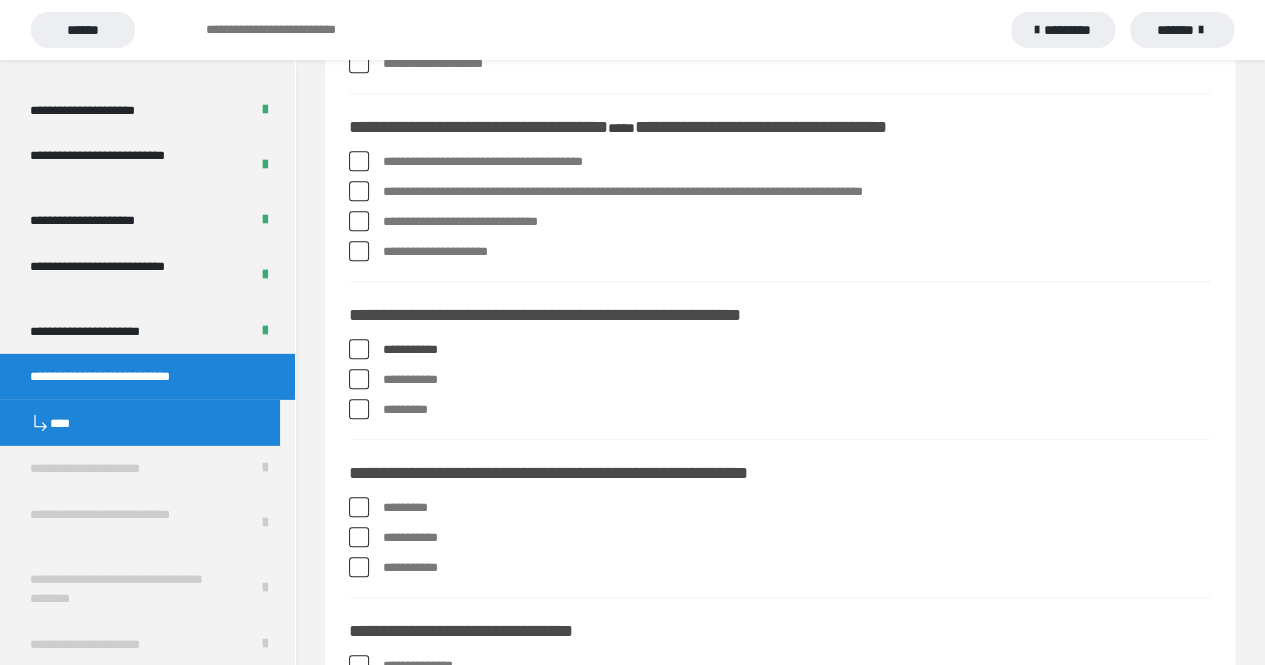 scroll, scrollTop: 644, scrollLeft: 0, axis: vertical 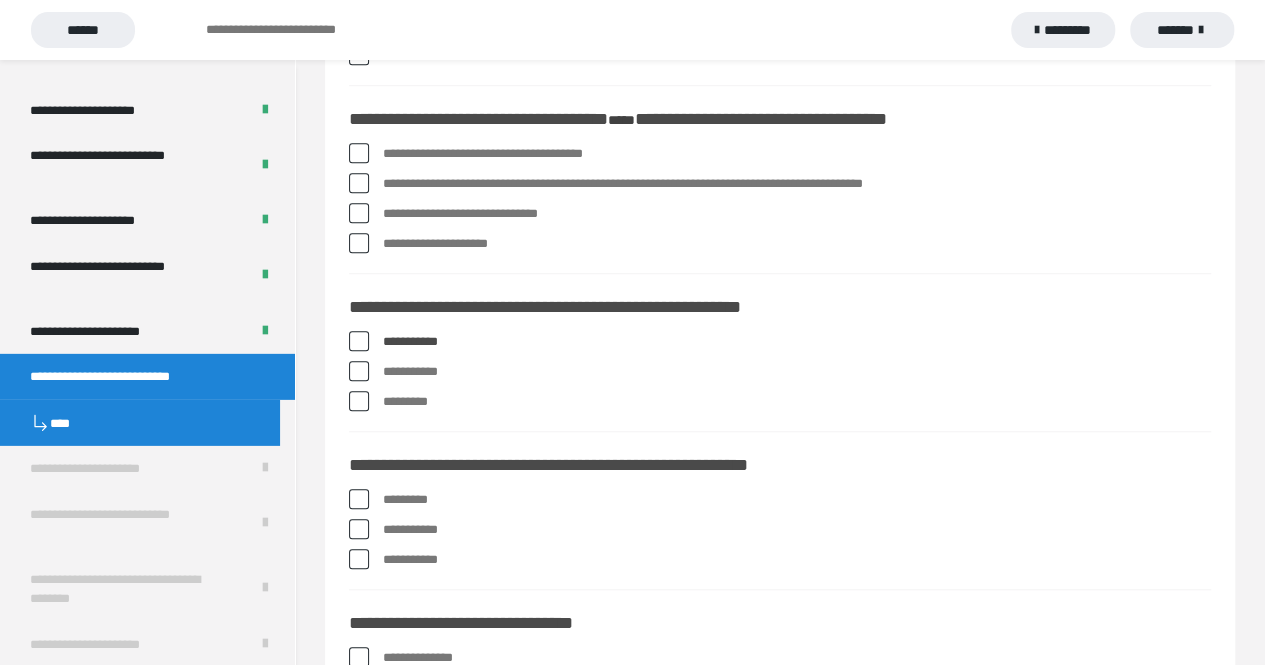 click at bounding box center [359, 559] 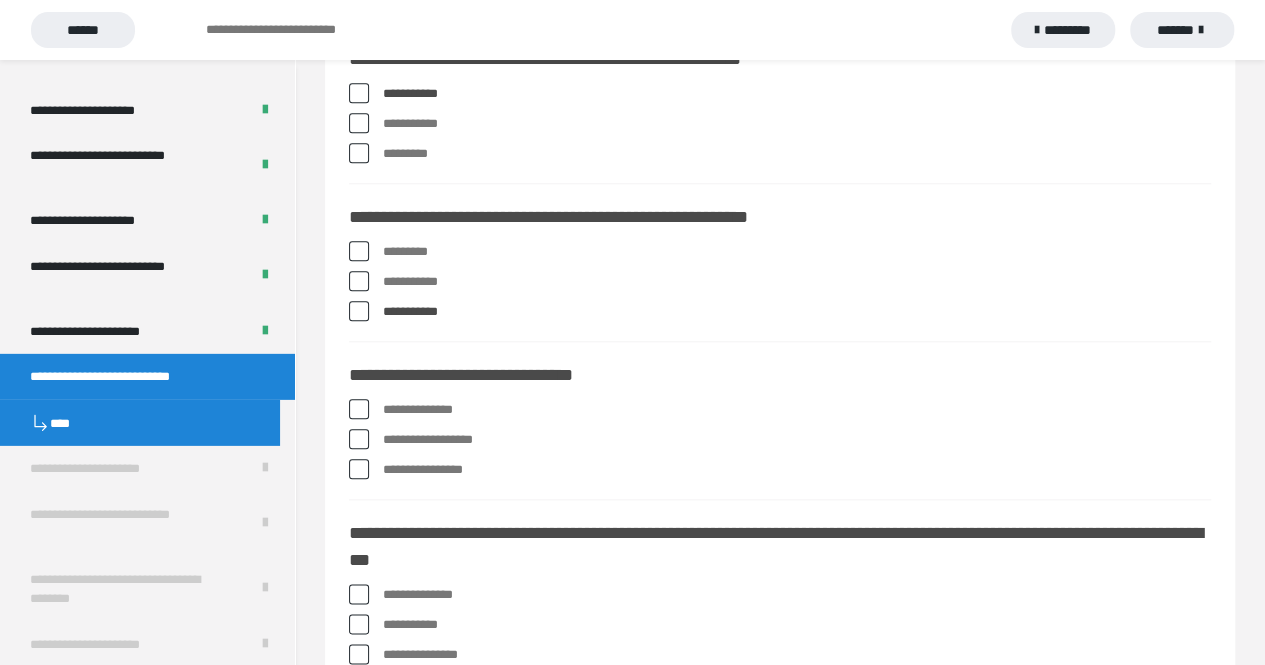 scroll, scrollTop: 893, scrollLeft: 0, axis: vertical 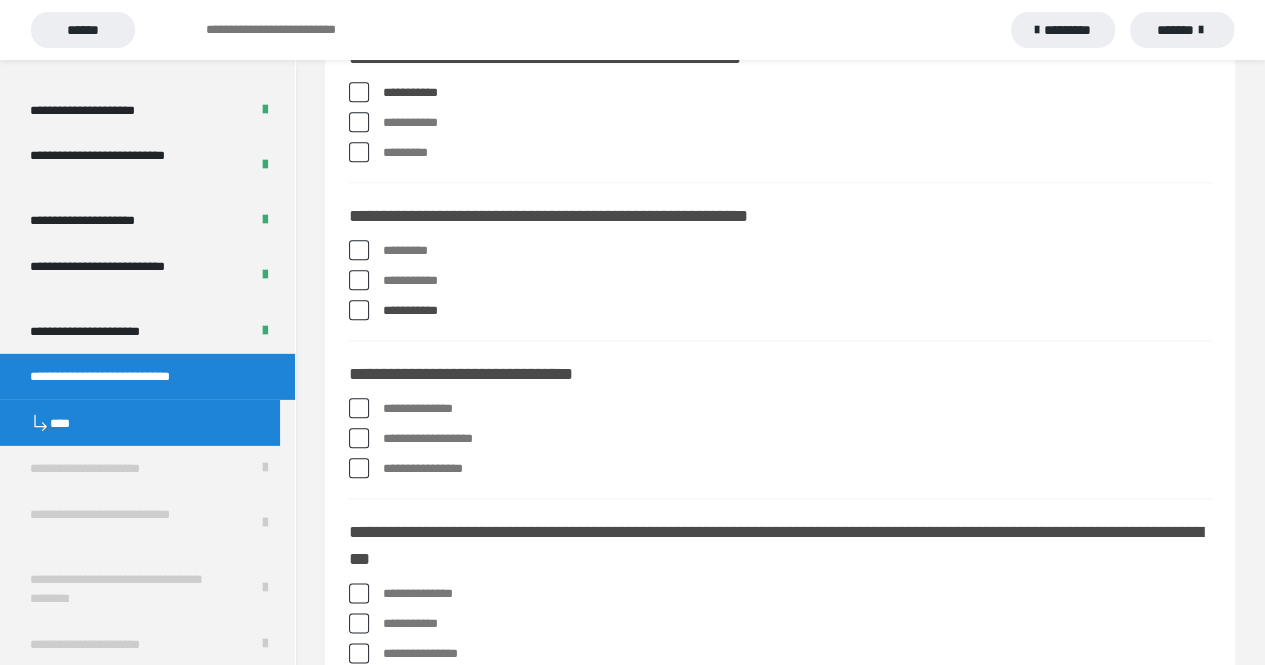 click at bounding box center (359, 438) 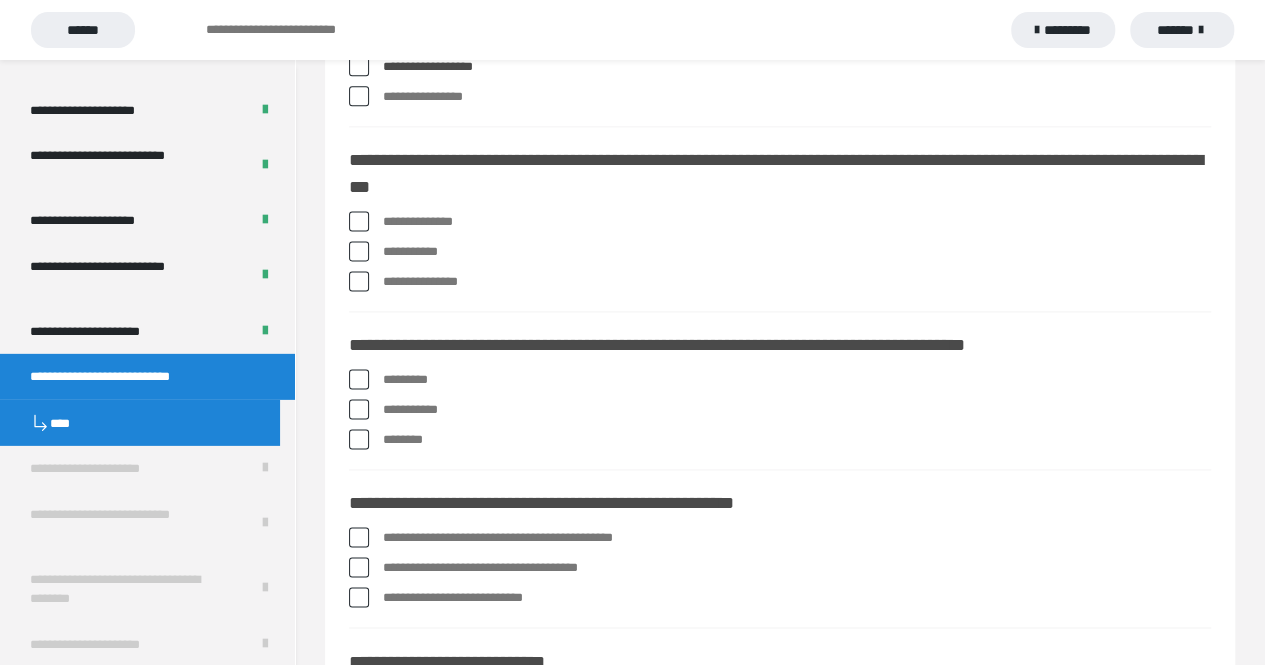 scroll, scrollTop: 1362, scrollLeft: 0, axis: vertical 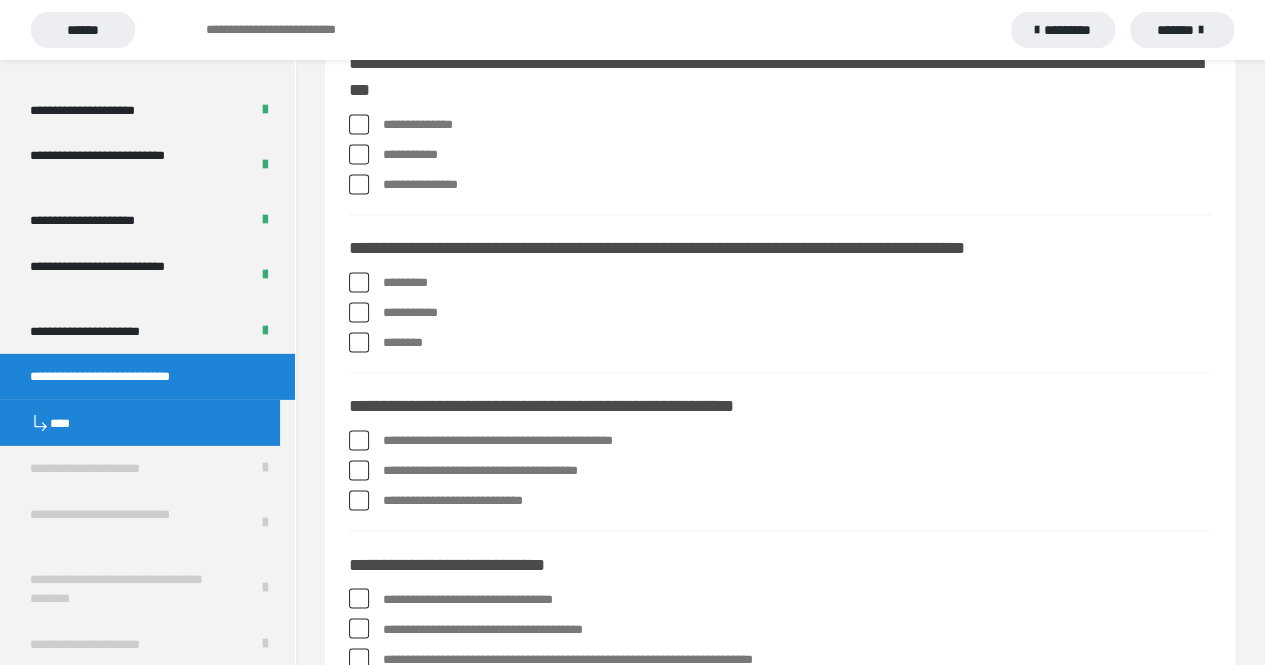 click at bounding box center (359, 440) 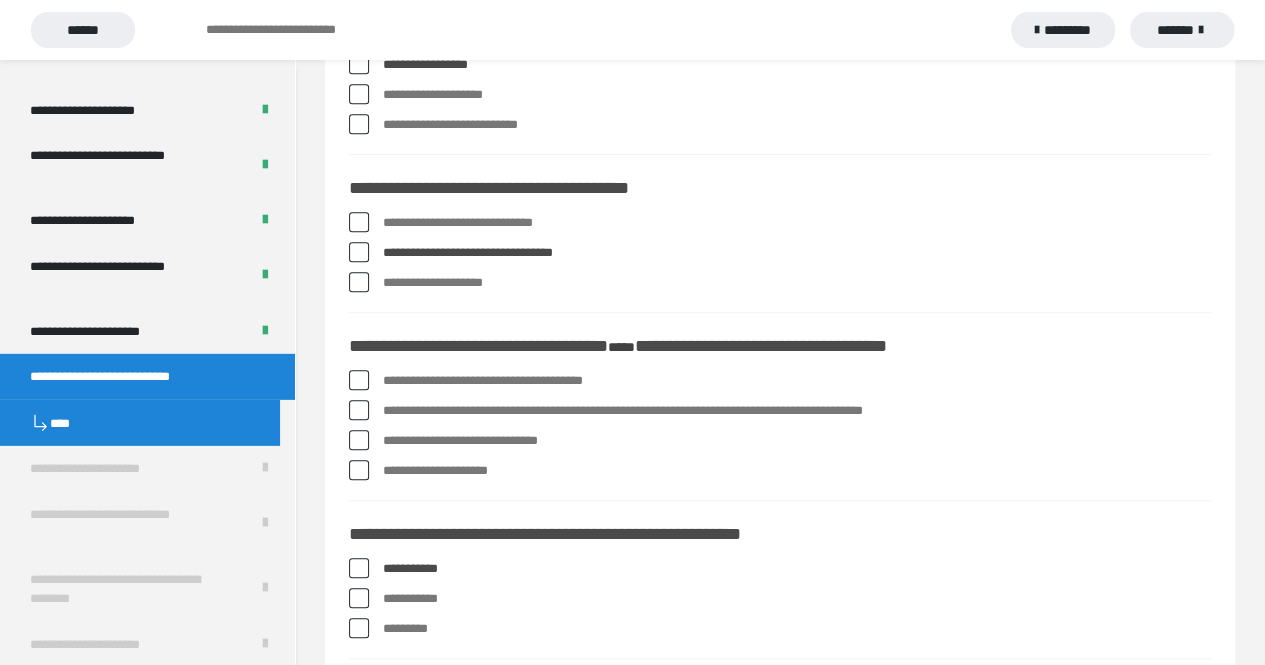scroll, scrollTop: 421, scrollLeft: 0, axis: vertical 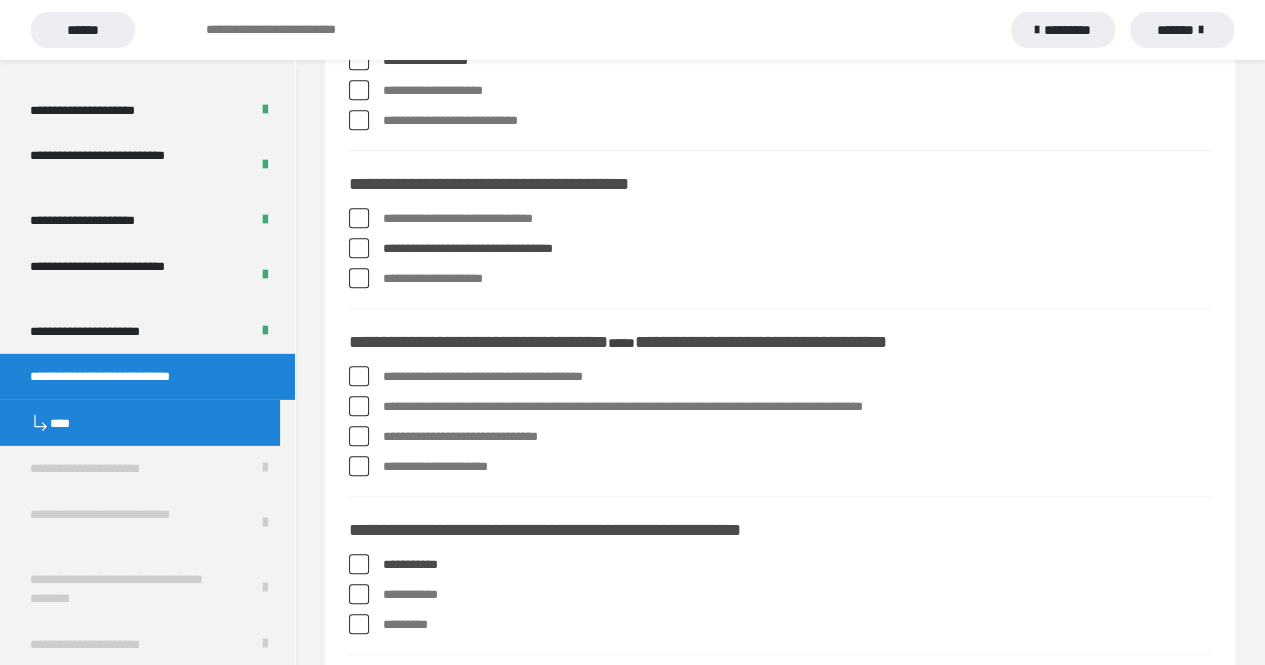click at bounding box center [359, 406] 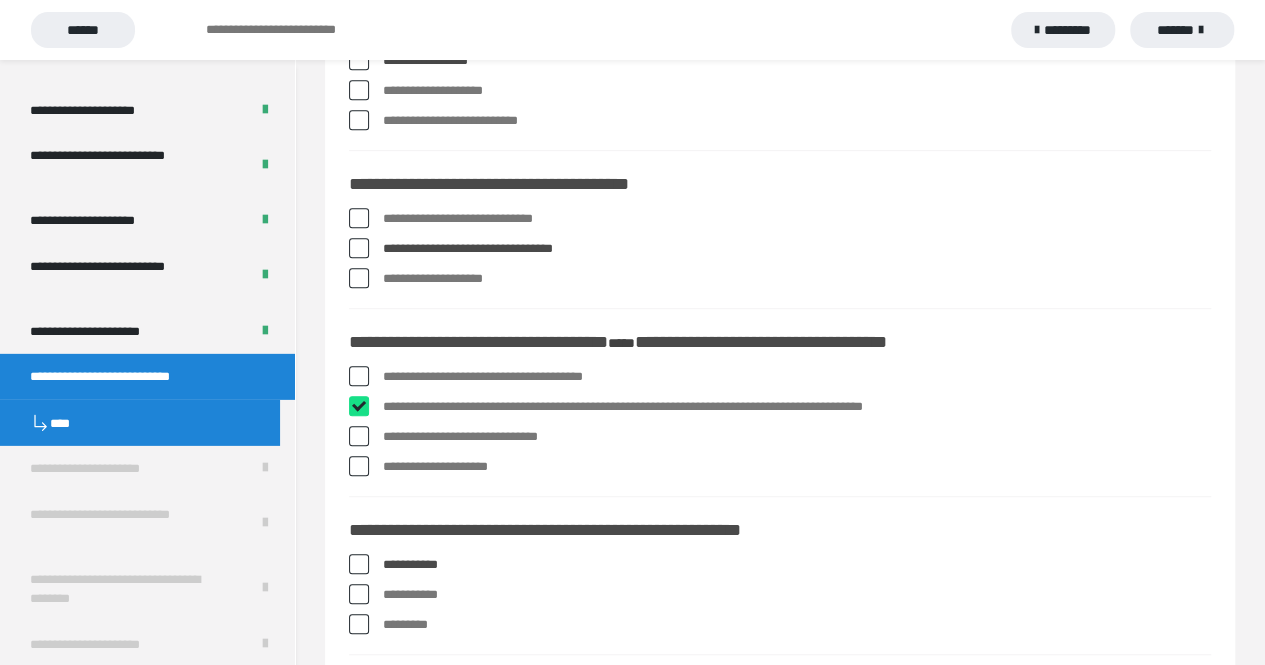 checkbox on "****" 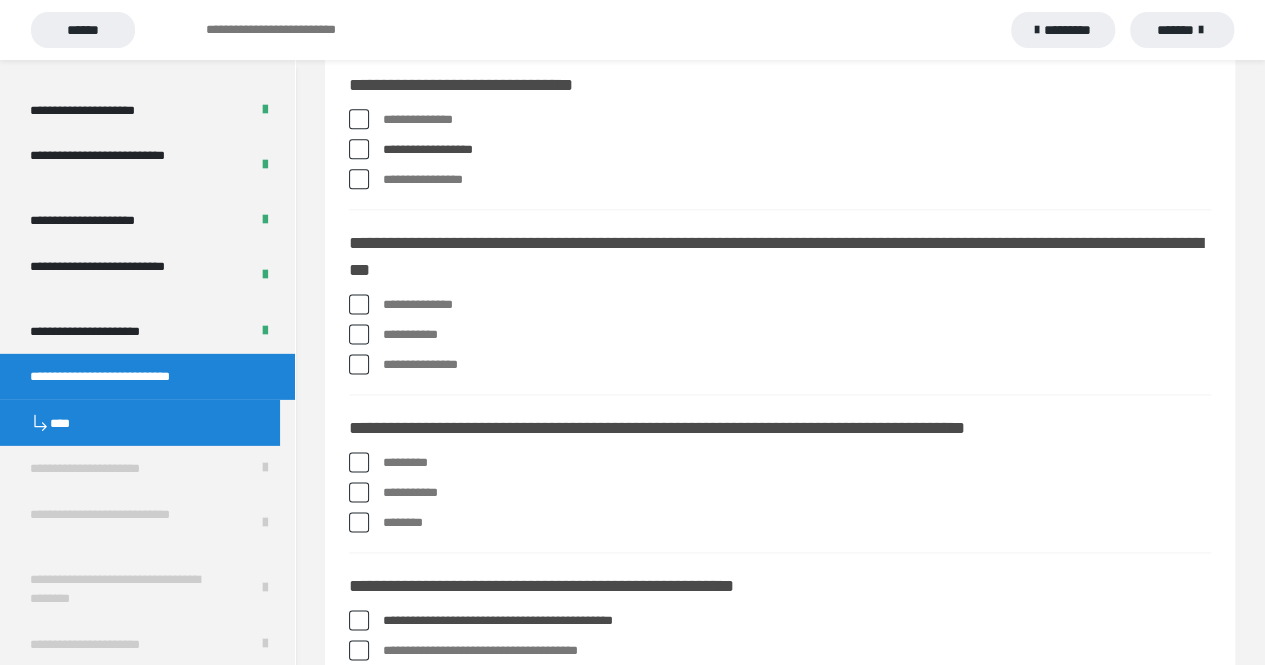 scroll, scrollTop: 1190, scrollLeft: 0, axis: vertical 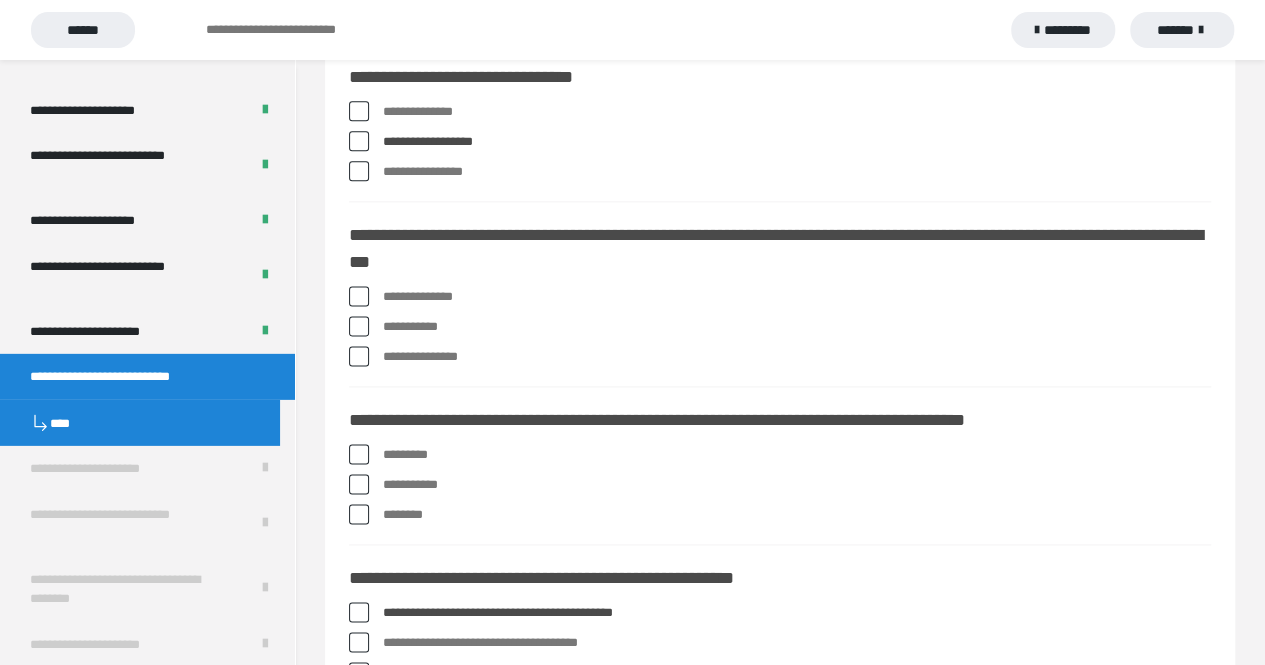 click at bounding box center (359, 296) 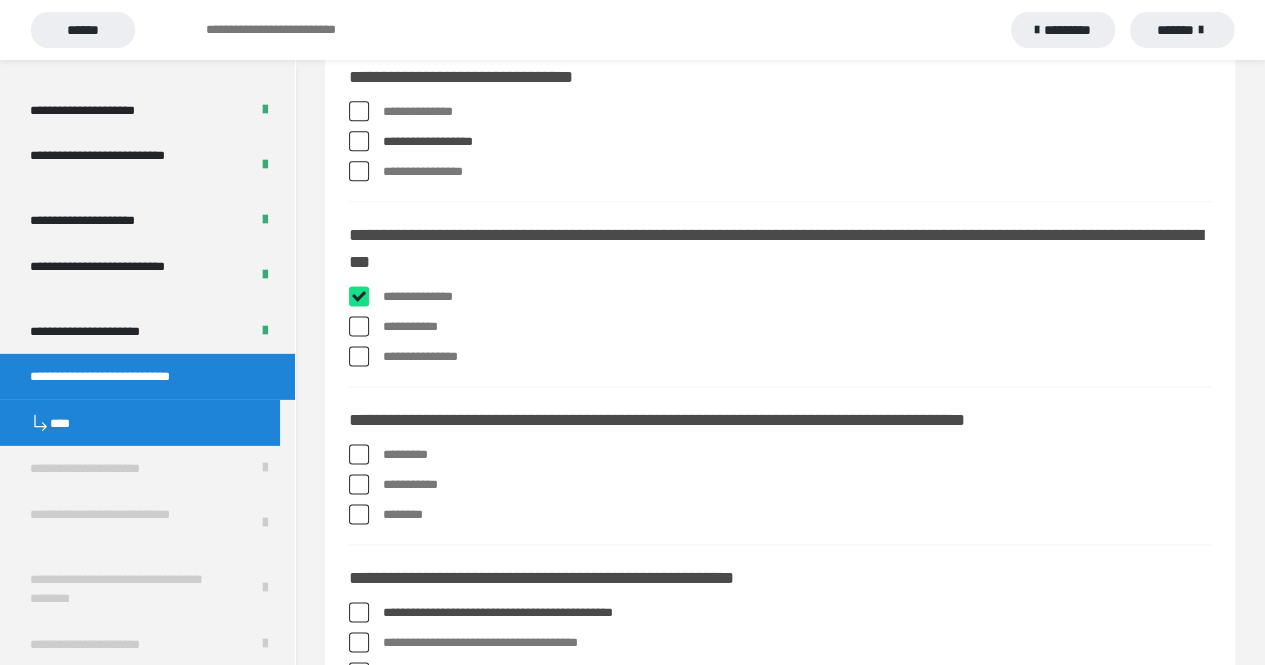 checkbox on "****" 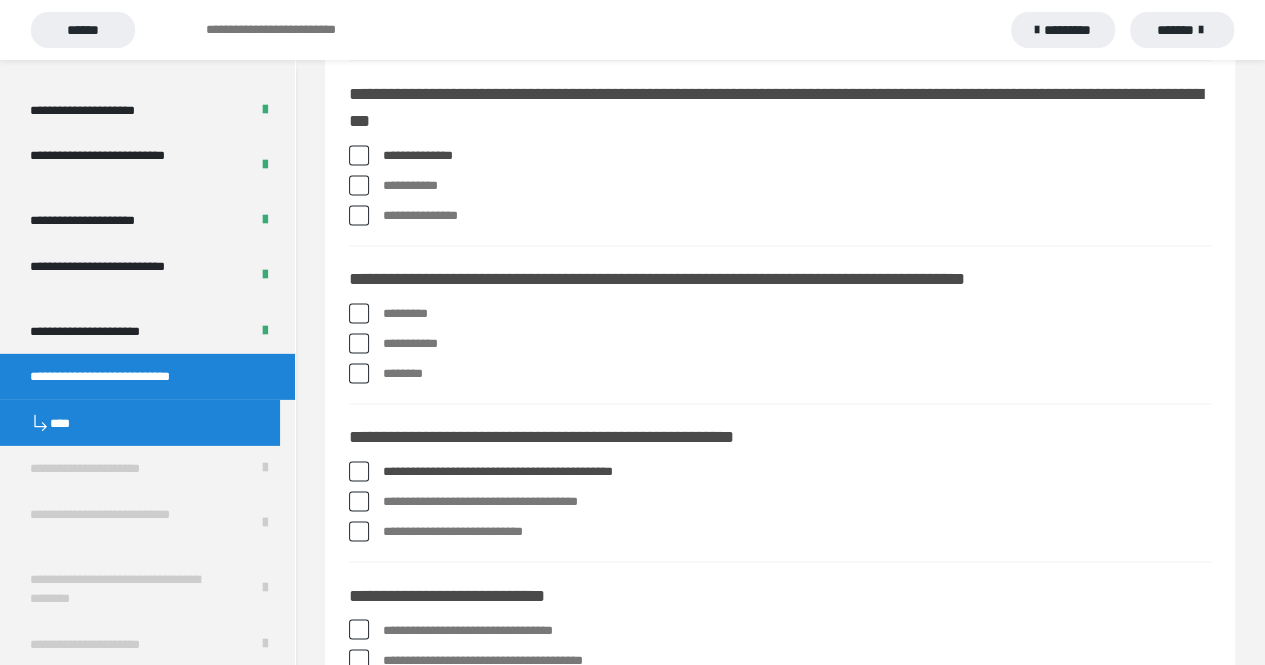 scroll, scrollTop: 1332, scrollLeft: 0, axis: vertical 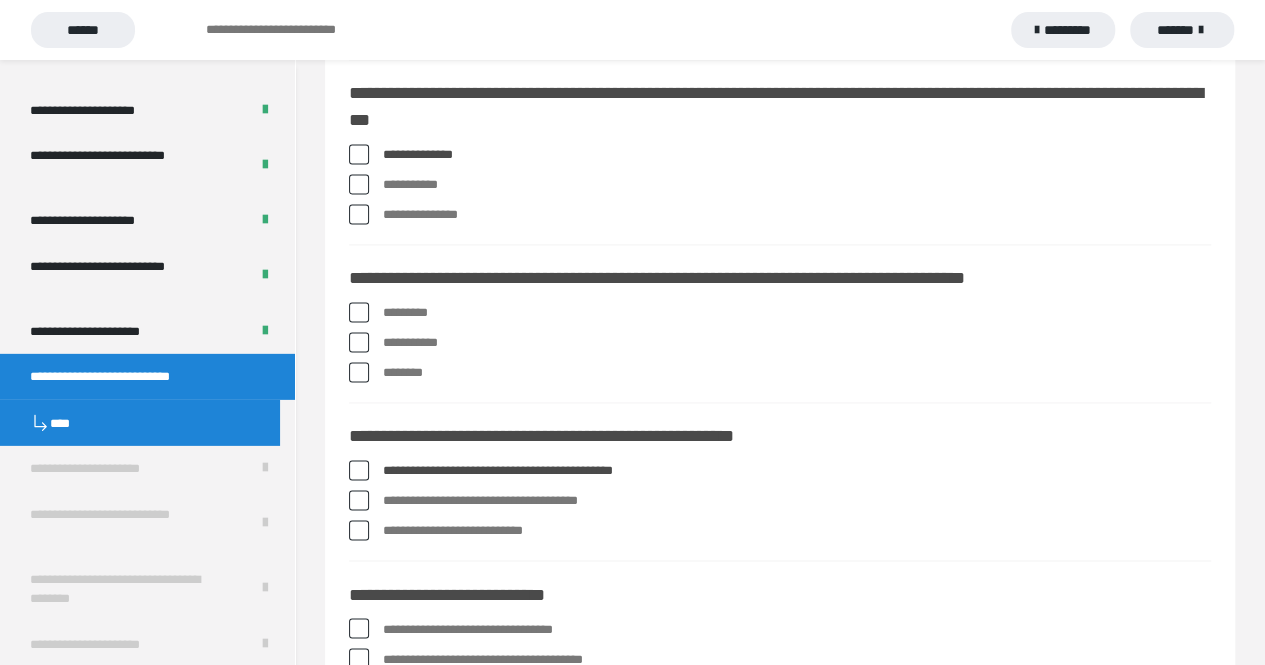 click at bounding box center (359, 342) 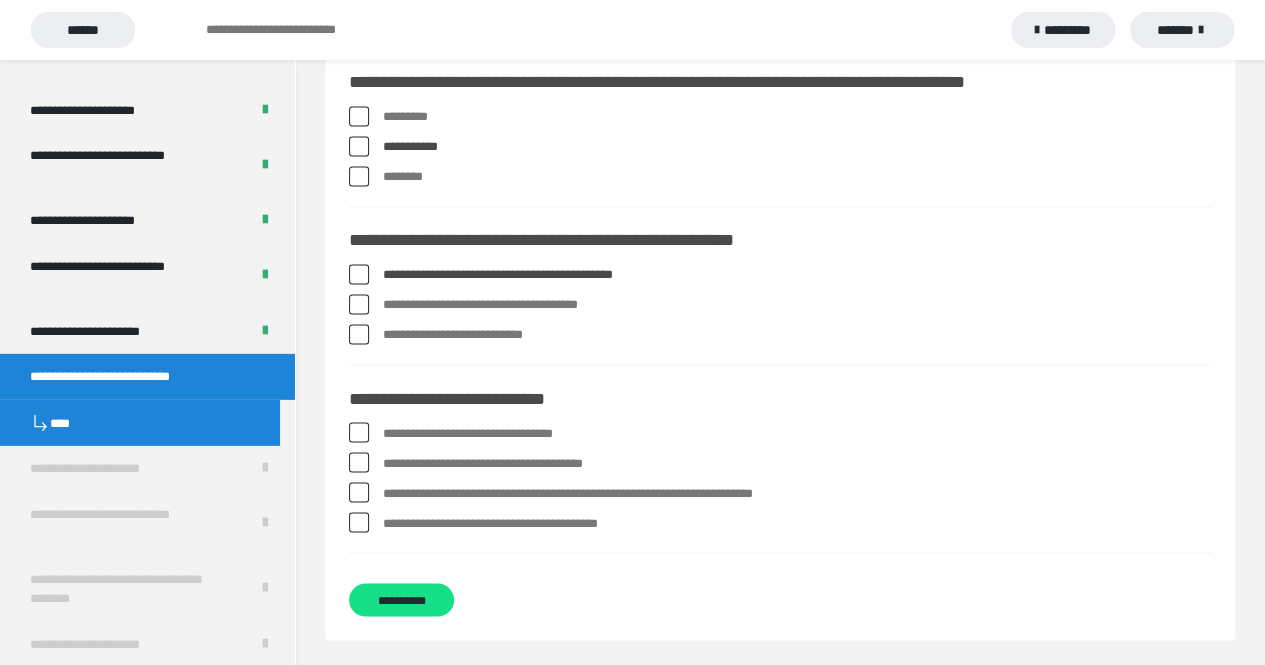 scroll, scrollTop: 1529, scrollLeft: 0, axis: vertical 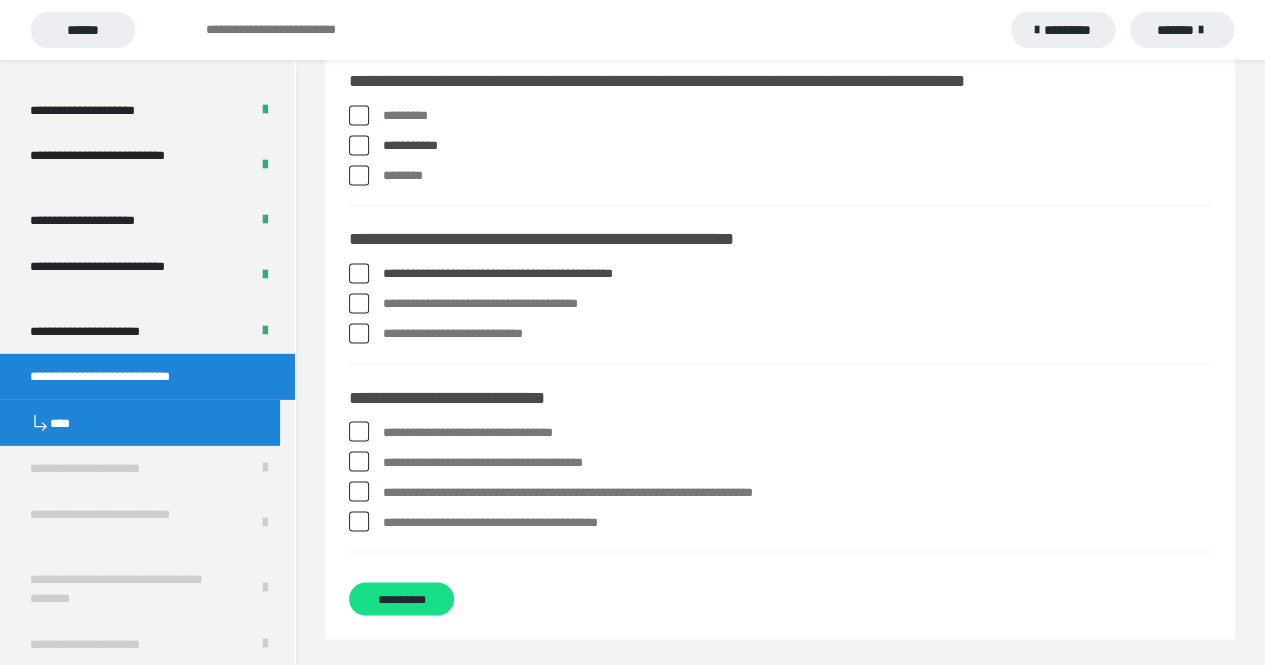 click at bounding box center [359, 491] 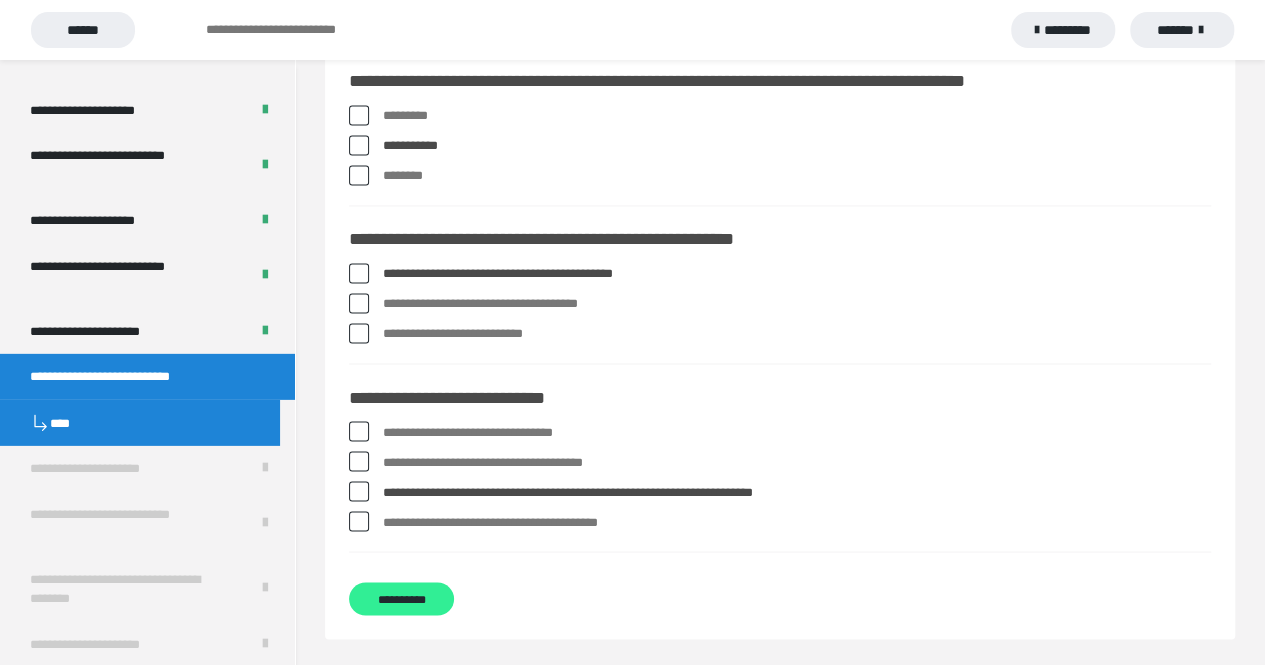 click on "**********" at bounding box center (401, 598) 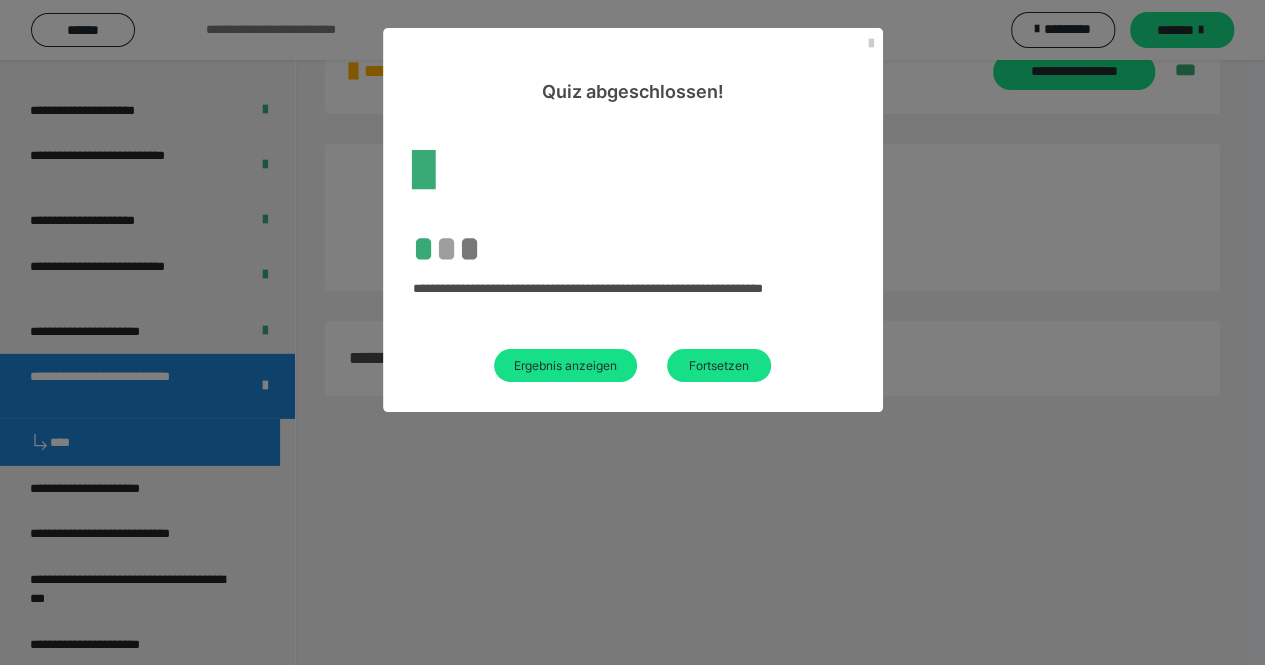 scroll, scrollTop: 60, scrollLeft: 0, axis: vertical 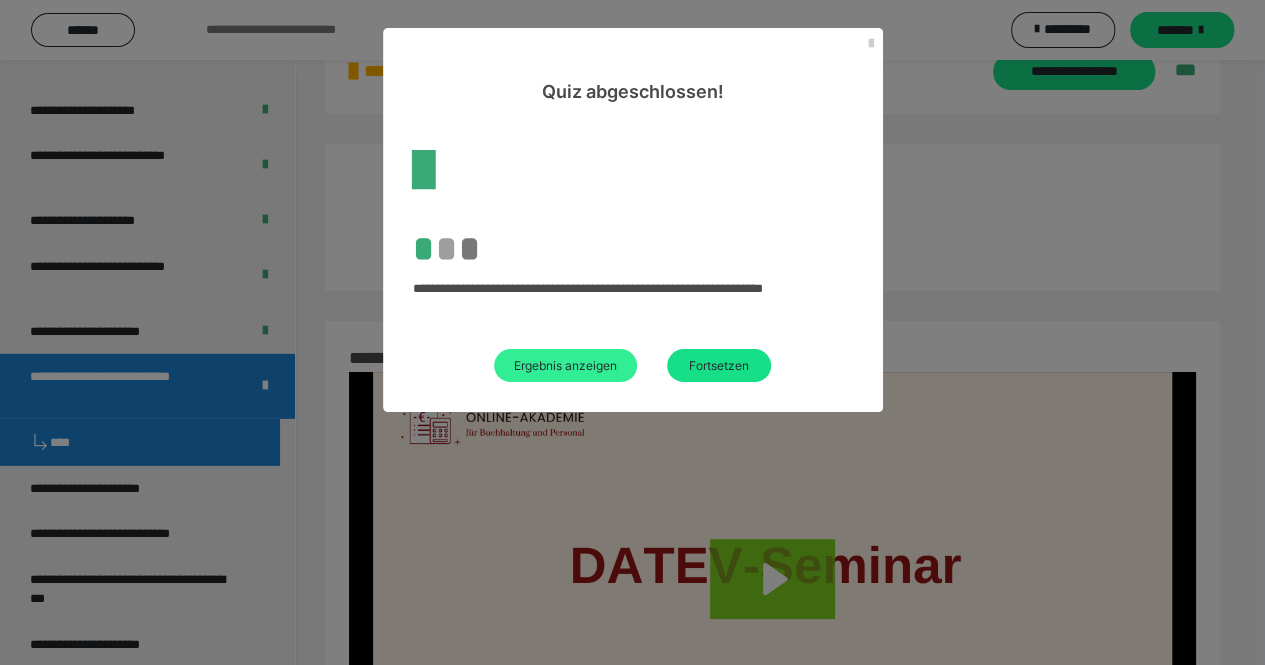 click on "Ergebnis anzeigen" at bounding box center (565, 365) 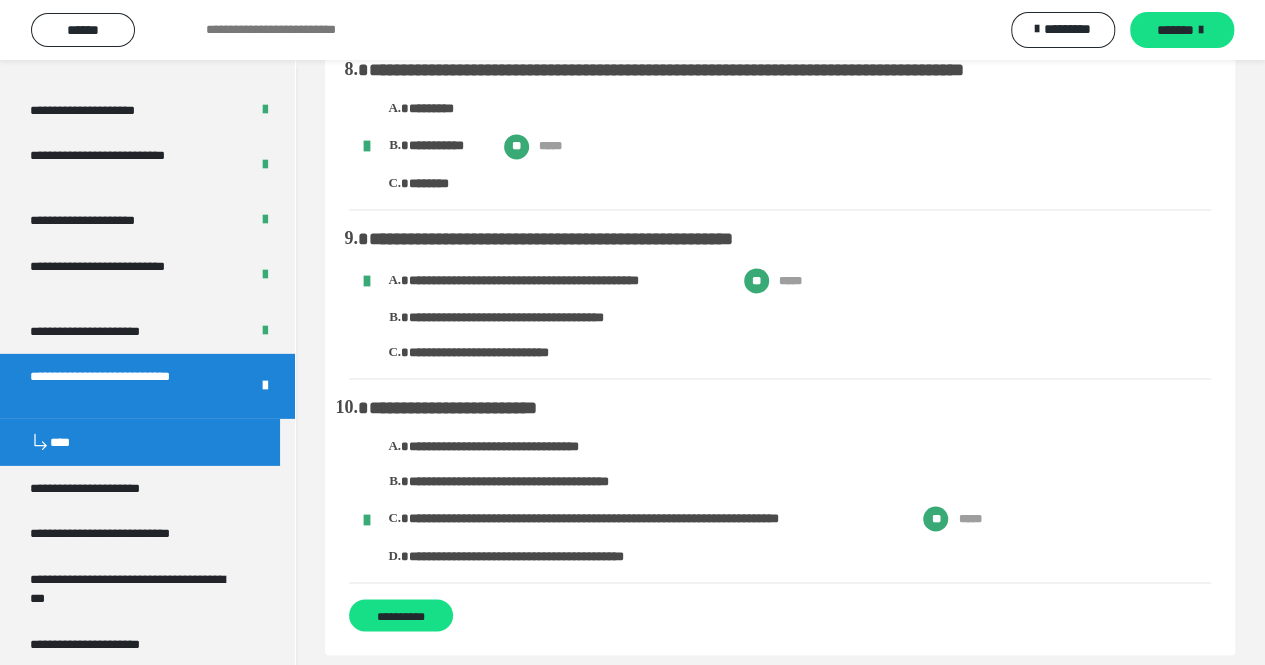 scroll, scrollTop: 1408, scrollLeft: 0, axis: vertical 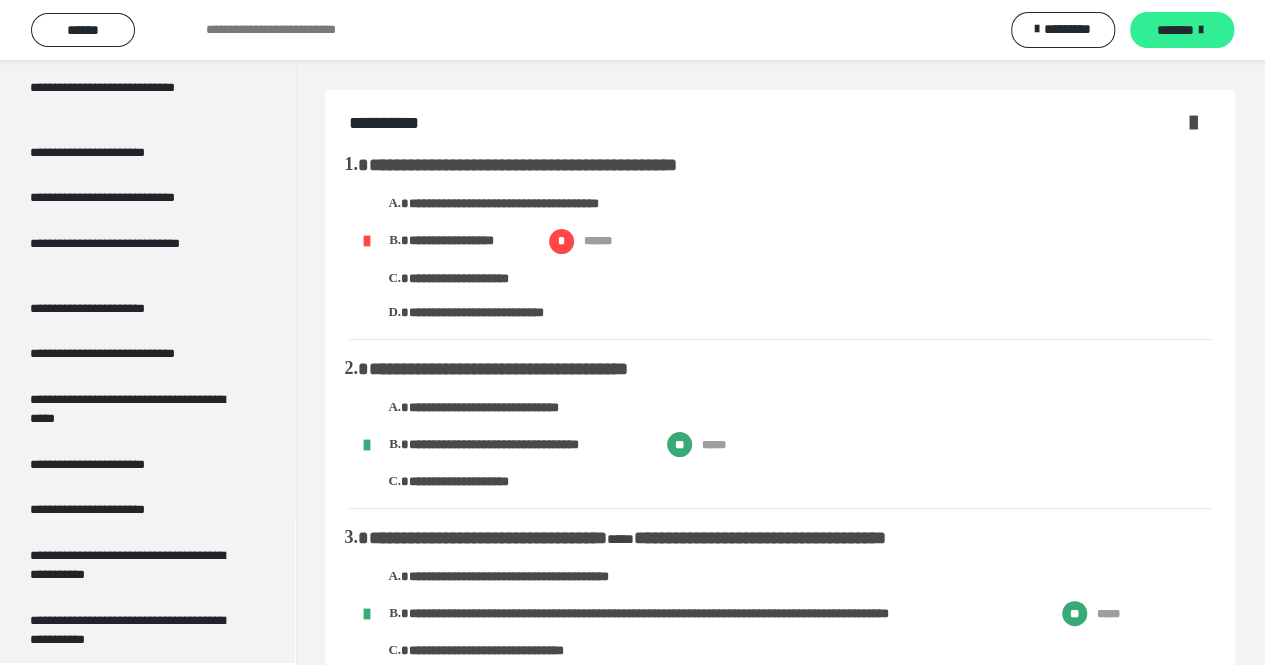 click on "*******" at bounding box center (1182, 30) 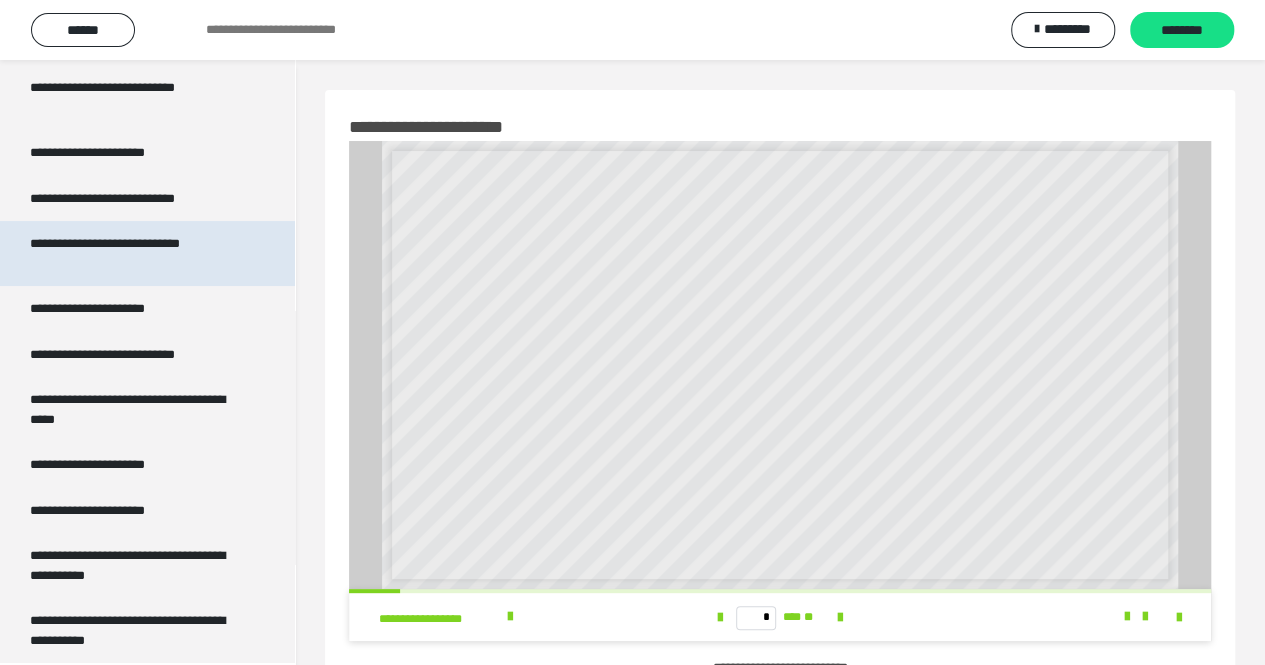 click on "**********" at bounding box center (132, 253) 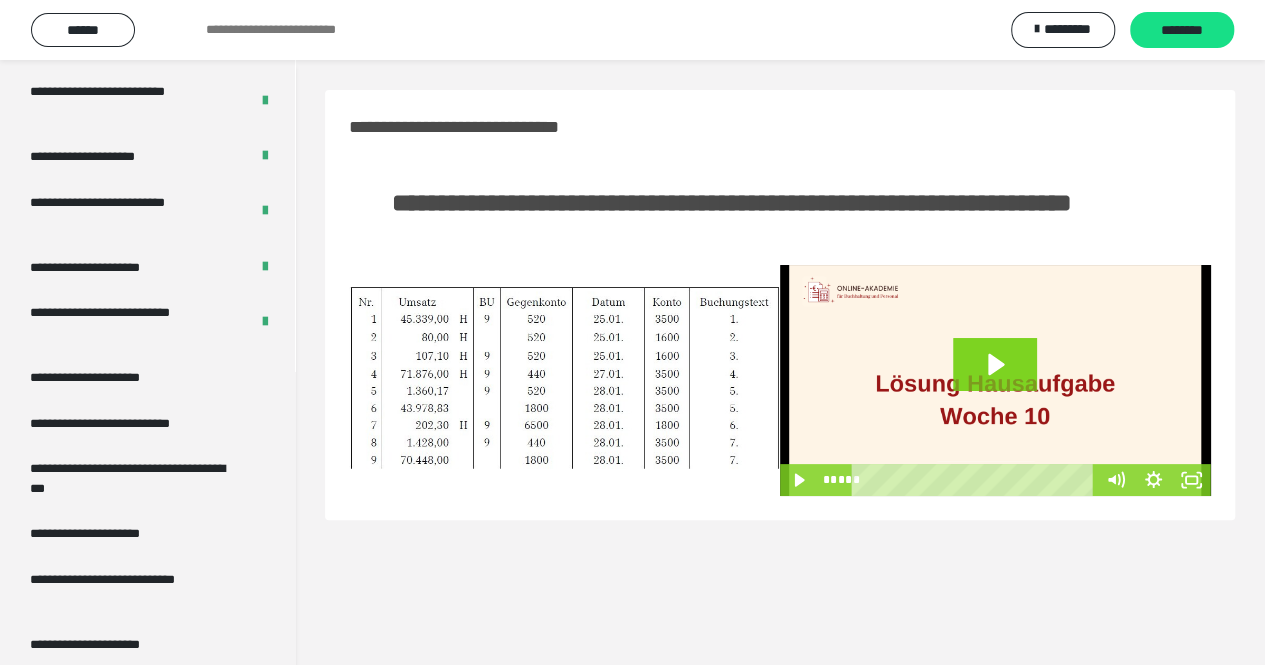scroll, scrollTop: 2989, scrollLeft: 0, axis: vertical 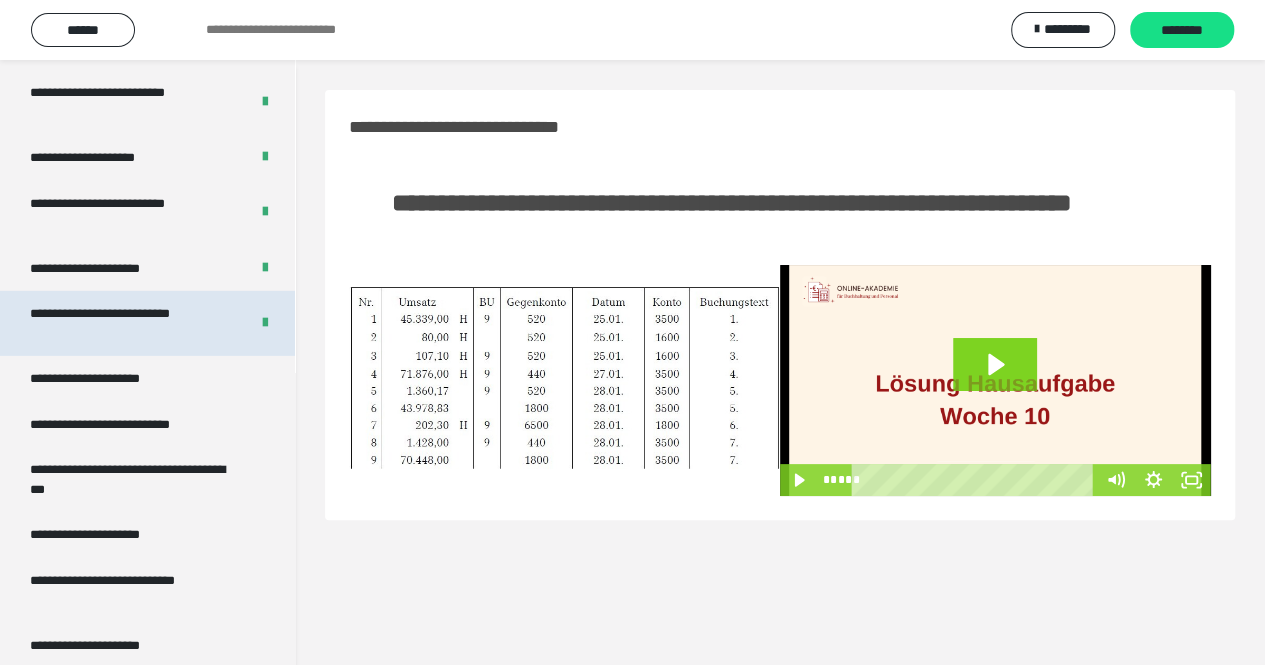 click on "**********" at bounding box center [124, 323] 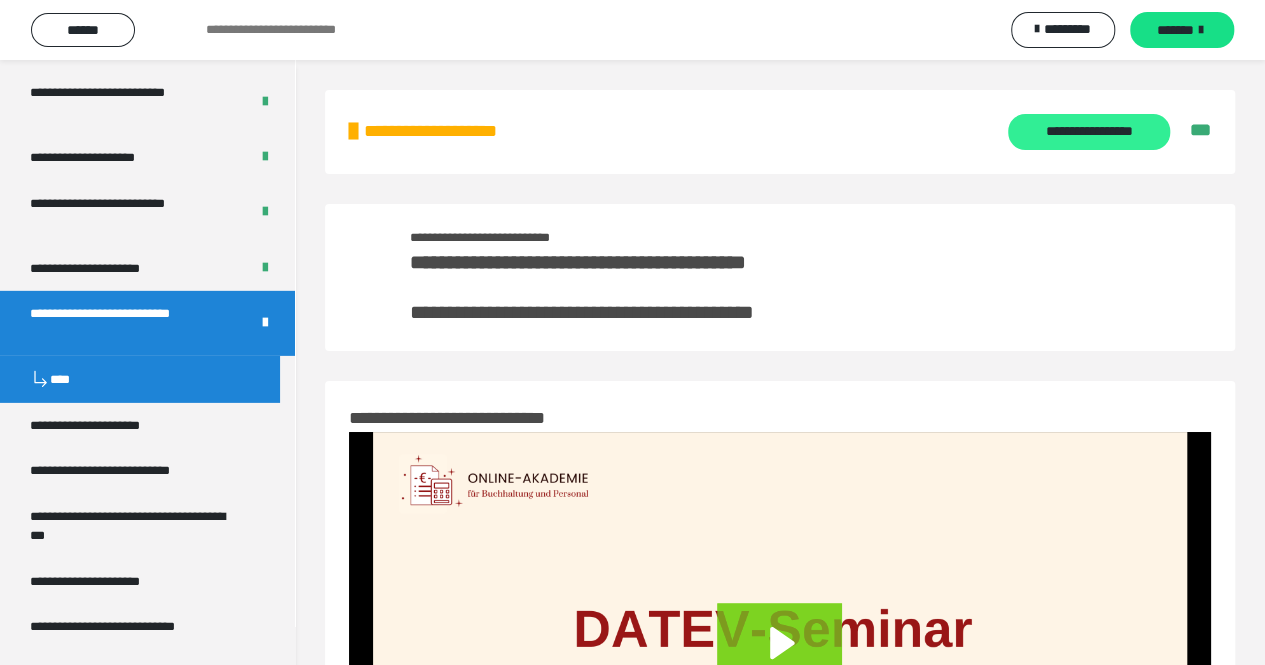 click on "**********" at bounding box center [1088, 132] 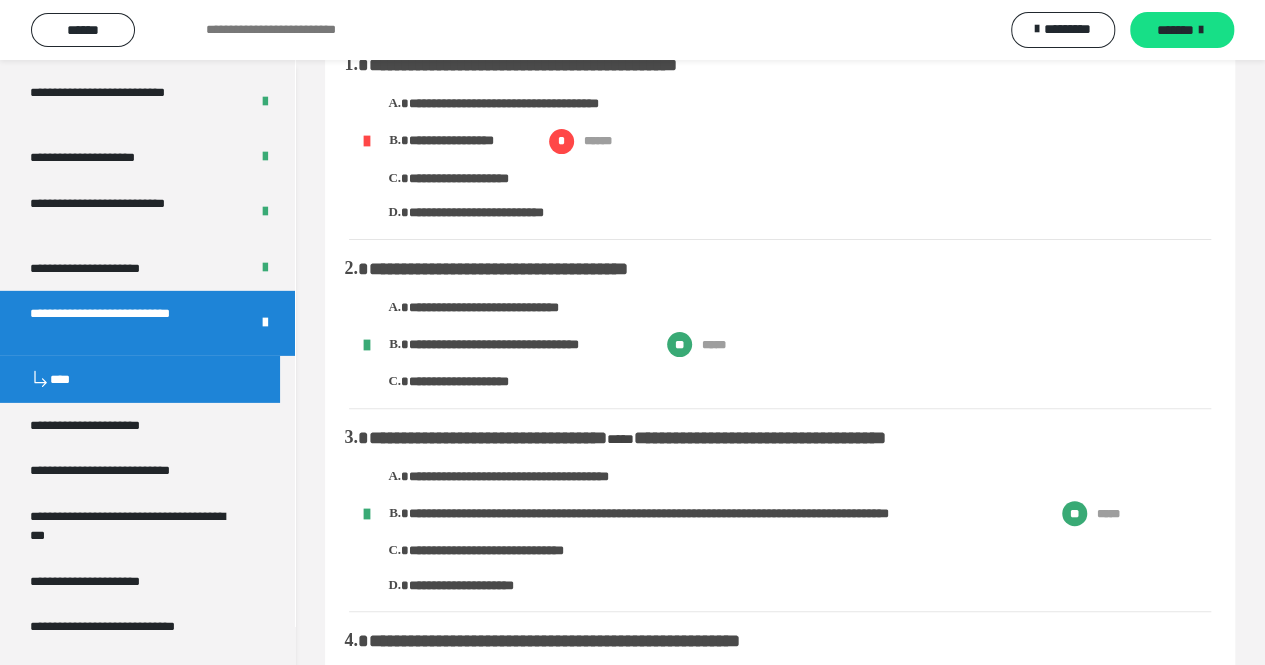 scroll, scrollTop: 0, scrollLeft: 0, axis: both 